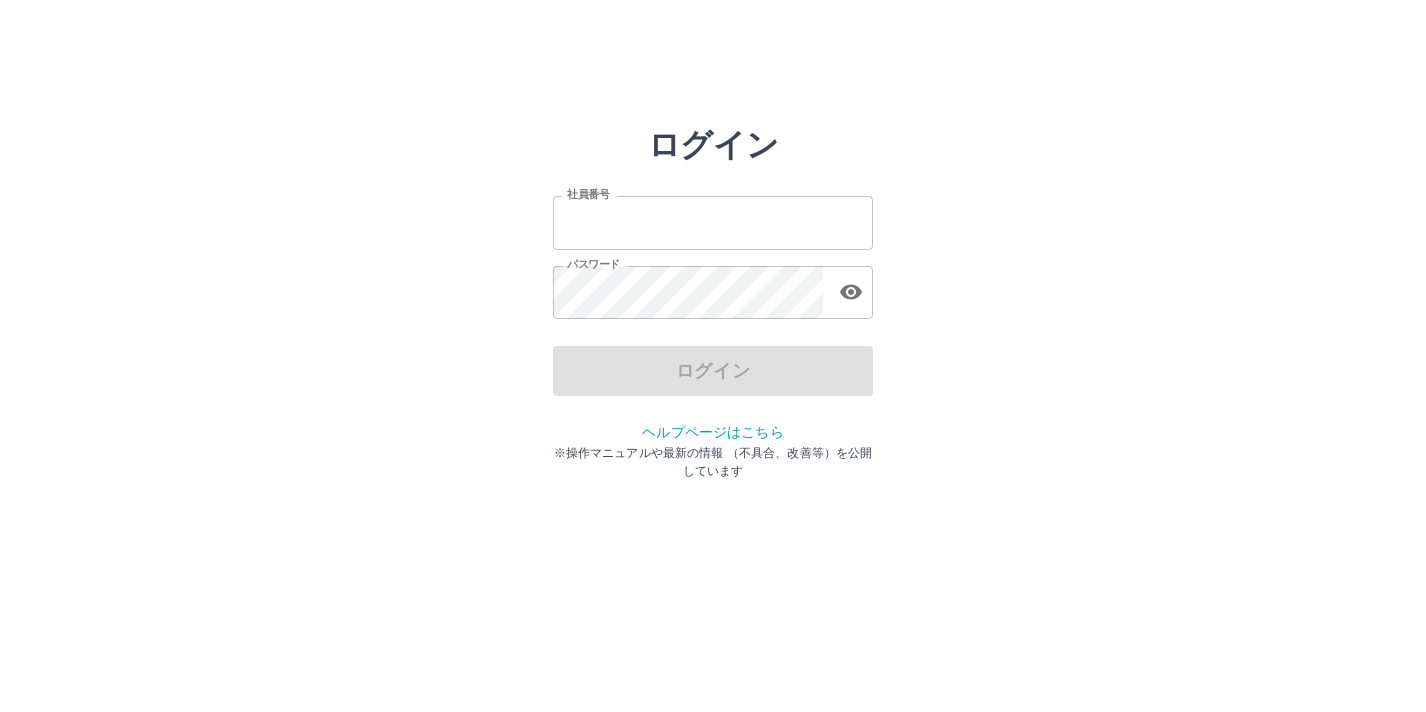 scroll, scrollTop: 0, scrollLeft: 0, axis: both 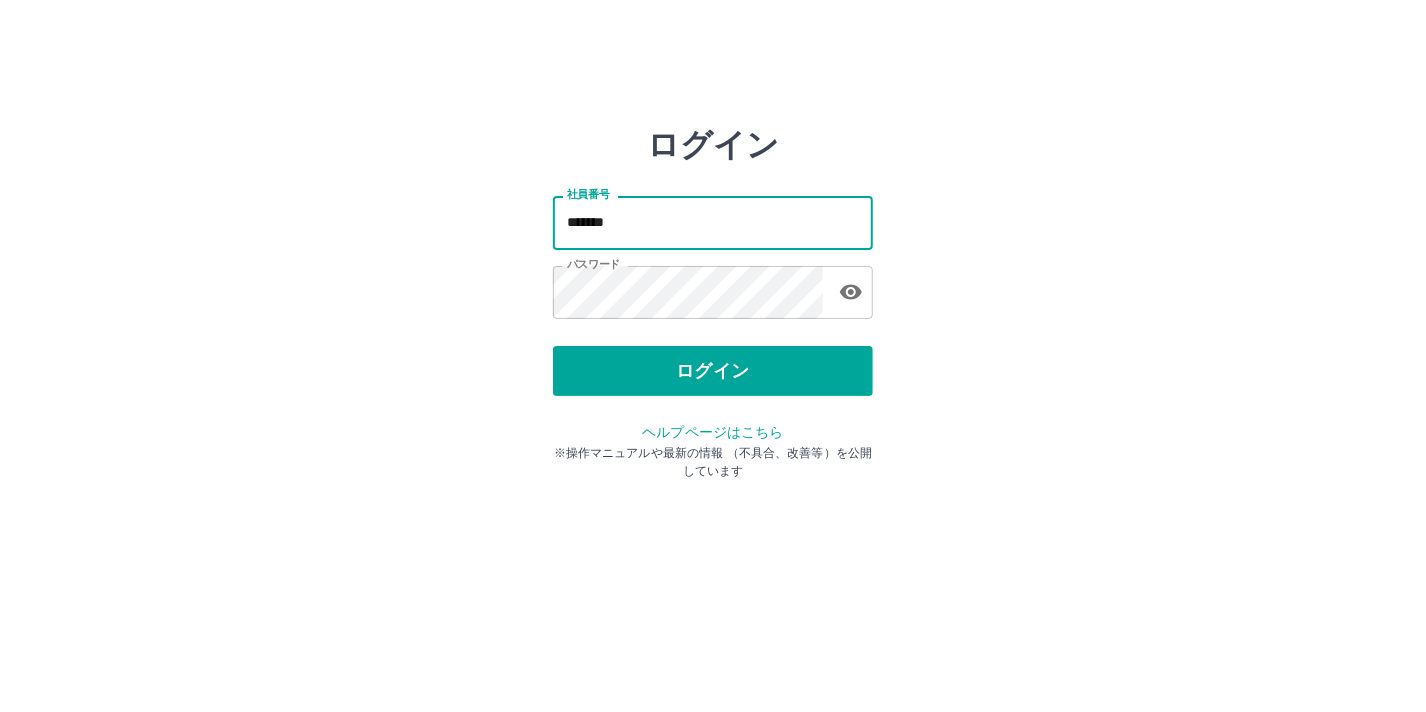 click on "*******" at bounding box center [713, 222] 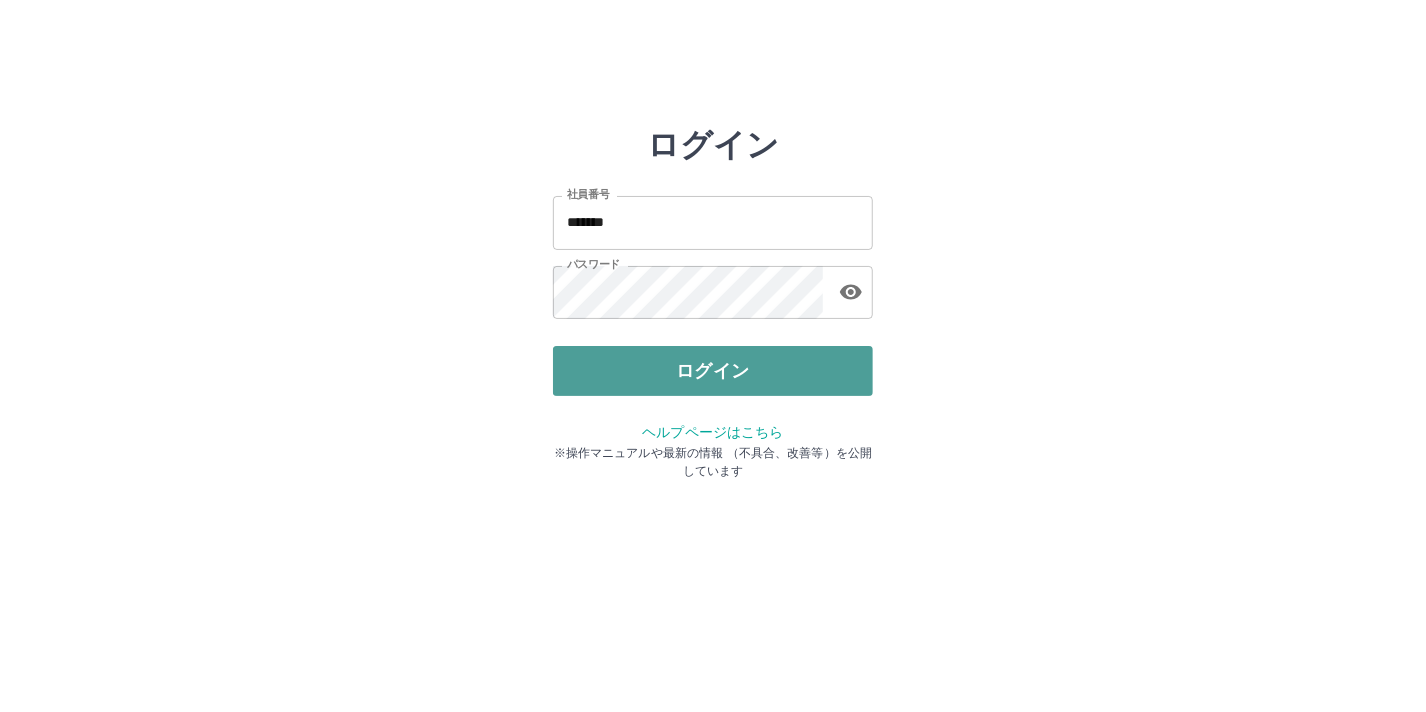click on "ログイン" at bounding box center [713, 371] 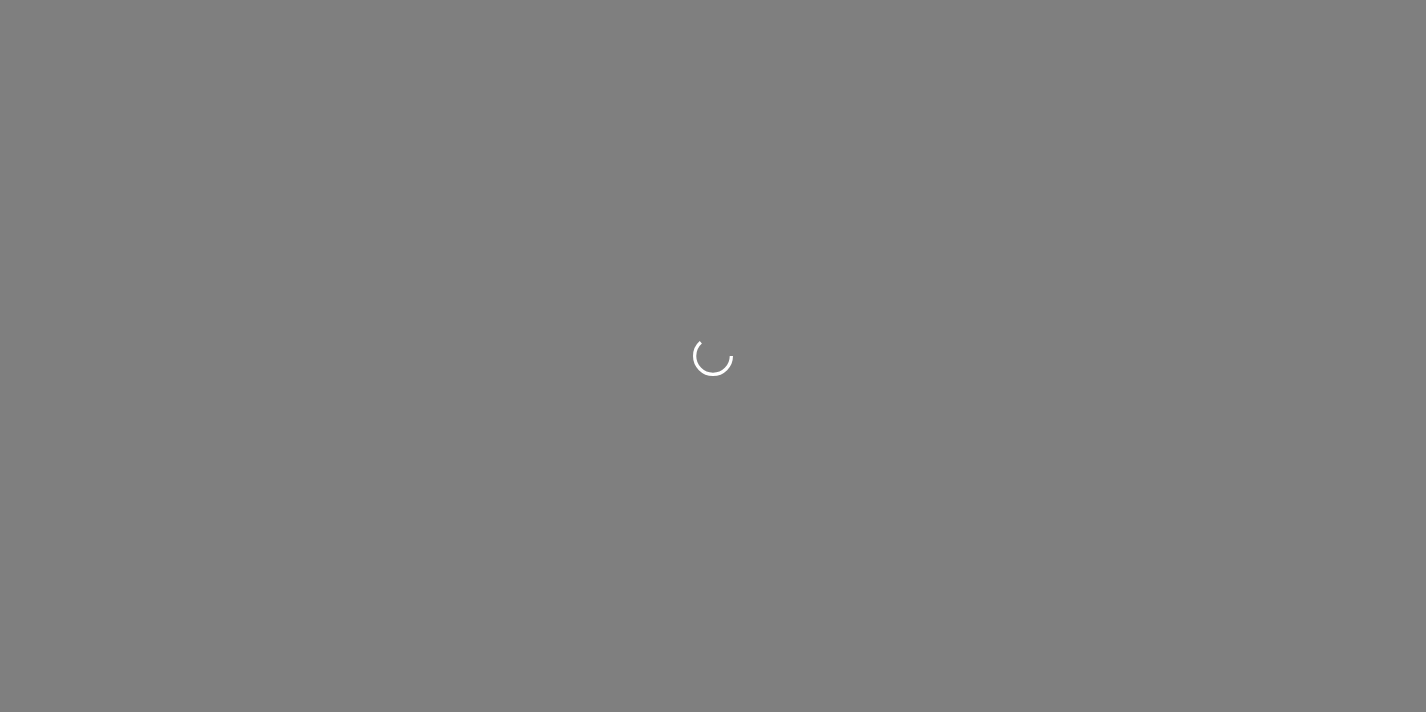 scroll, scrollTop: 0, scrollLeft: 0, axis: both 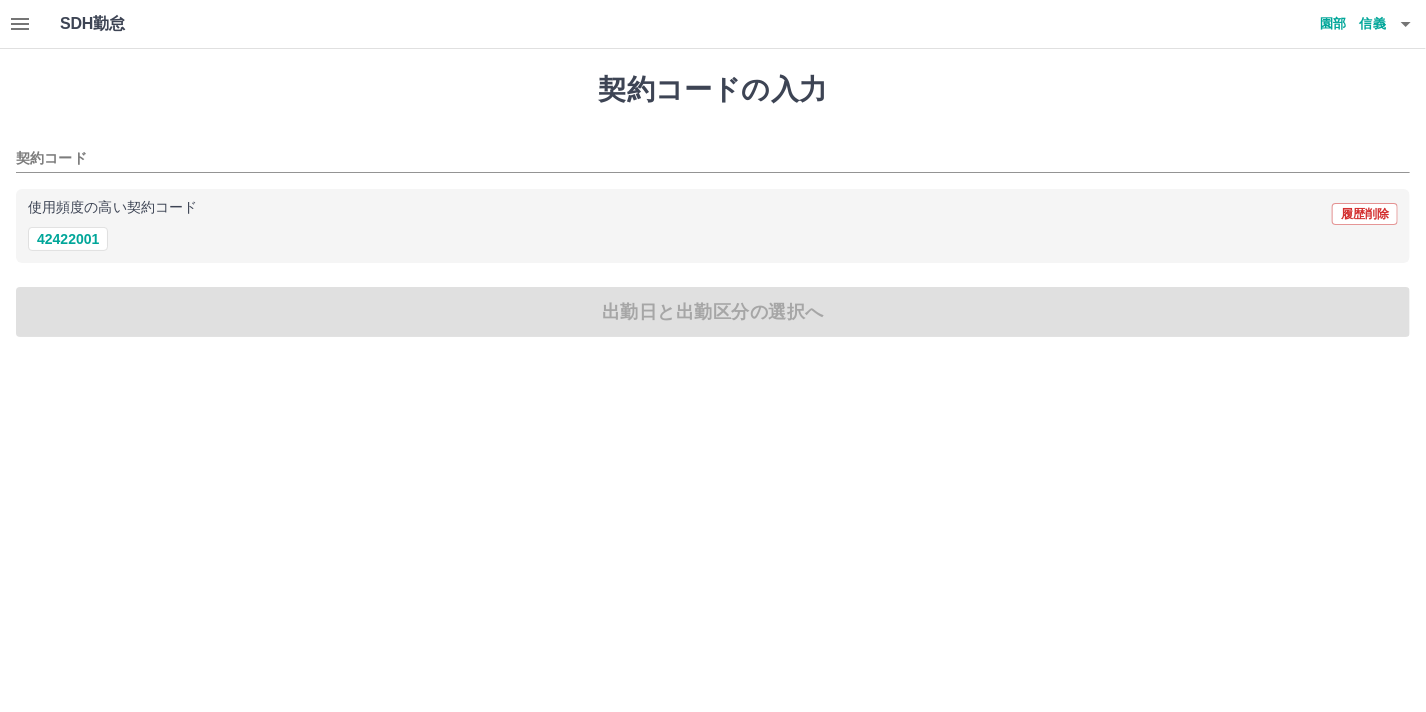 click on "園部　信義" at bounding box center [1326, 24] 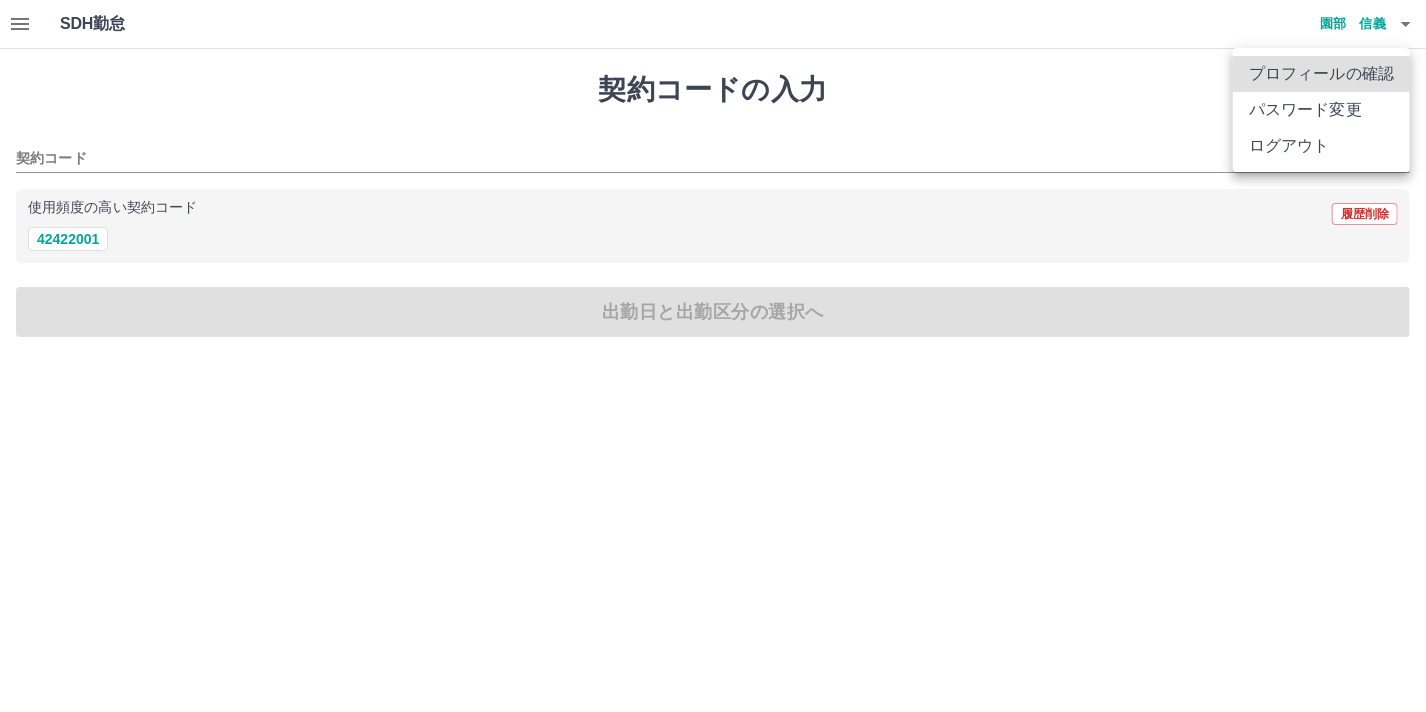 click on "ログアウト" at bounding box center (1321, 146) 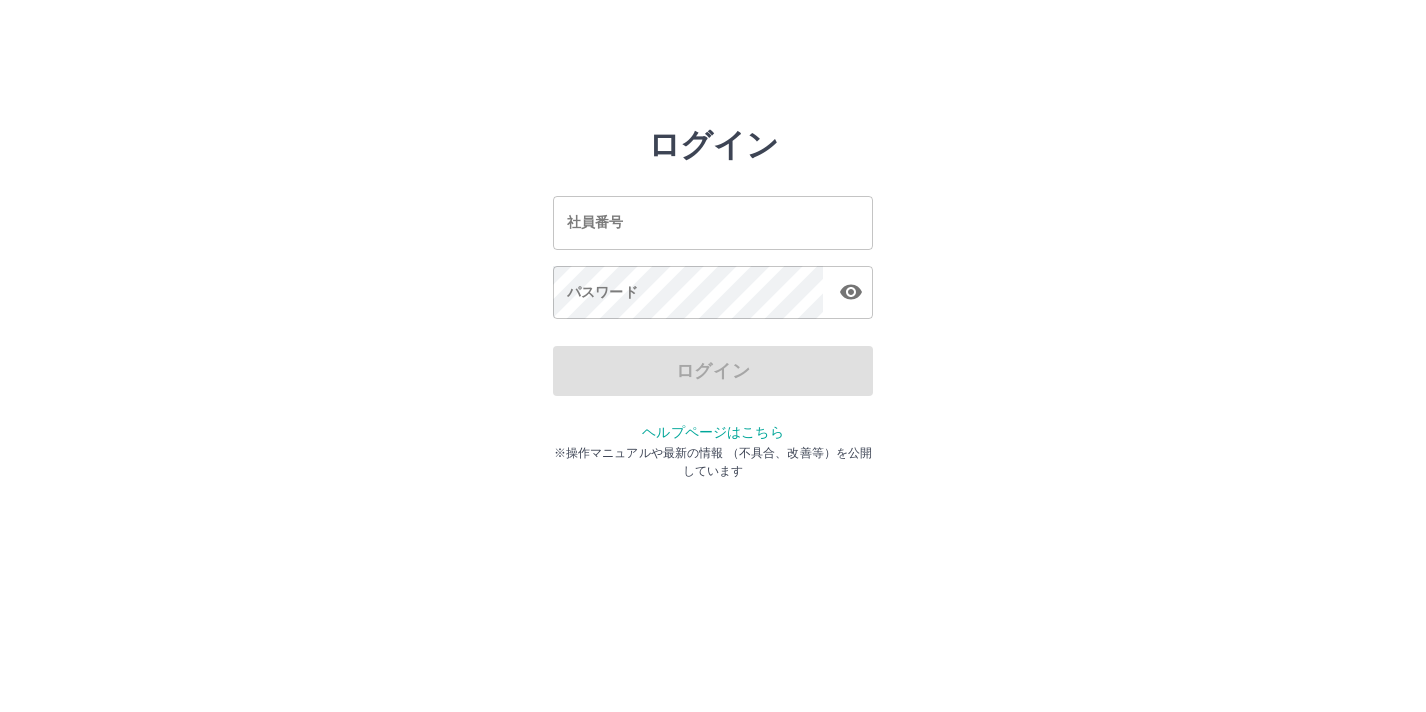 scroll, scrollTop: 0, scrollLeft: 0, axis: both 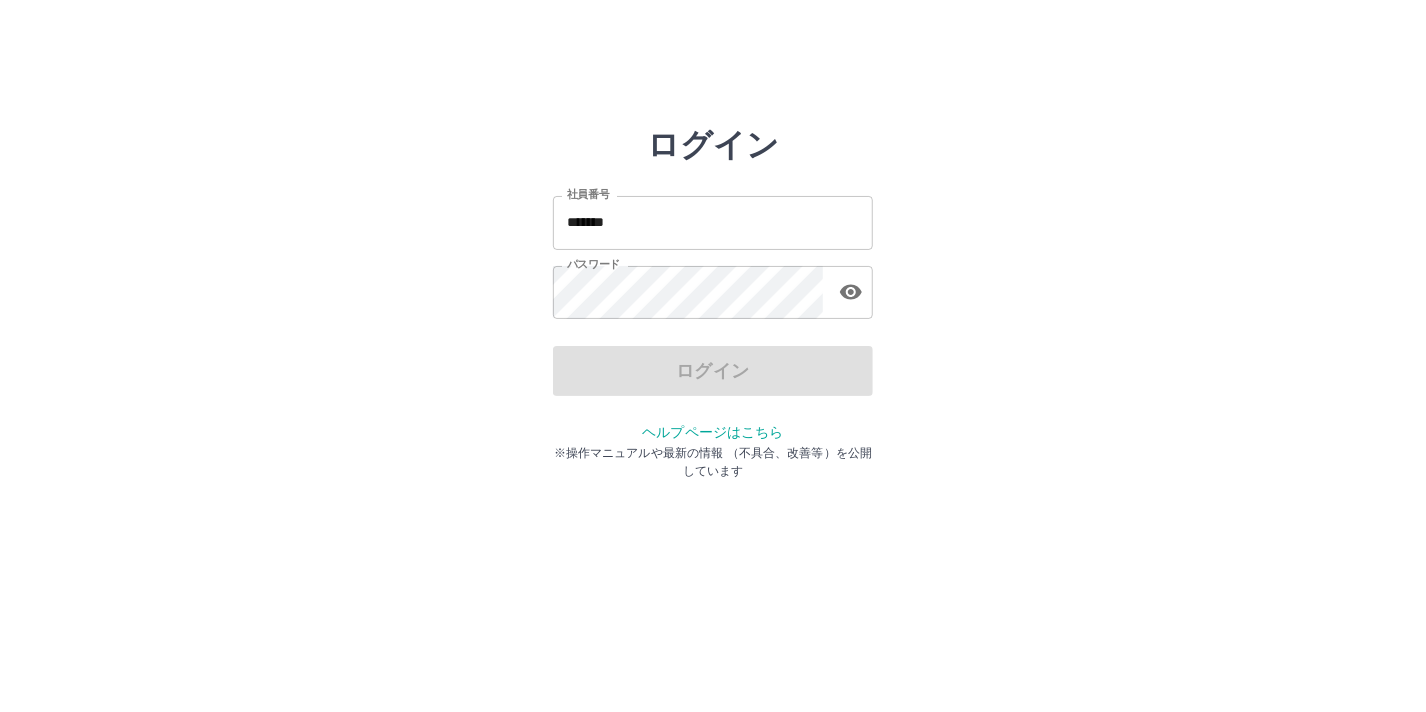 click on "*******" at bounding box center (713, 222) 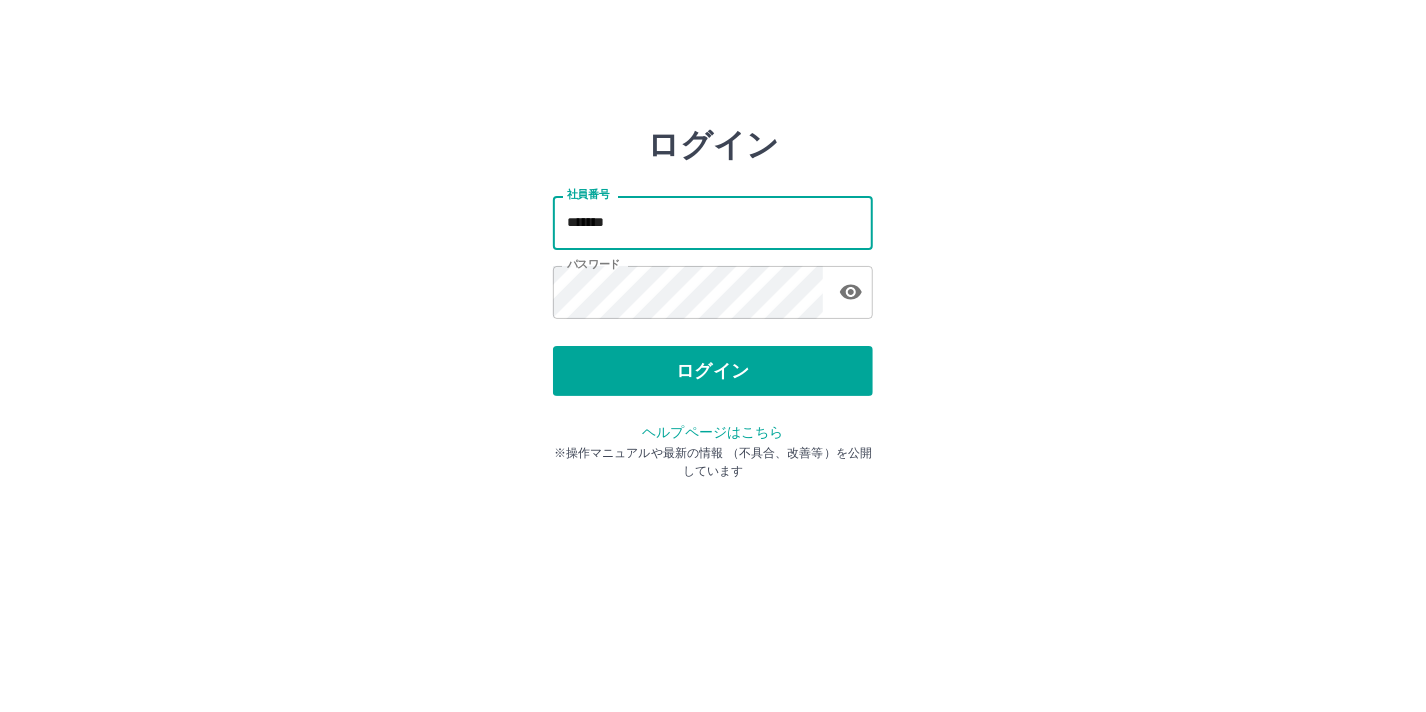 type on "*******" 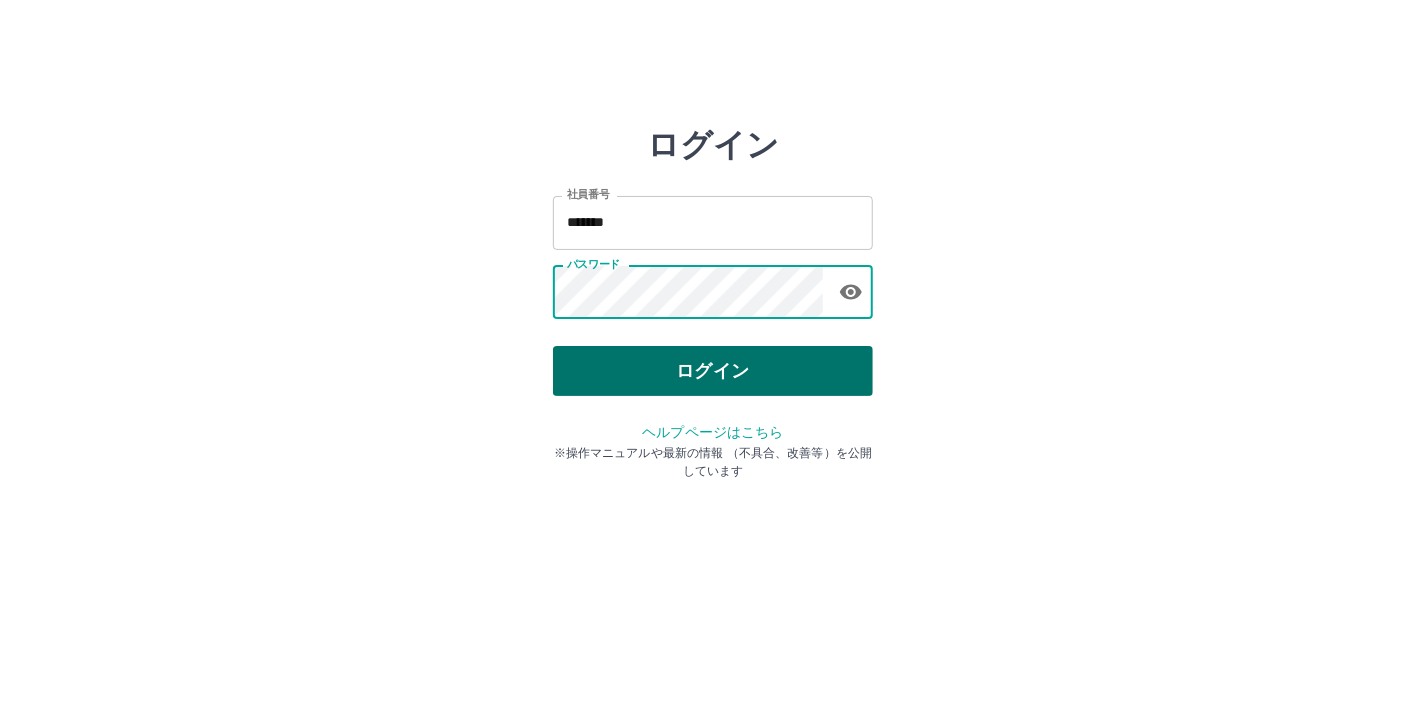 click on "ログイン" at bounding box center (713, 371) 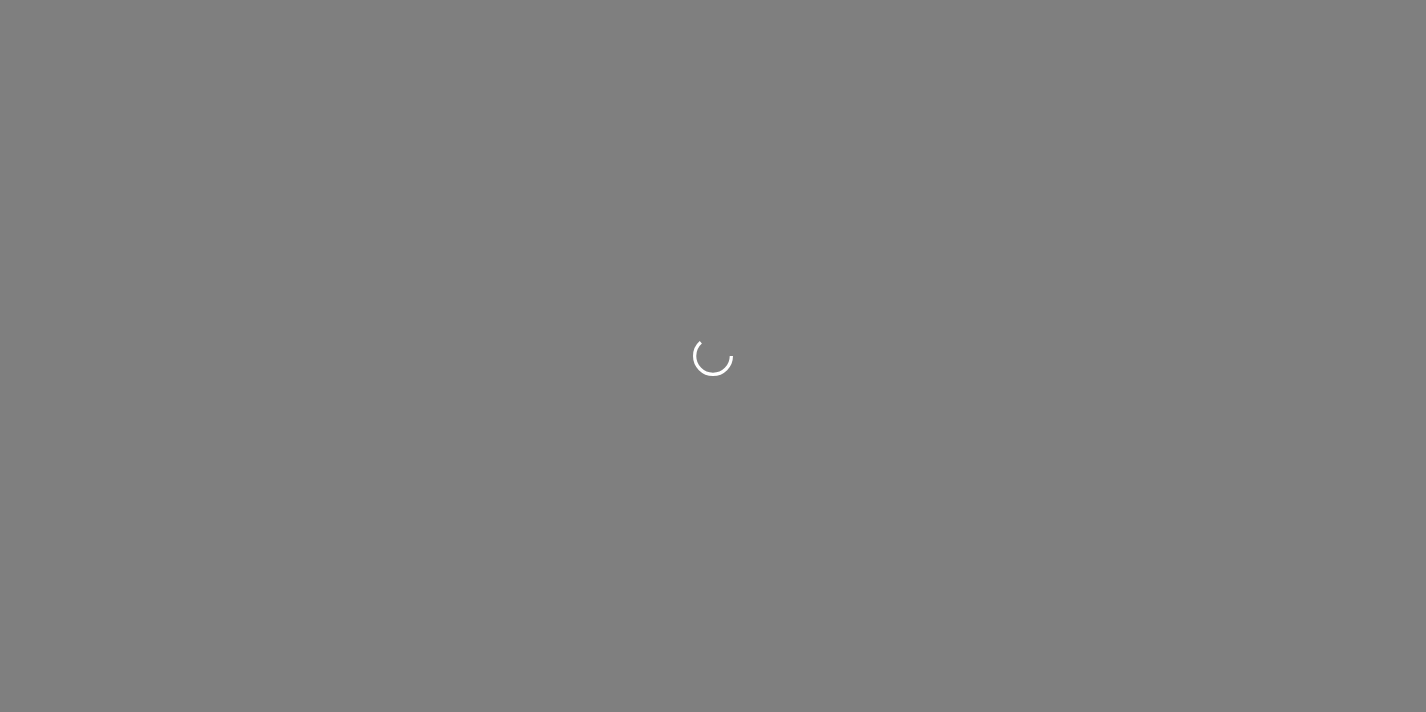 scroll, scrollTop: 0, scrollLeft: 0, axis: both 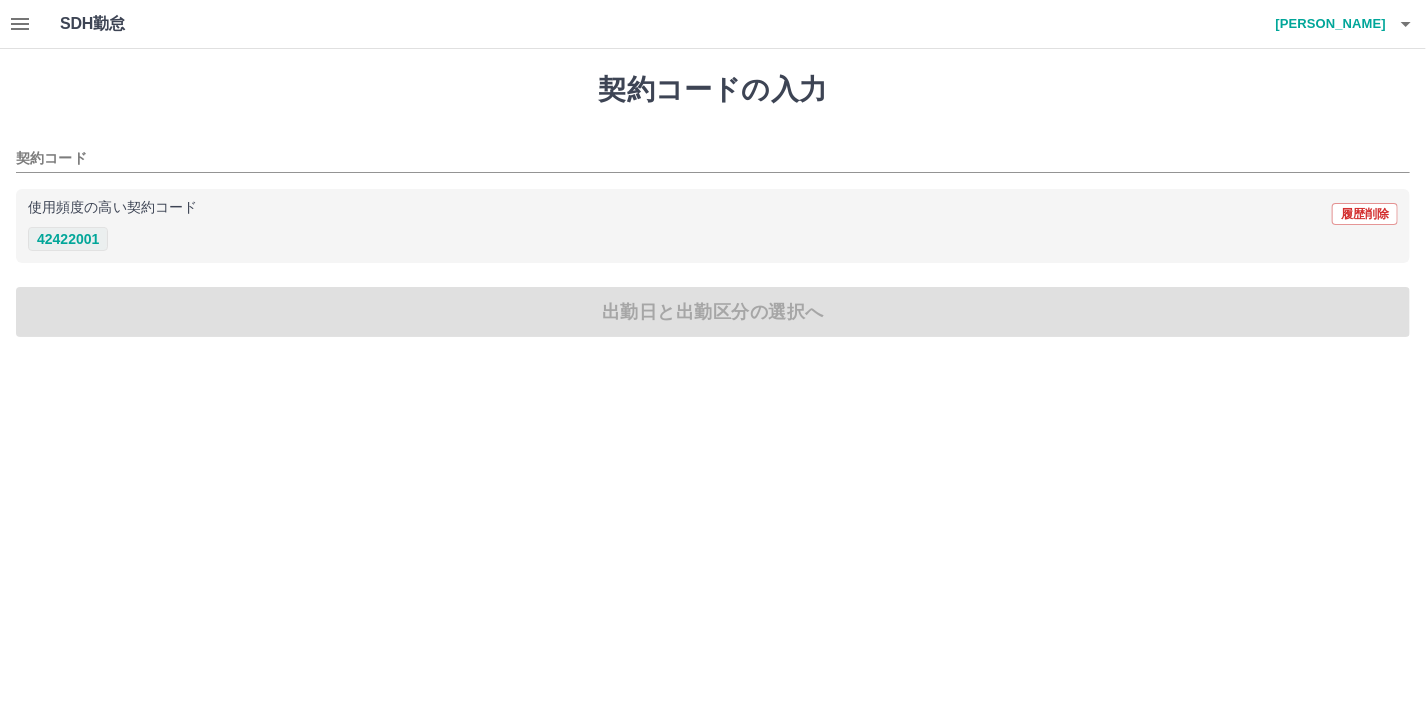 click on "42422001" at bounding box center (68, 239) 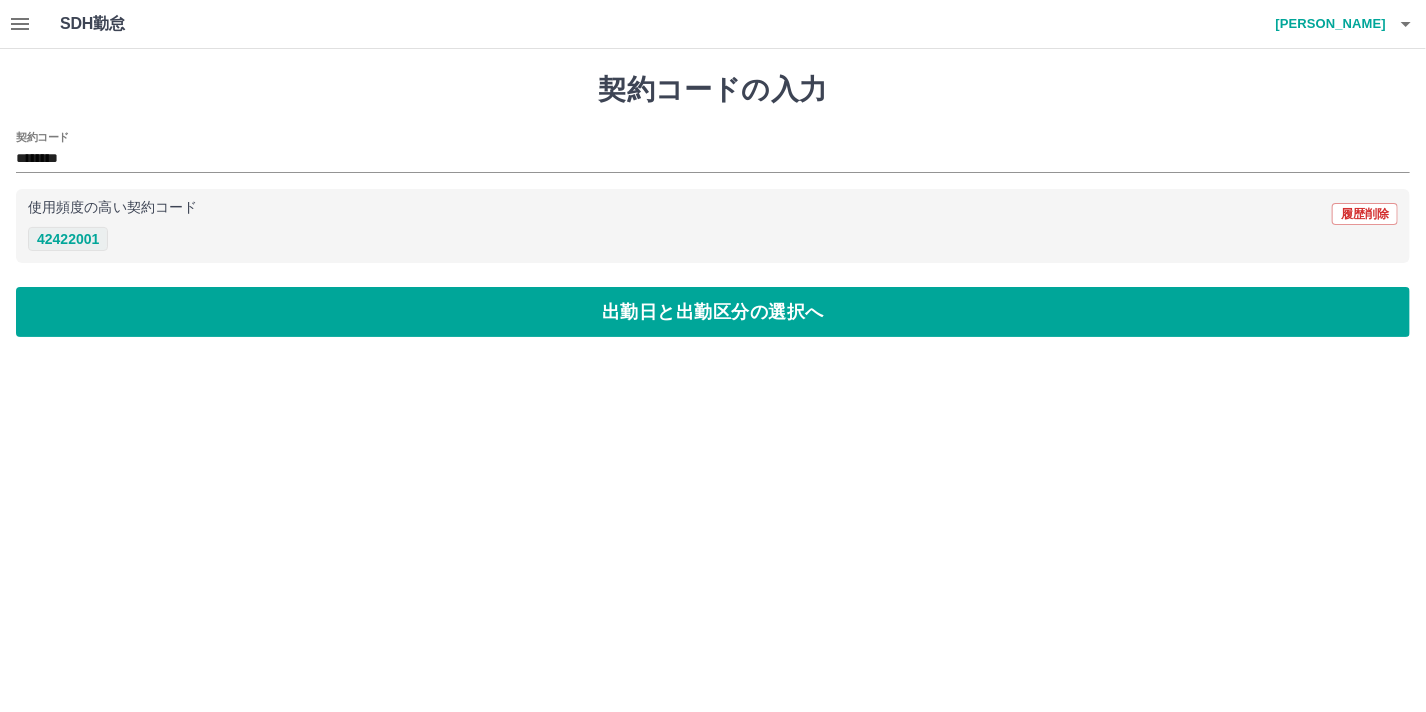 click on "出勤日と出勤区分の選択へ" at bounding box center [713, 312] 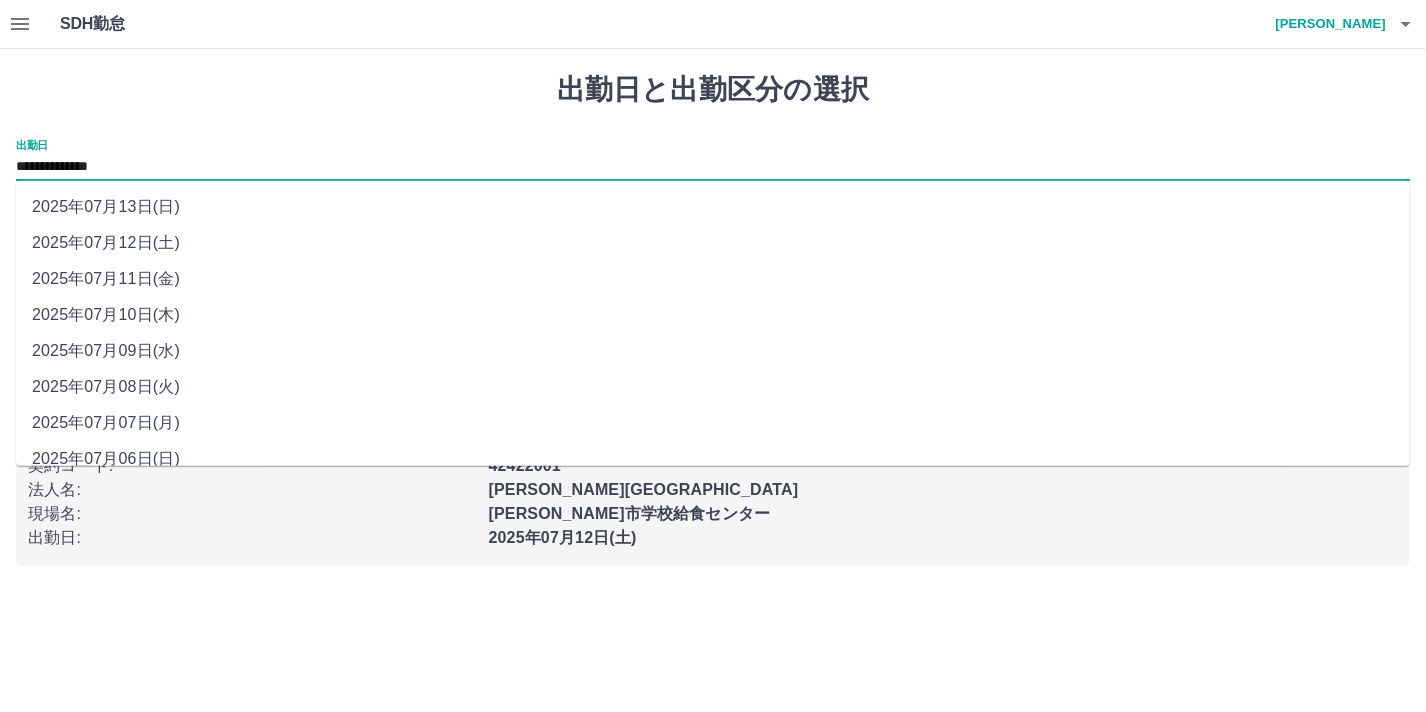 click on "**********" at bounding box center (713, 167) 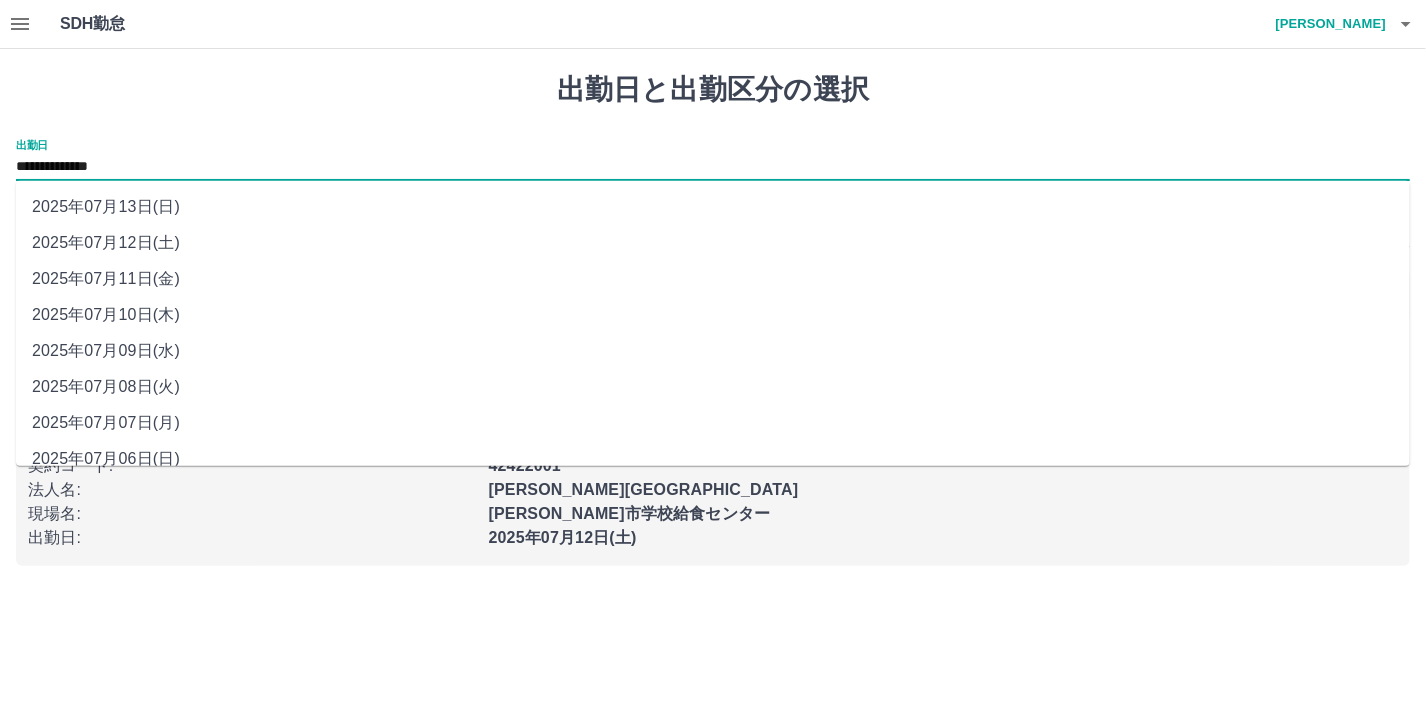 click on "2025年07月07日(月)" at bounding box center [713, 423] 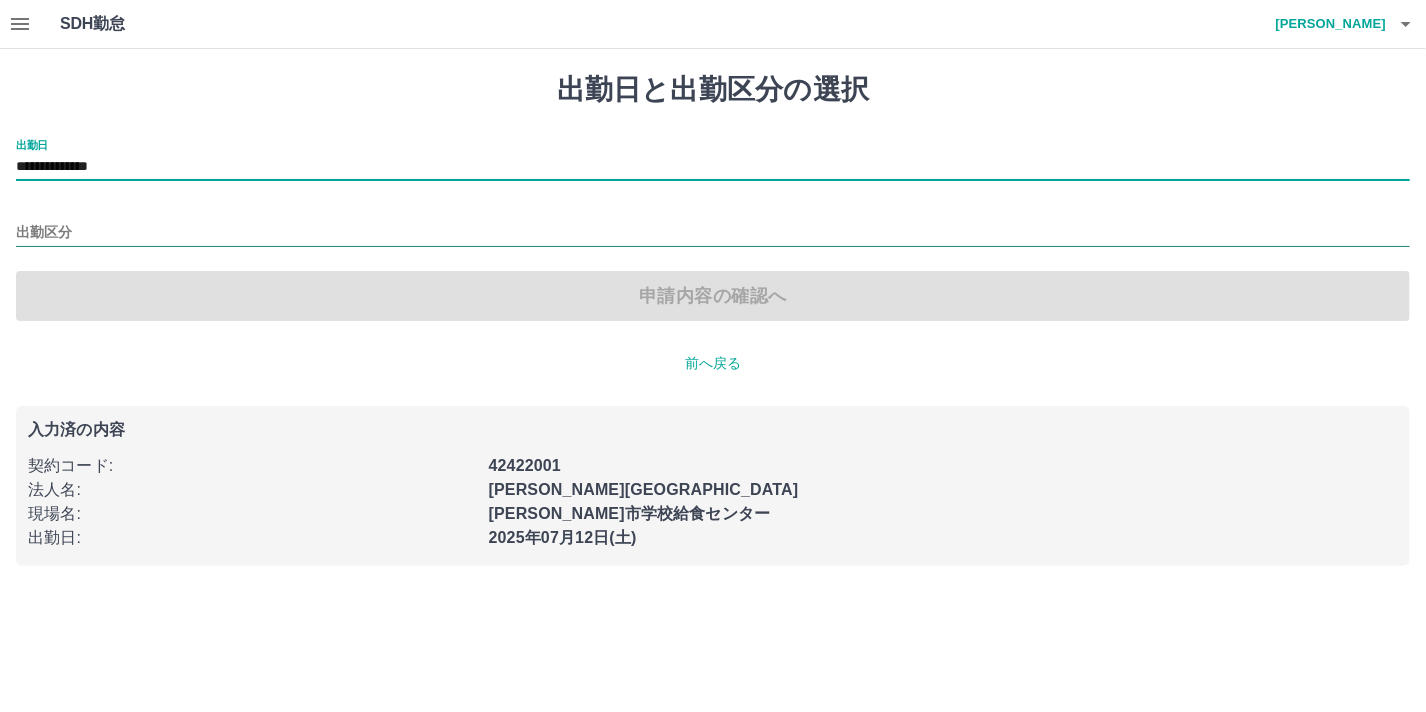 click on "出勤区分" at bounding box center (713, 233) 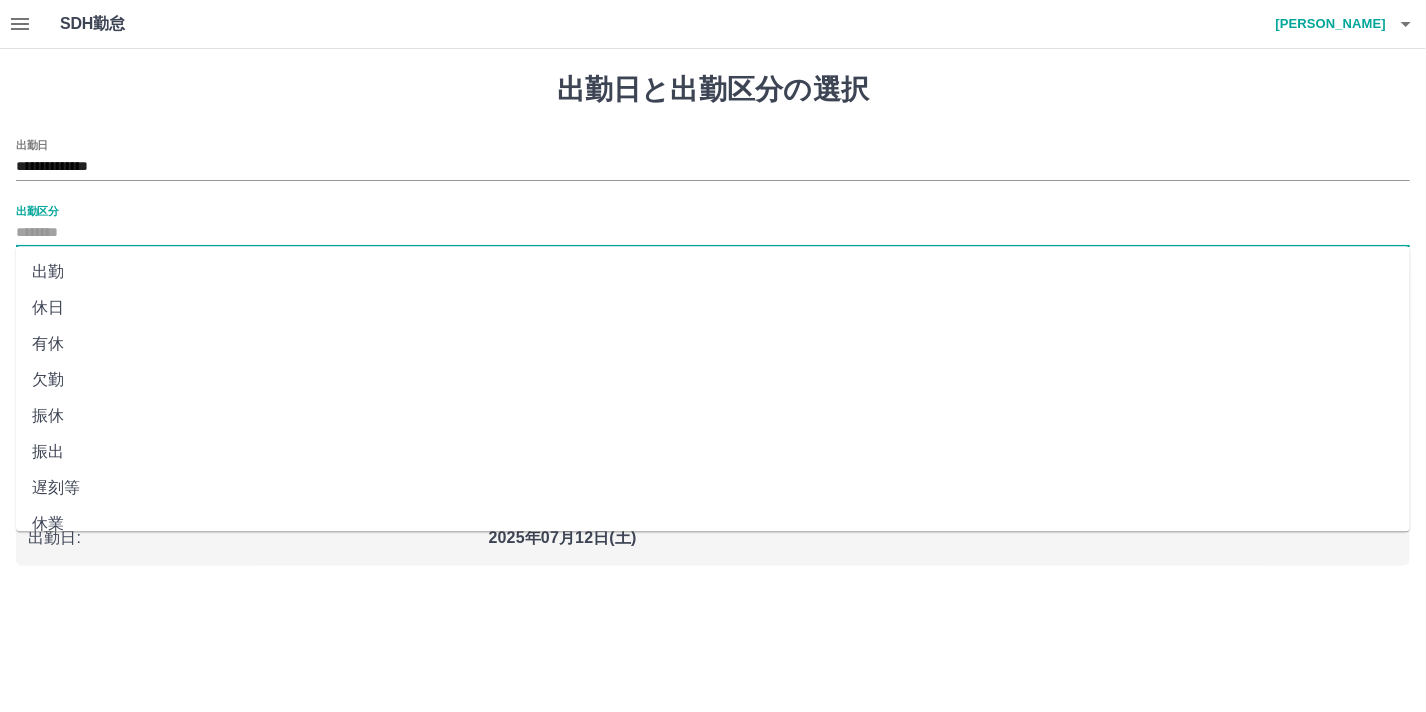 click on "欠勤" at bounding box center [713, 380] 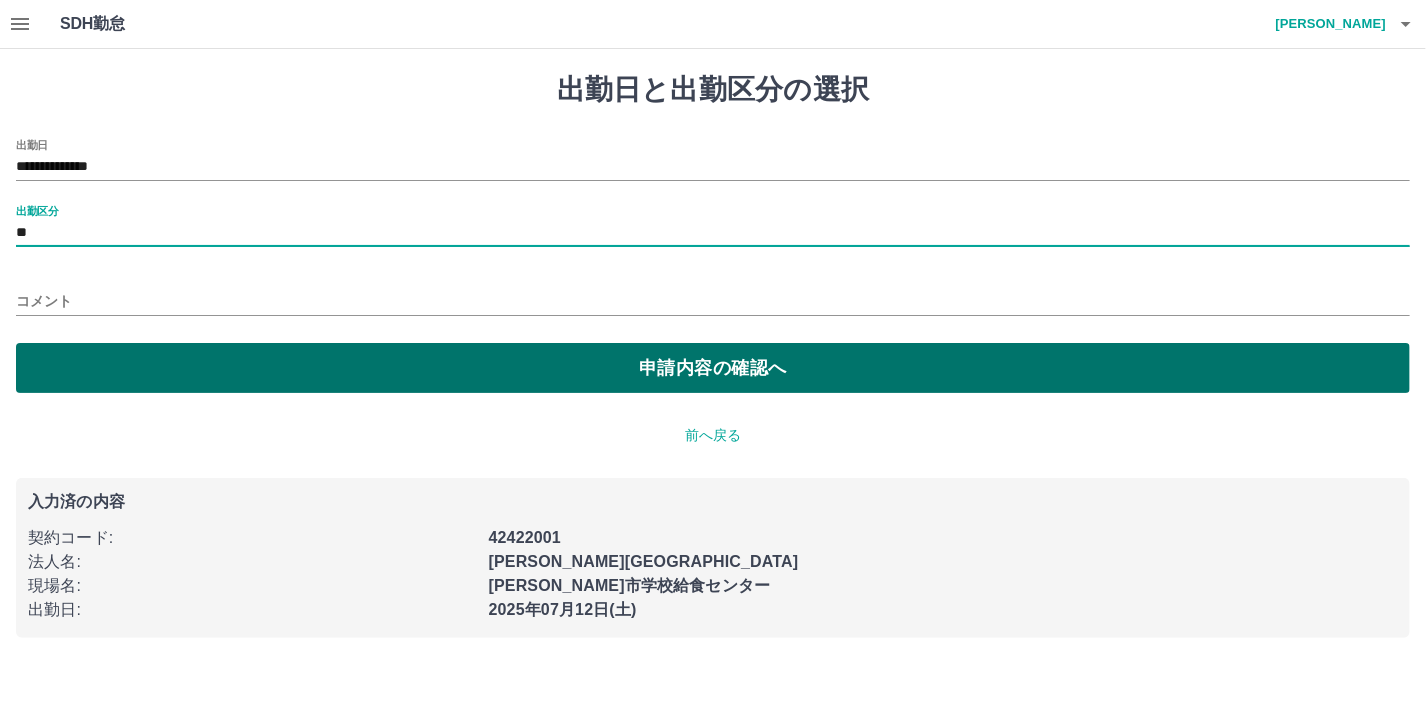 click on "申請内容の確認へ" at bounding box center (713, 368) 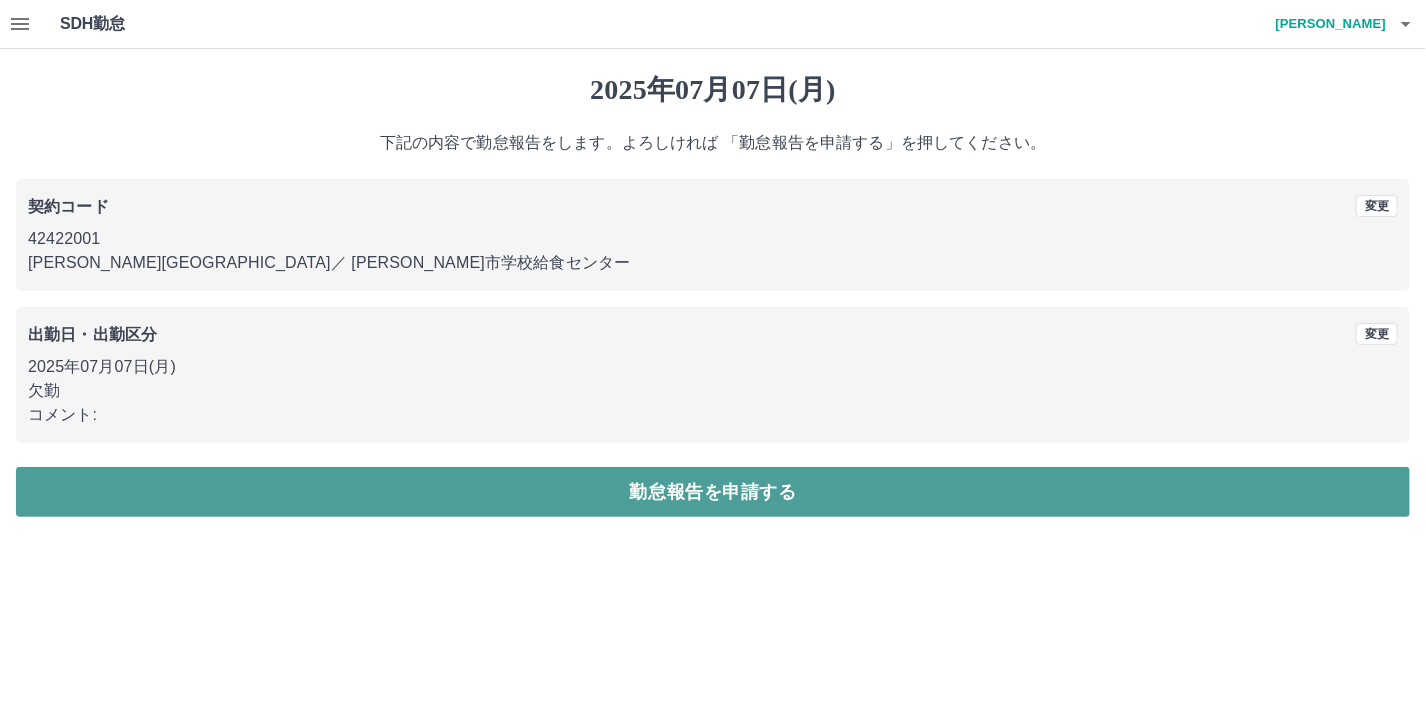 click on "勤怠報告を申請する" at bounding box center (713, 492) 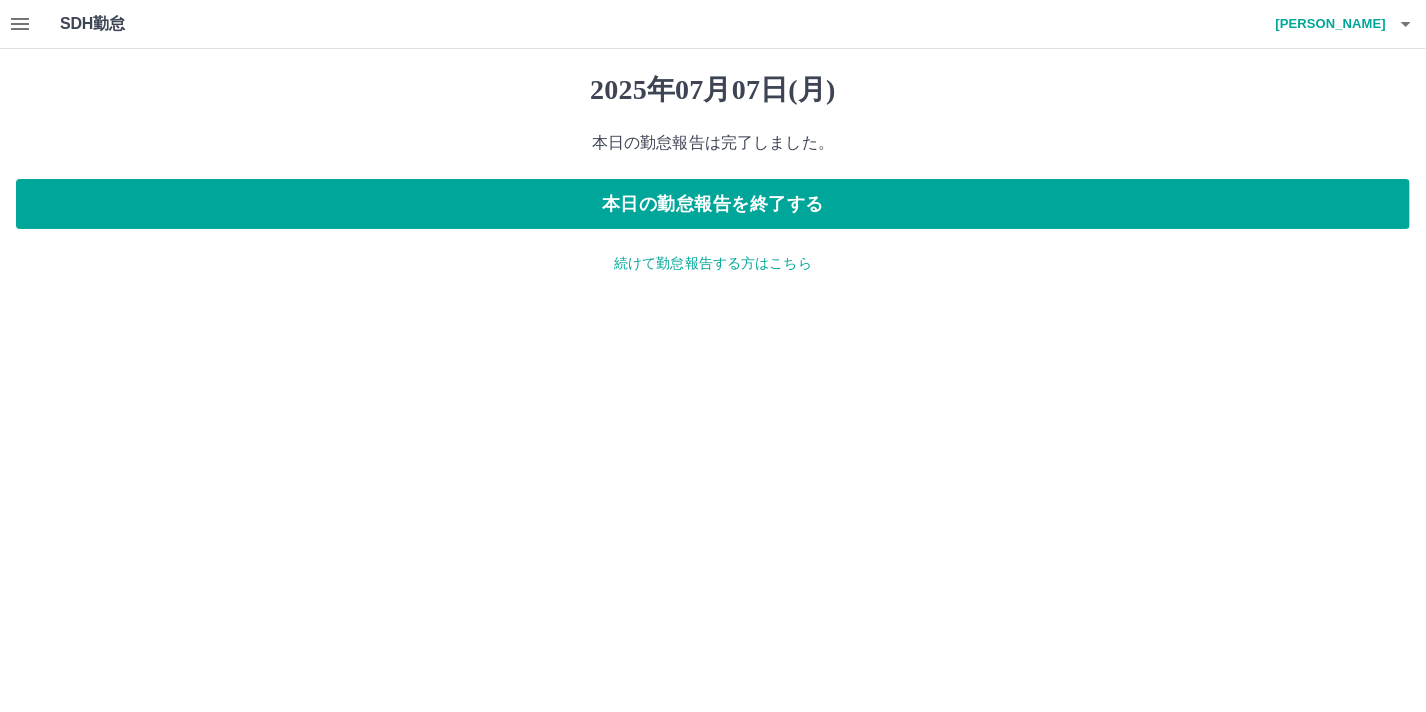click on "続けて勤怠報告する方はこちら" at bounding box center (713, 263) 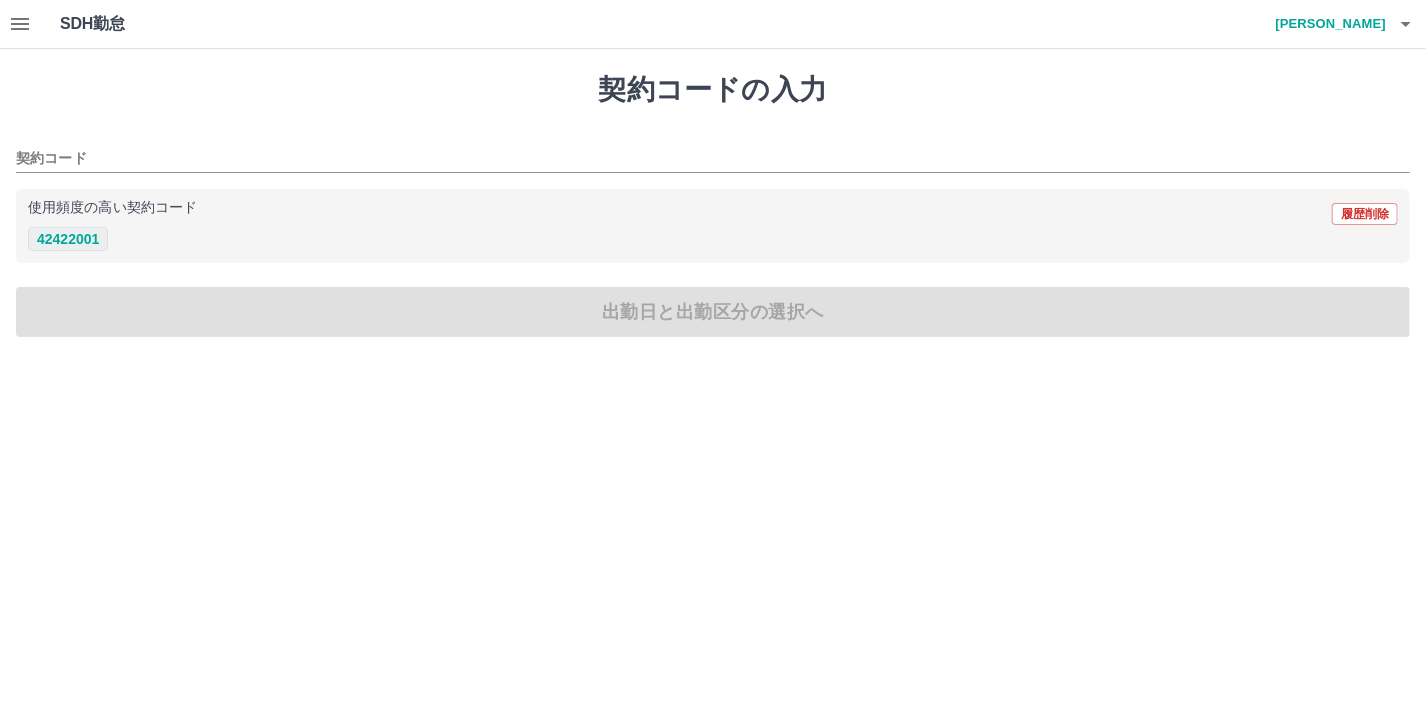 click on "42422001" at bounding box center [68, 239] 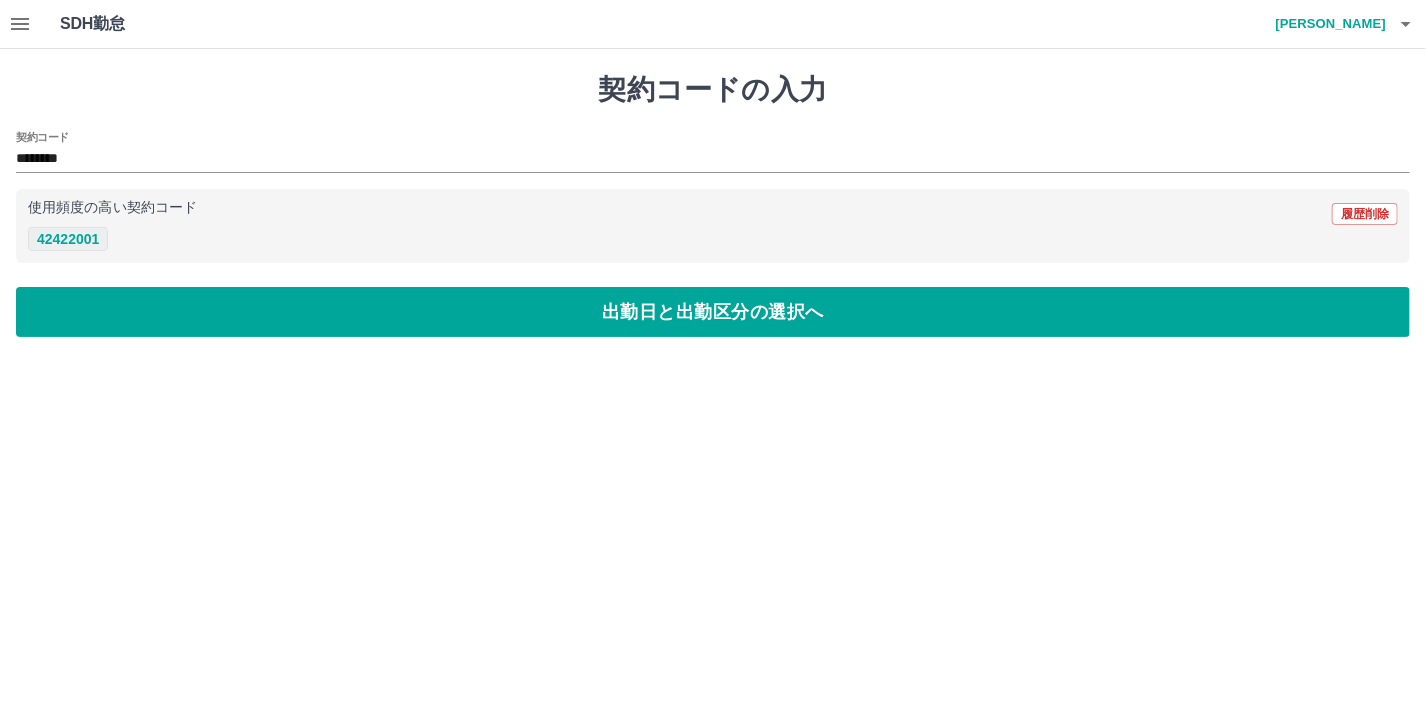 type on "********" 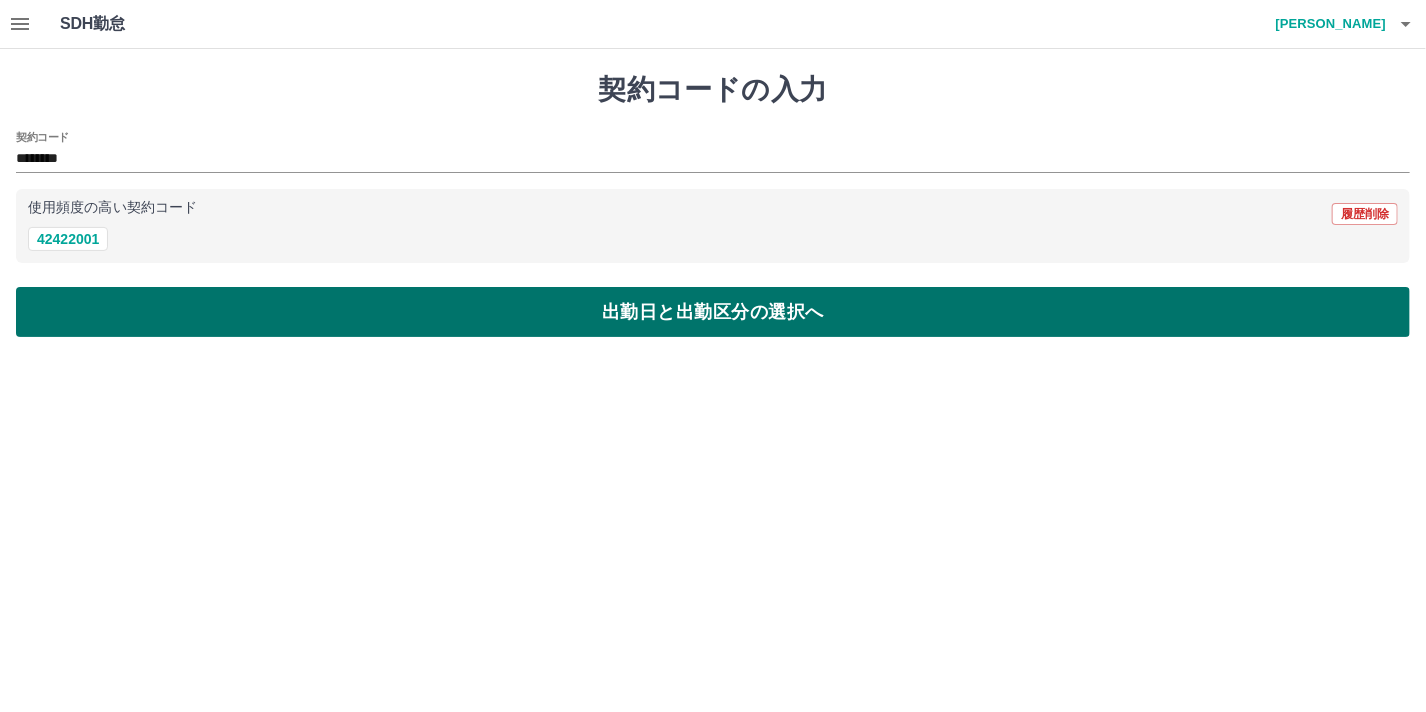 click on "出勤日と出勤区分の選択へ" at bounding box center (713, 312) 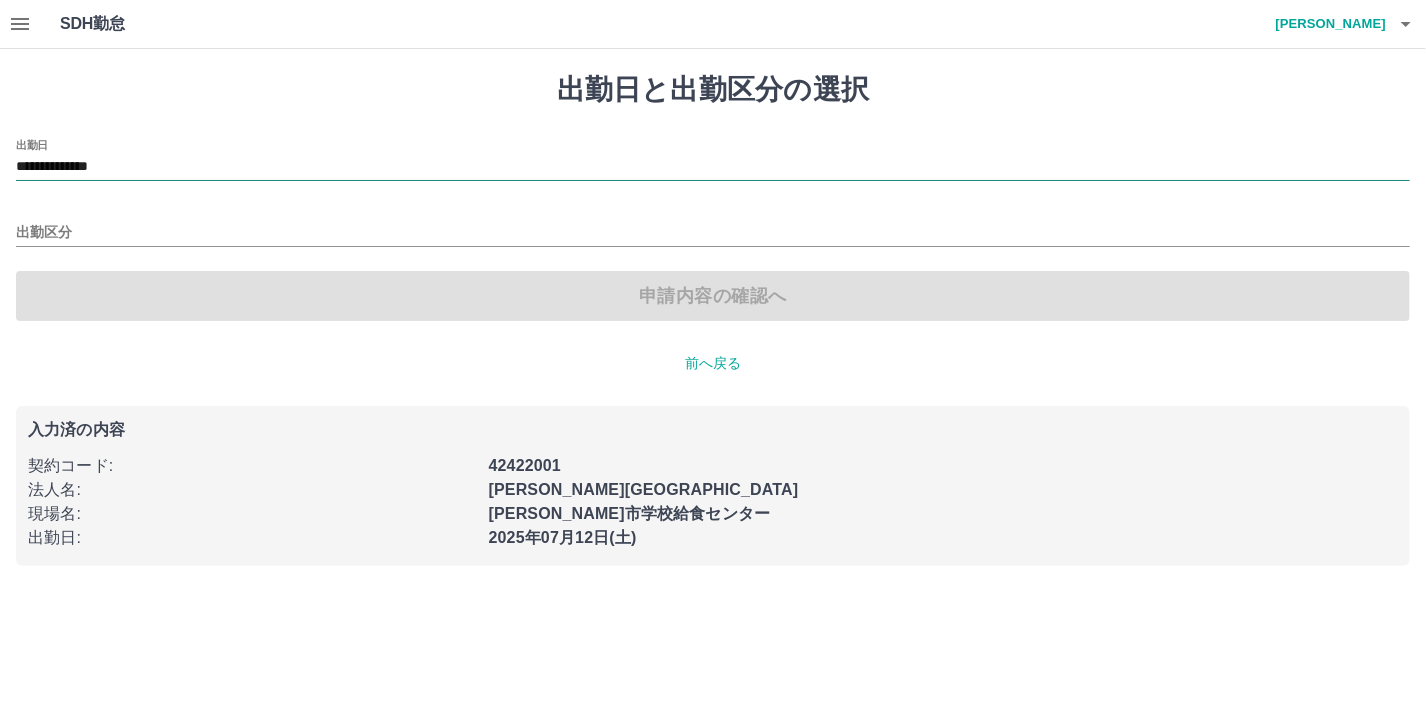 click on "**********" at bounding box center (713, 167) 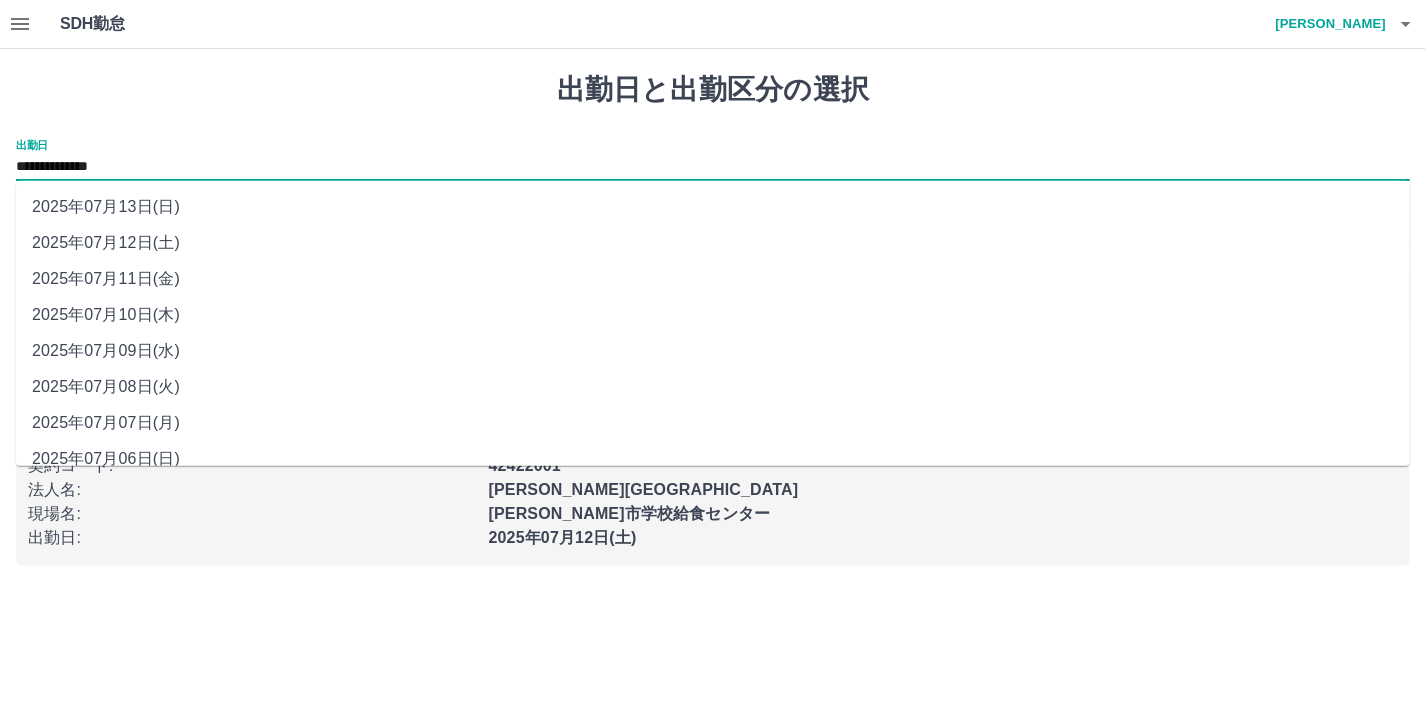 click on "2025年07月08日(火)" at bounding box center [713, 387] 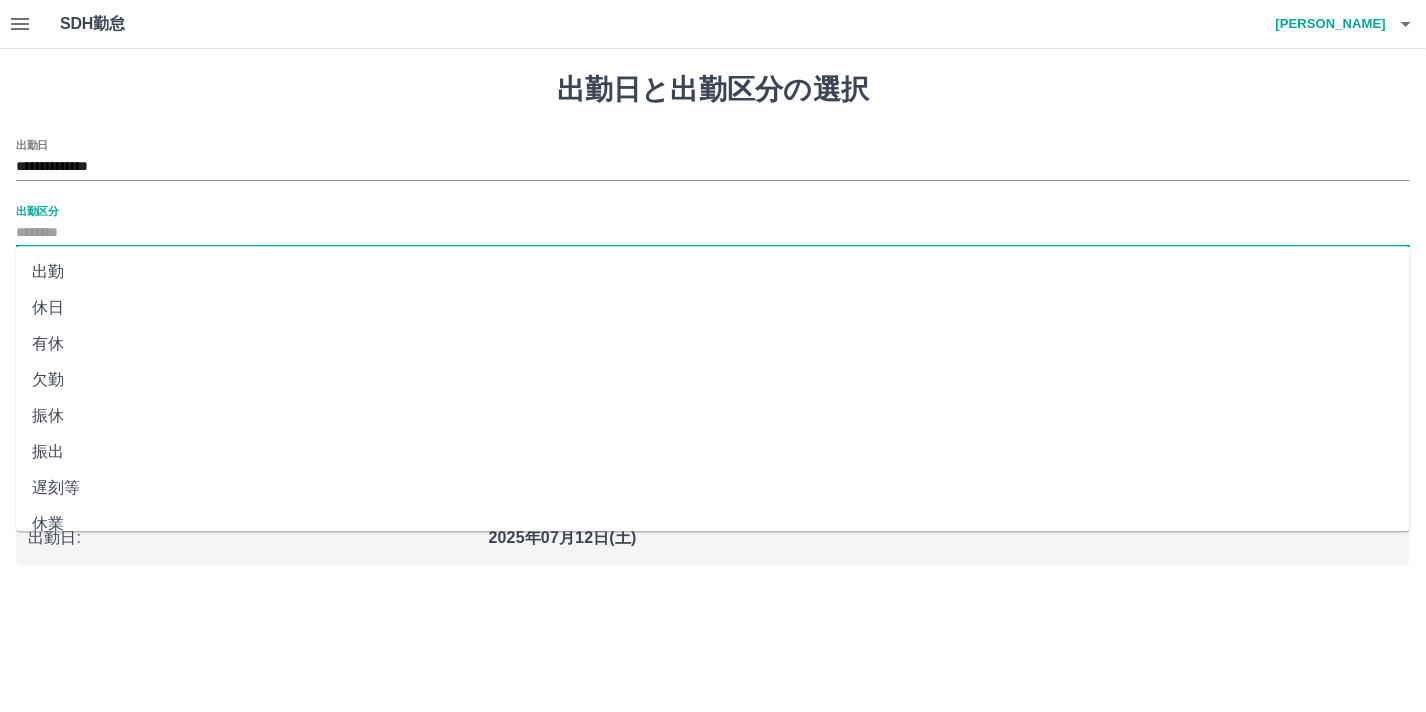 click on "出勤区分" at bounding box center (713, 233) 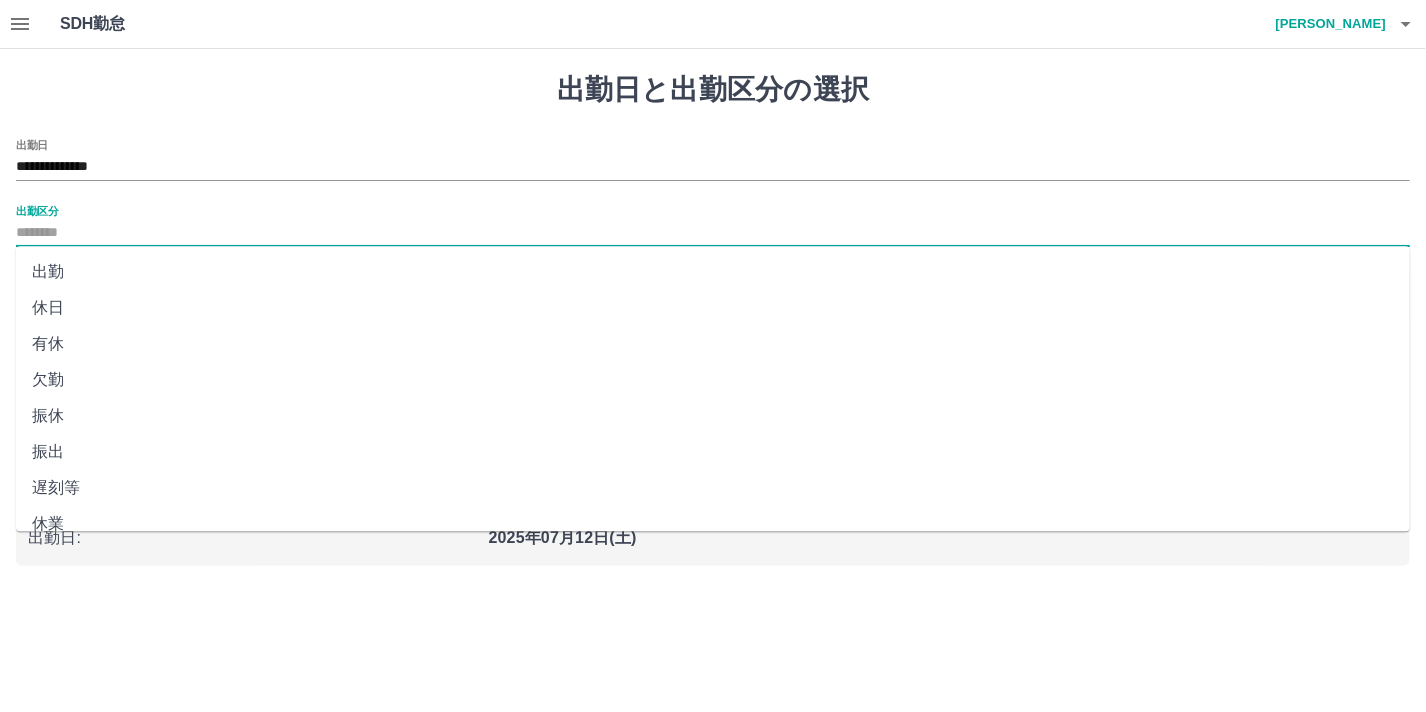 click on "欠勤" at bounding box center [713, 380] 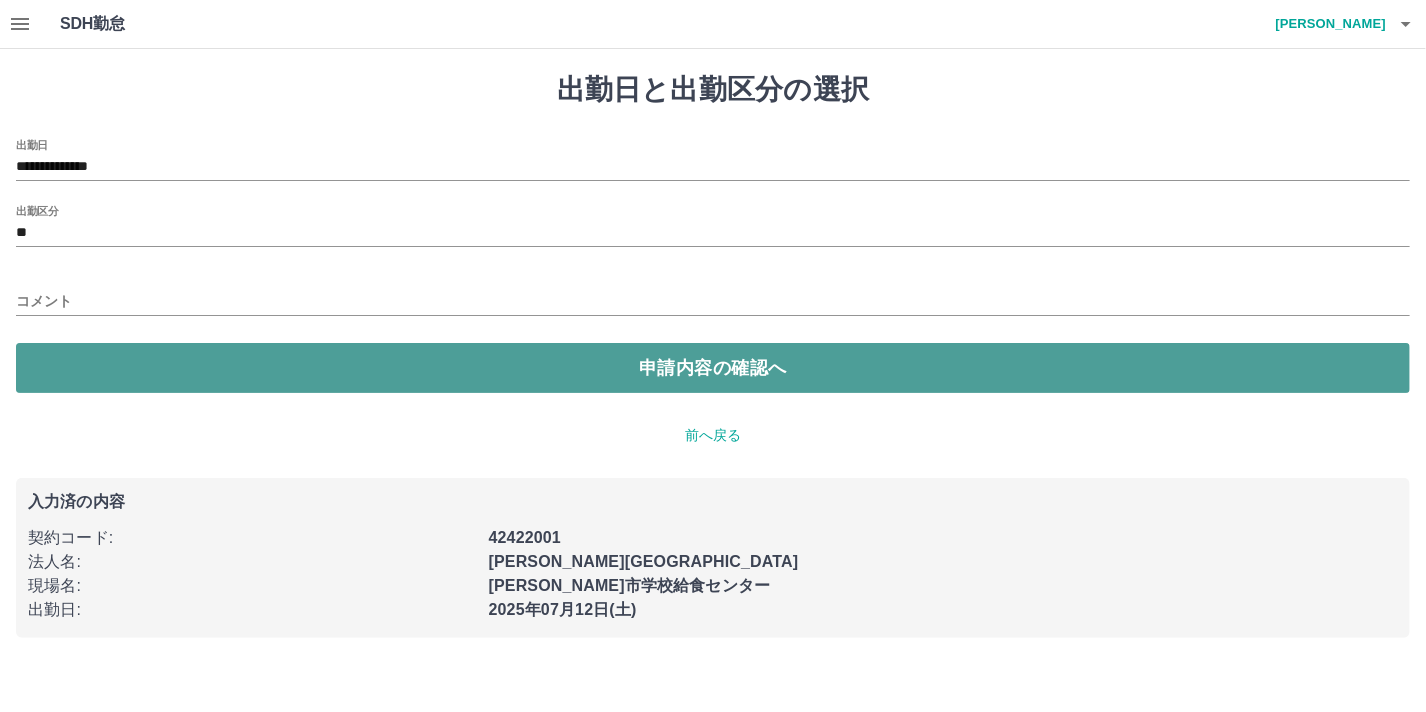 click on "申請内容の確認へ" at bounding box center [713, 368] 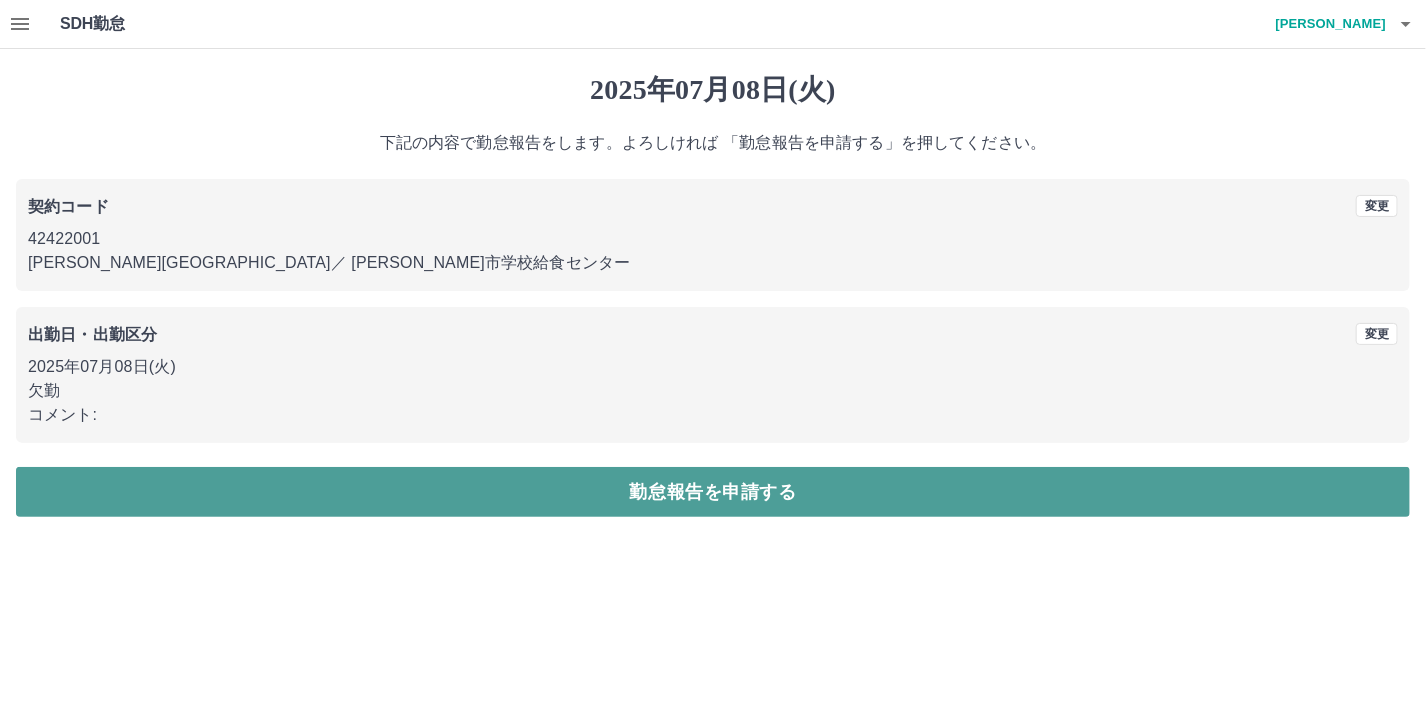 click on "勤怠報告を申請する" at bounding box center (713, 492) 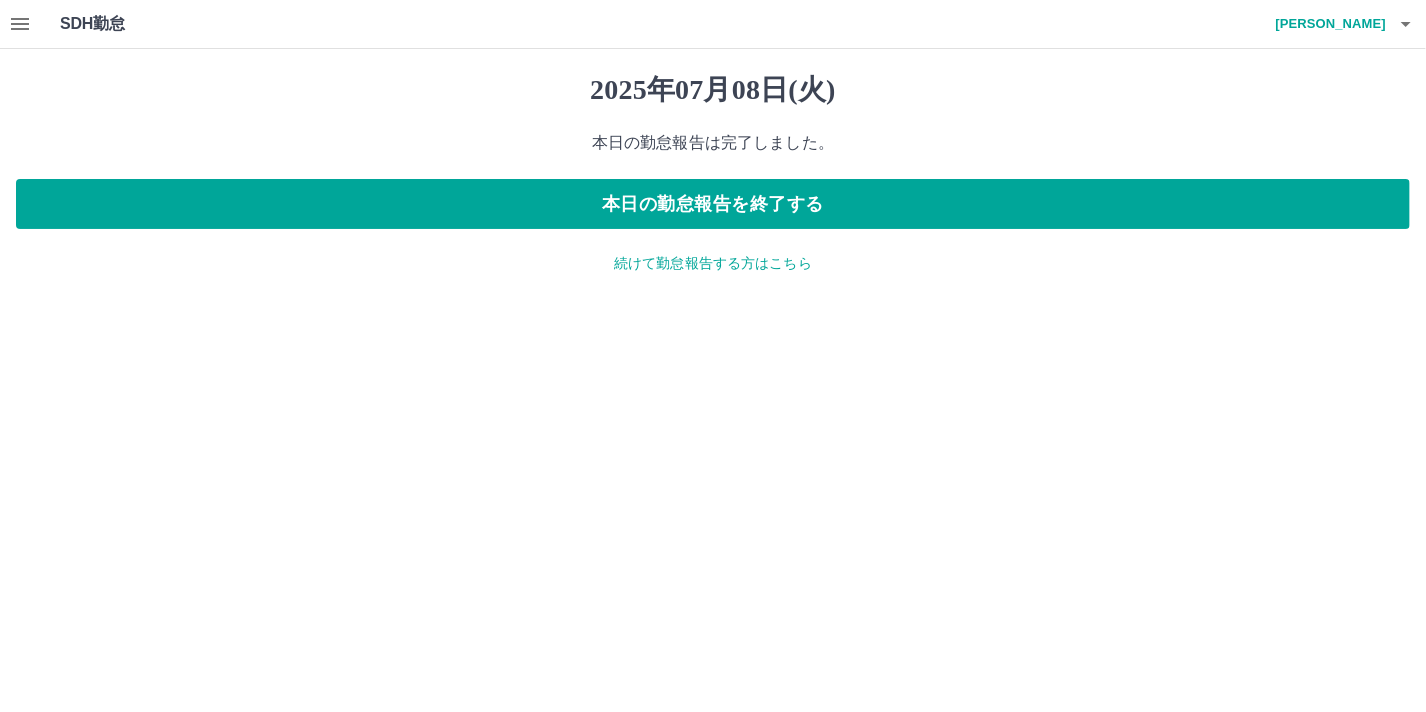 click on "続けて勤怠報告する方はこちら" at bounding box center (713, 263) 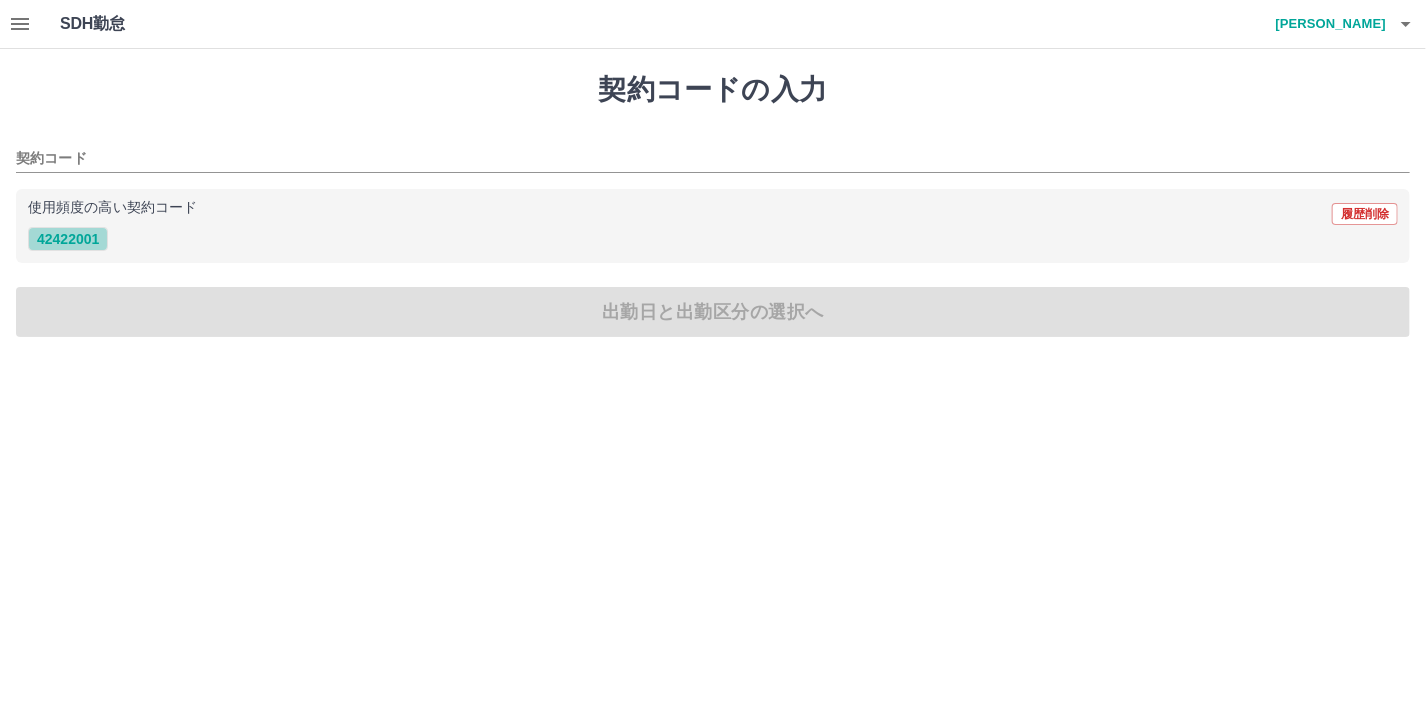 click on "42422001" at bounding box center (68, 239) 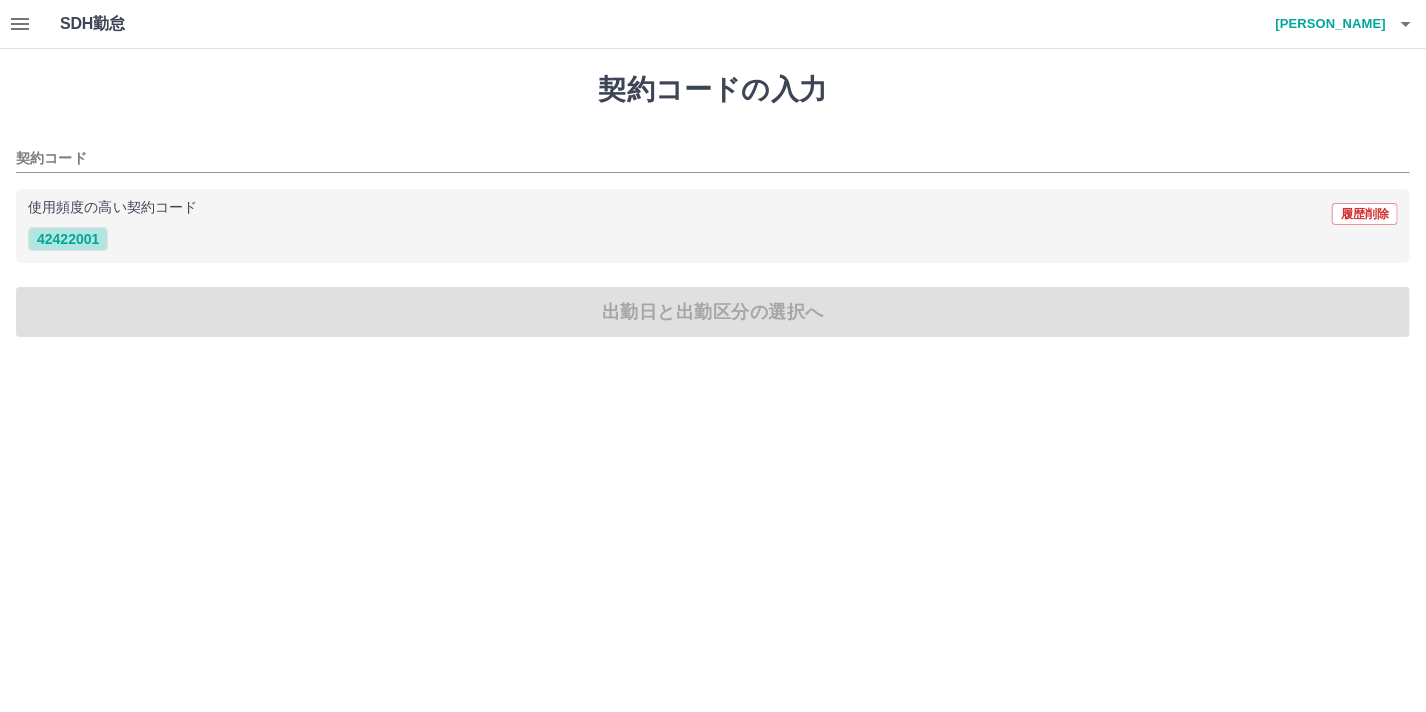 type on "********" 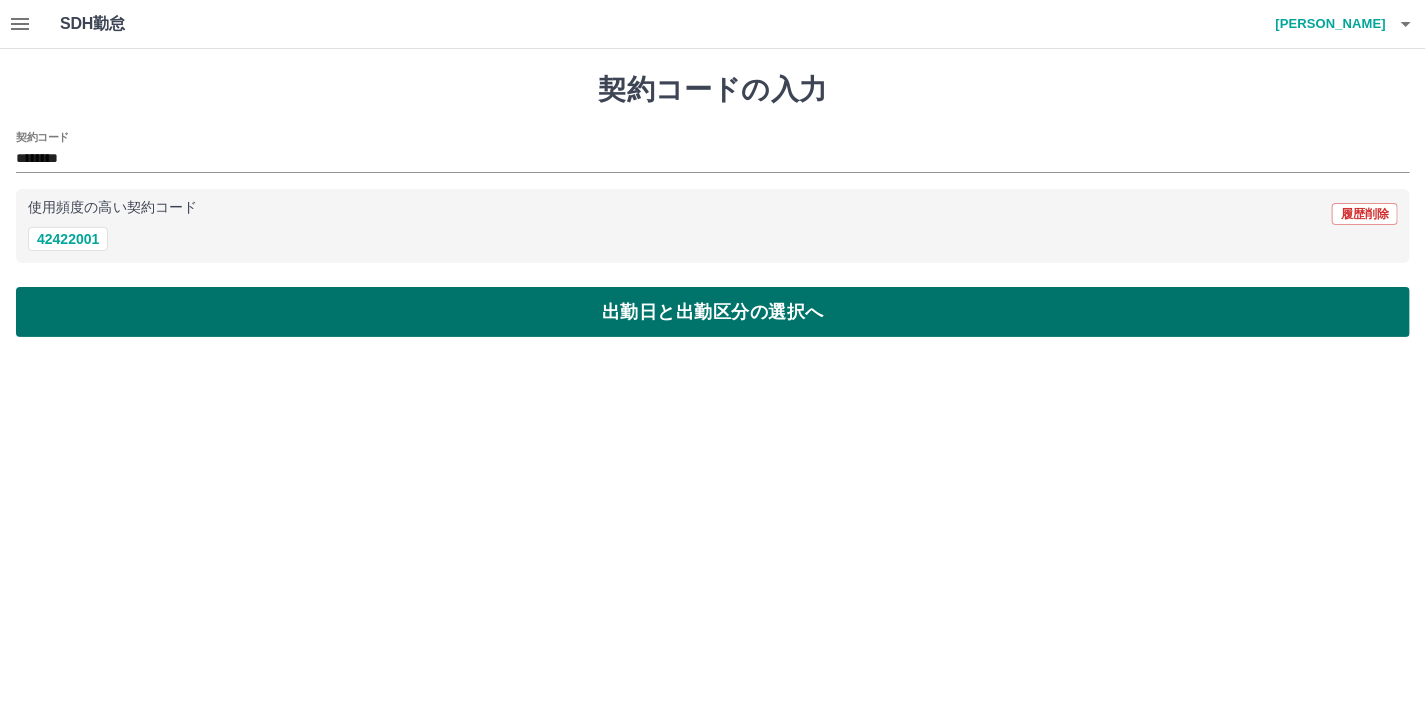click on "出勤日と出勤区分の選択へ" at bounding box center (713, 312) 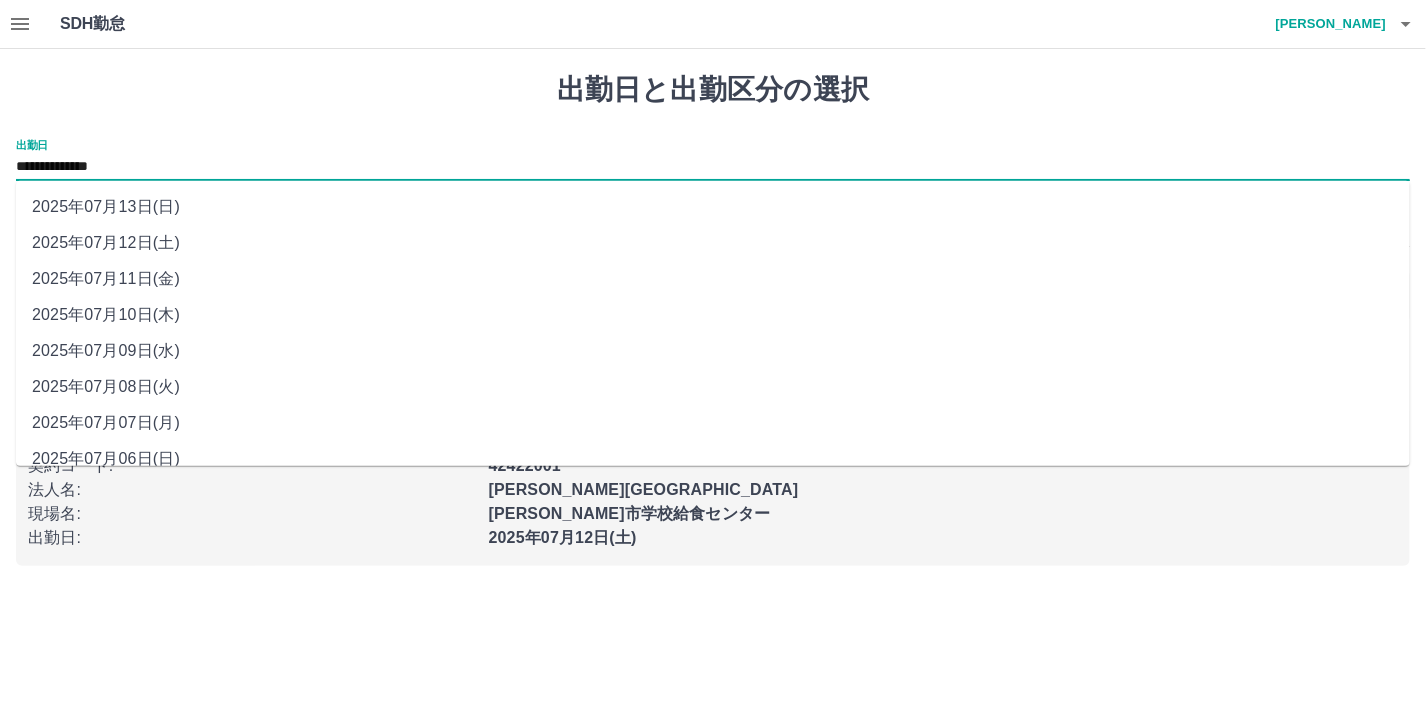 click on "**********" at bounding box center [713, 167] 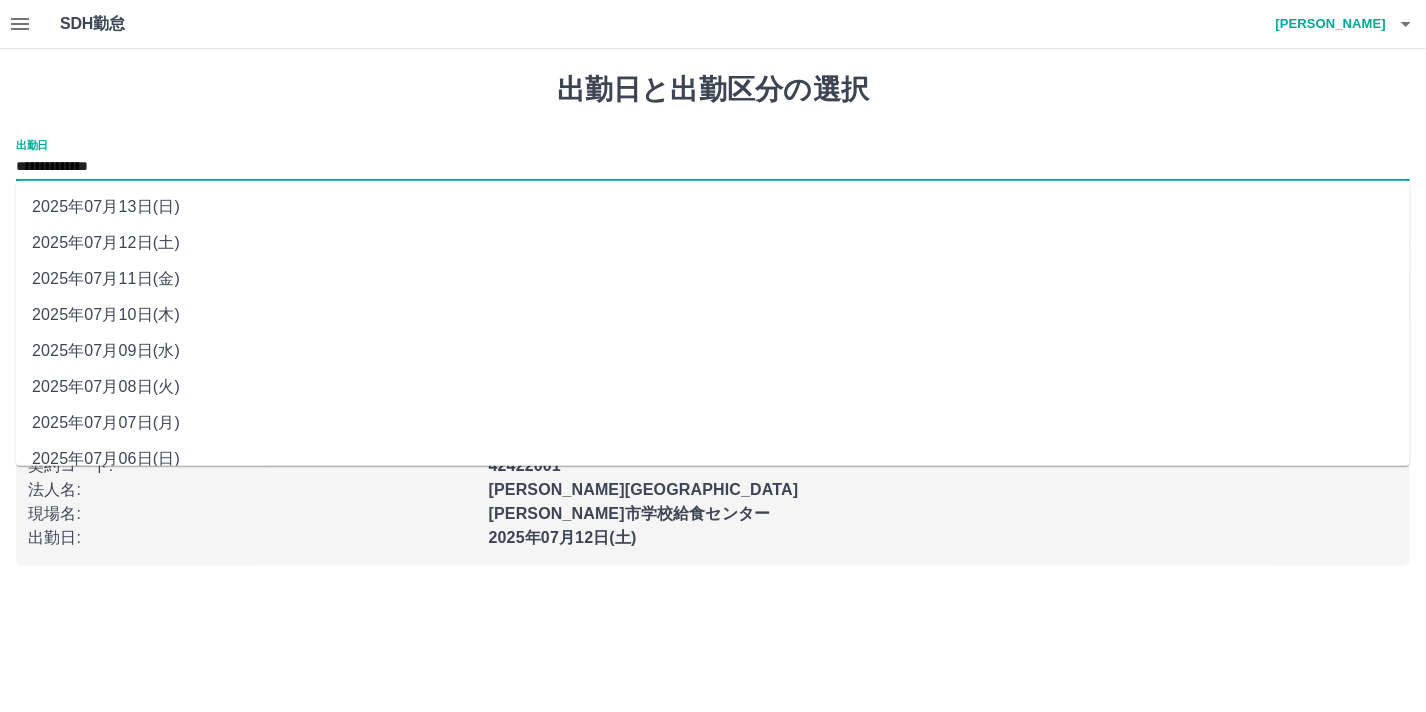 click on "2025年07月09日(水)" at bounding box center (713, 351) 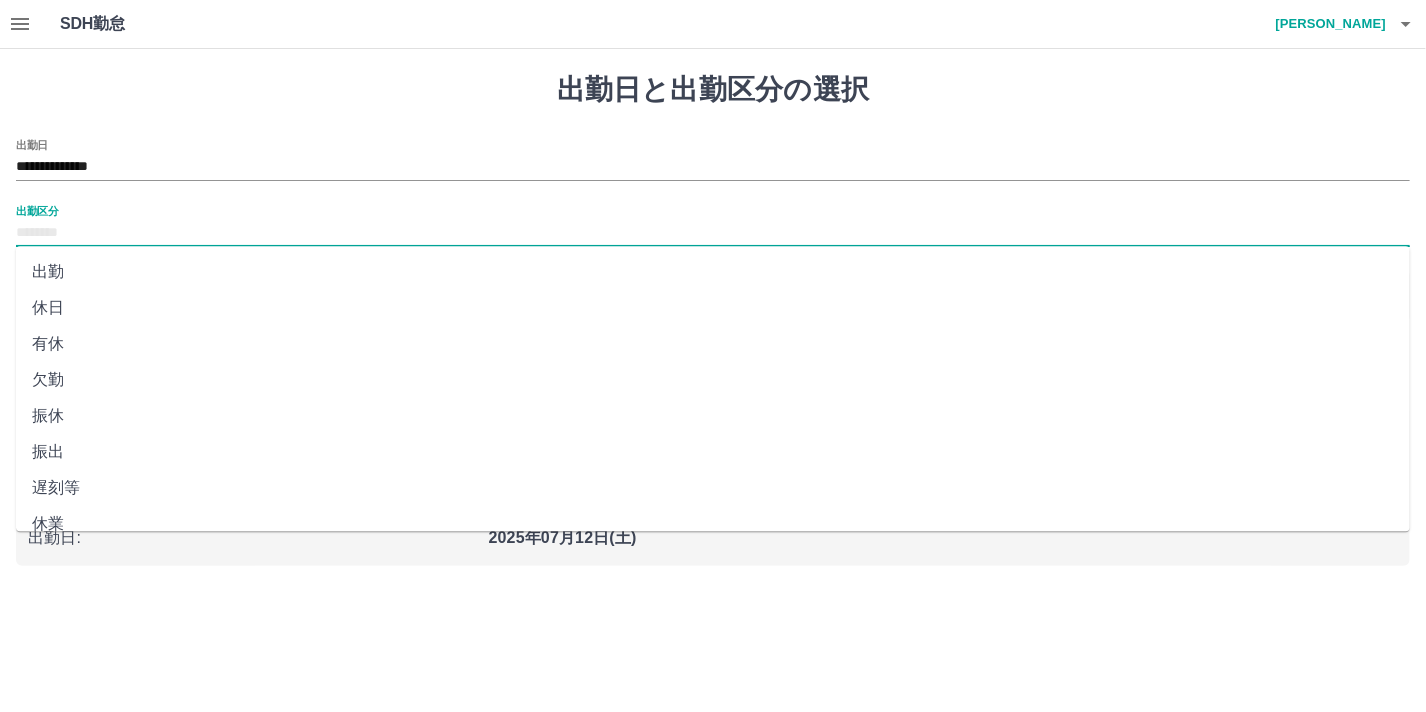 click on "出勤区分" at bounding box center [713, 233] 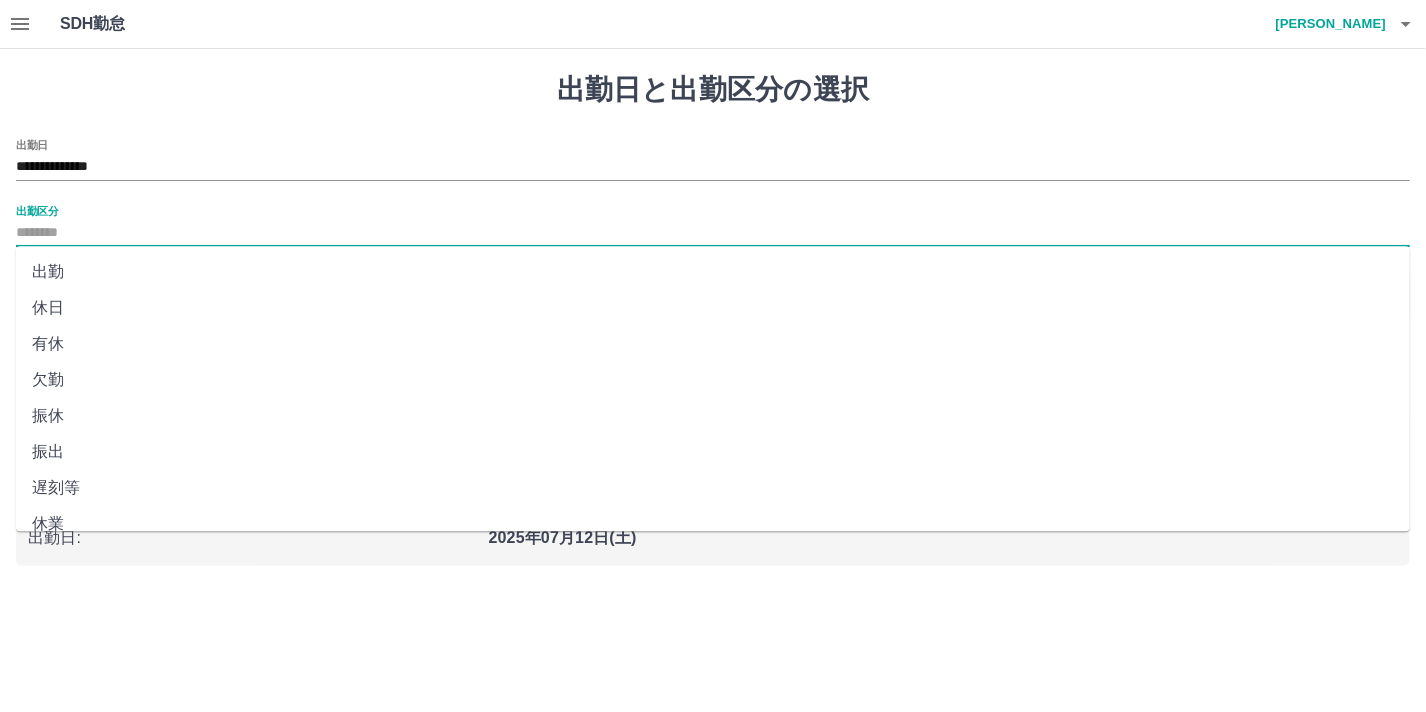 click on "欠勤" at bounding box center (713, 380) 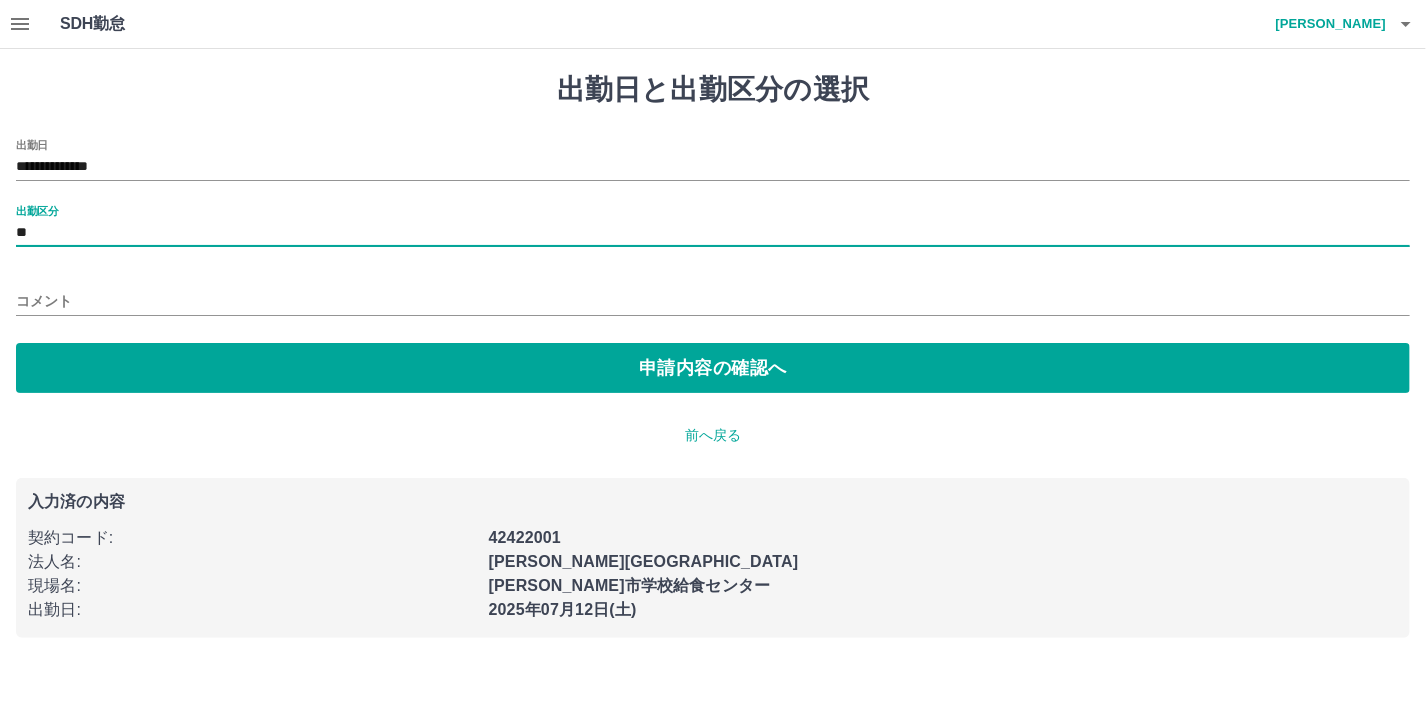 type on "**" 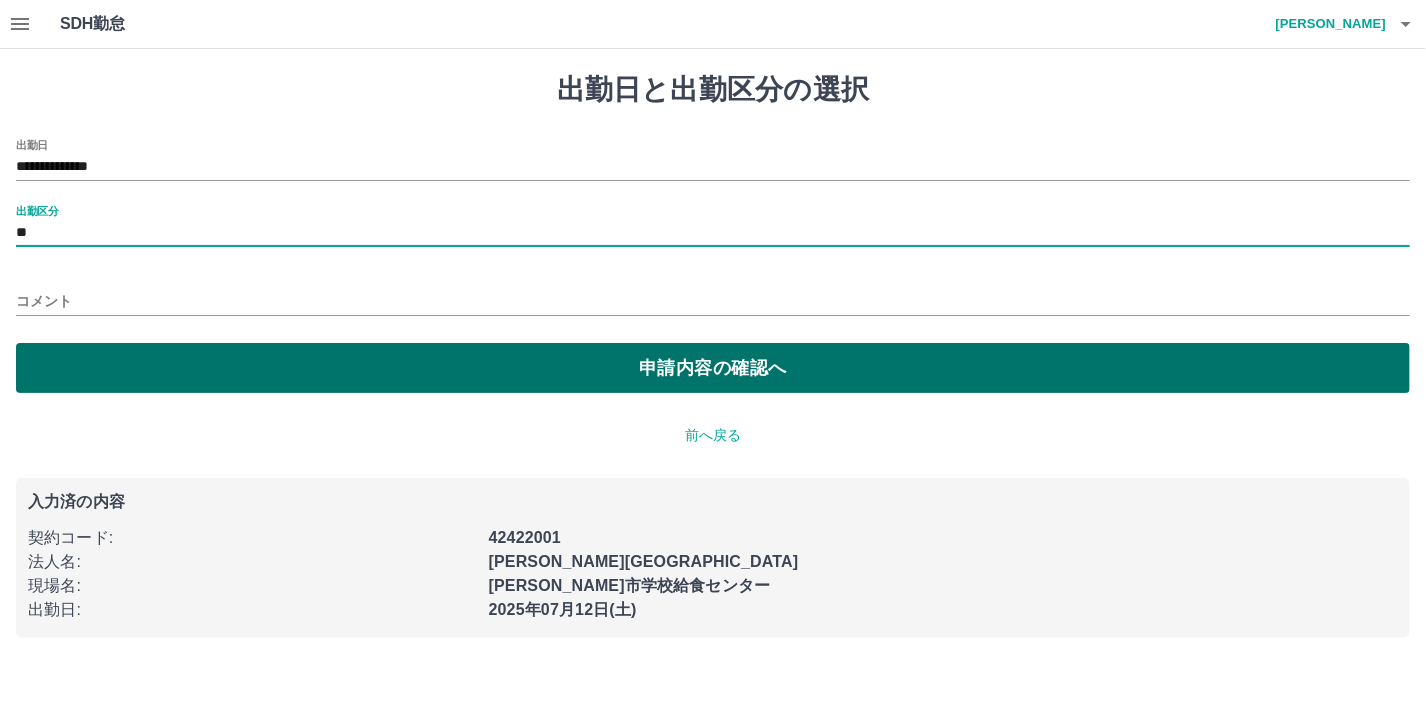 click on "申請内容の確認へ" at bounding box center (713, 368) 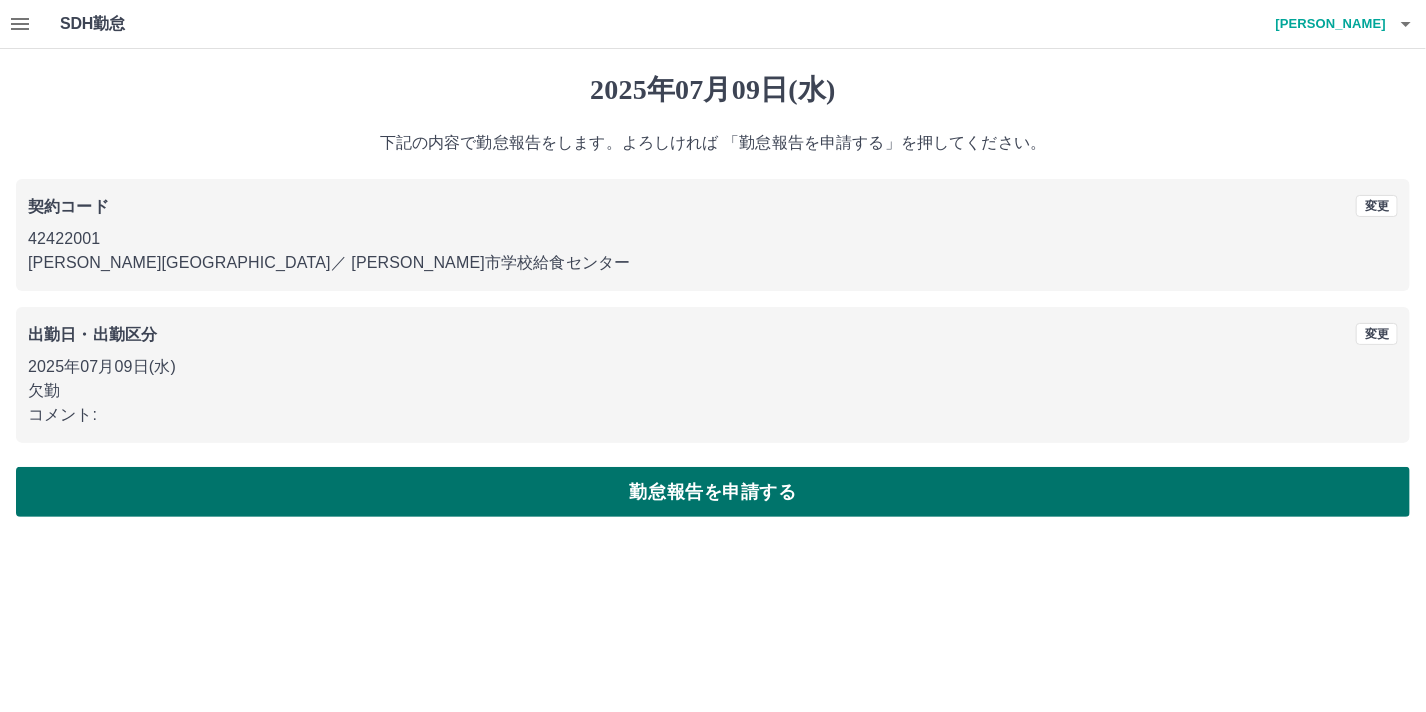 click on "勤怠報告を申請する" at bounding box center [713, 492] 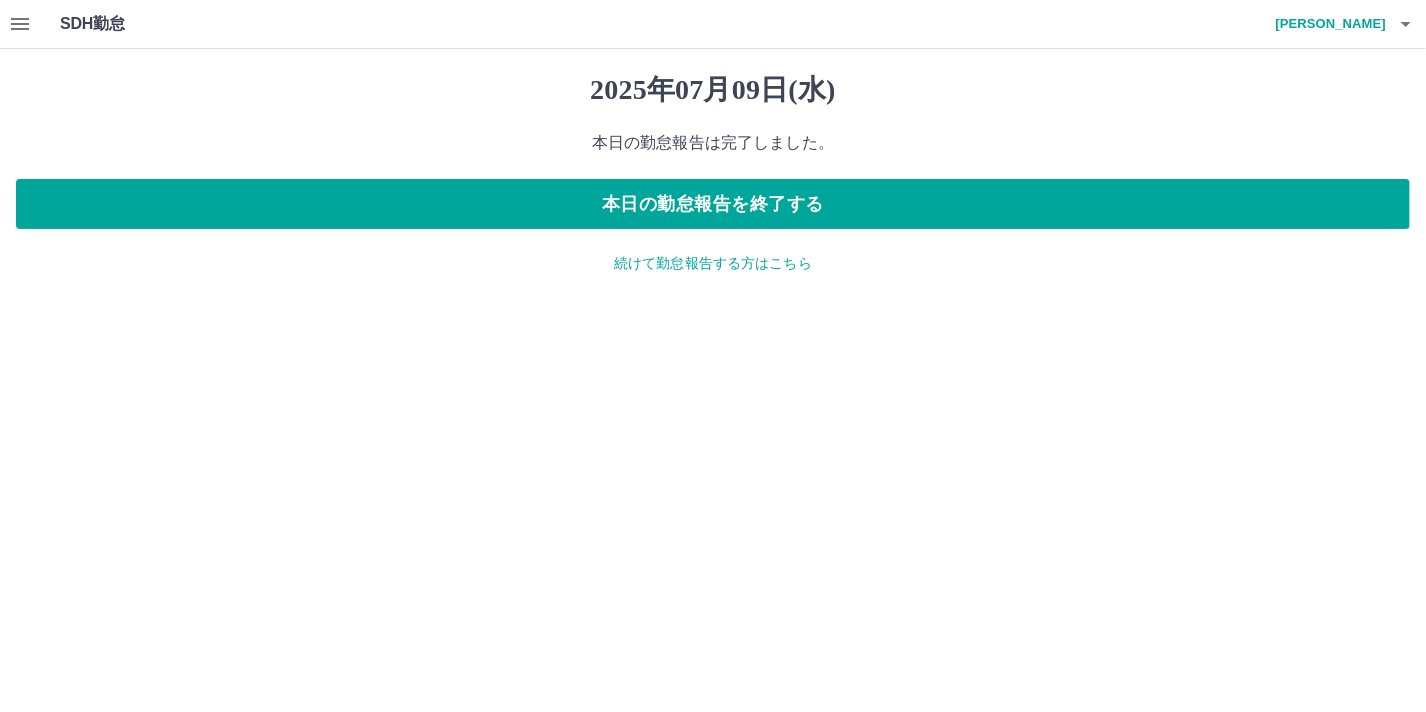 click on "続けて勤怠報告する方はこちら" at bounding box center (713, 263) 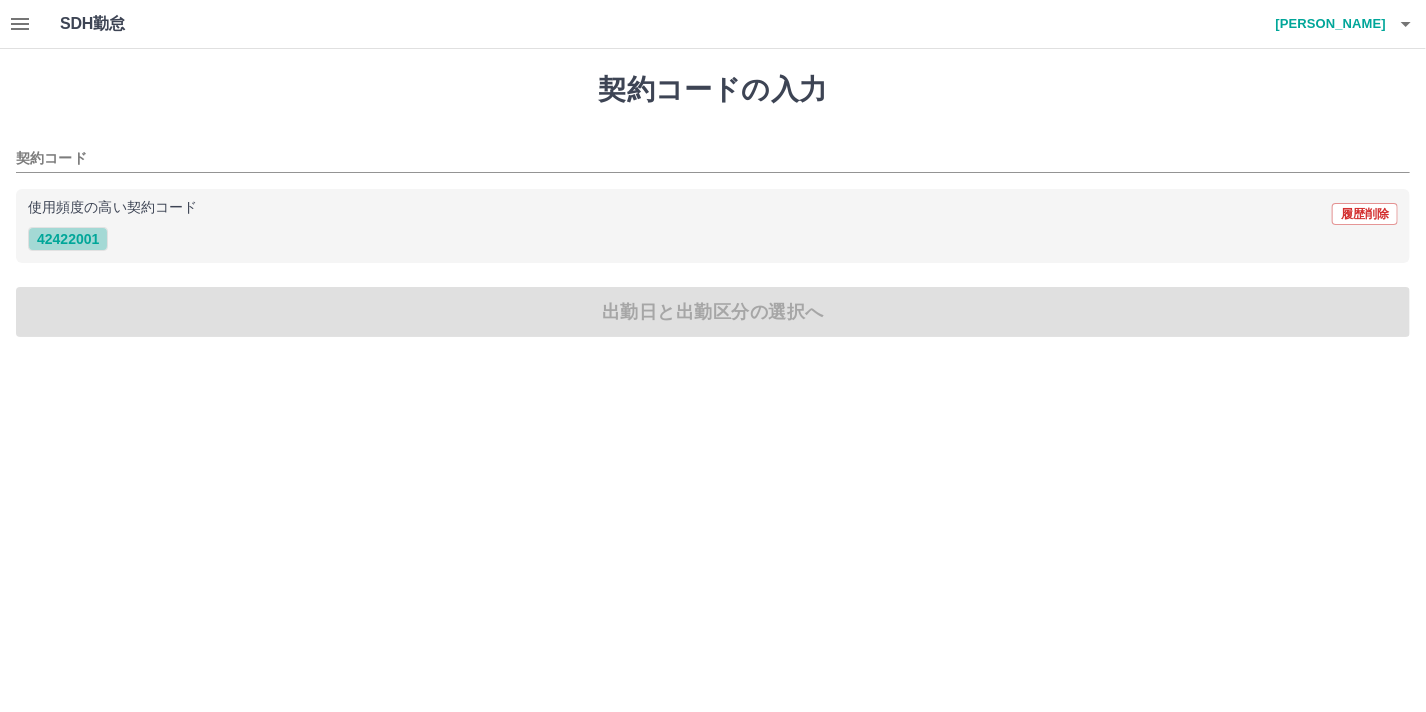 click on "42422001" at bounding box center [68, 239] 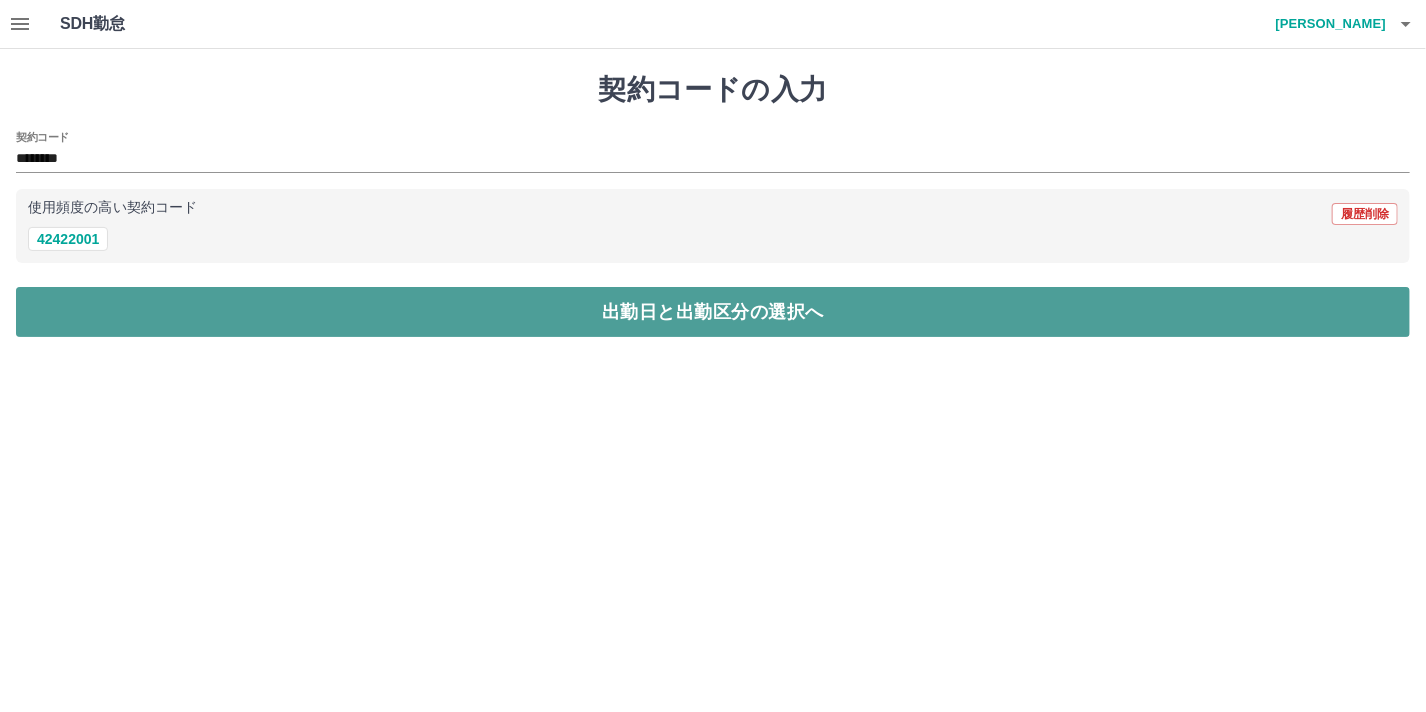 click on "出勤日と出勤区分の選択へ" at bounding box center (713, 312) 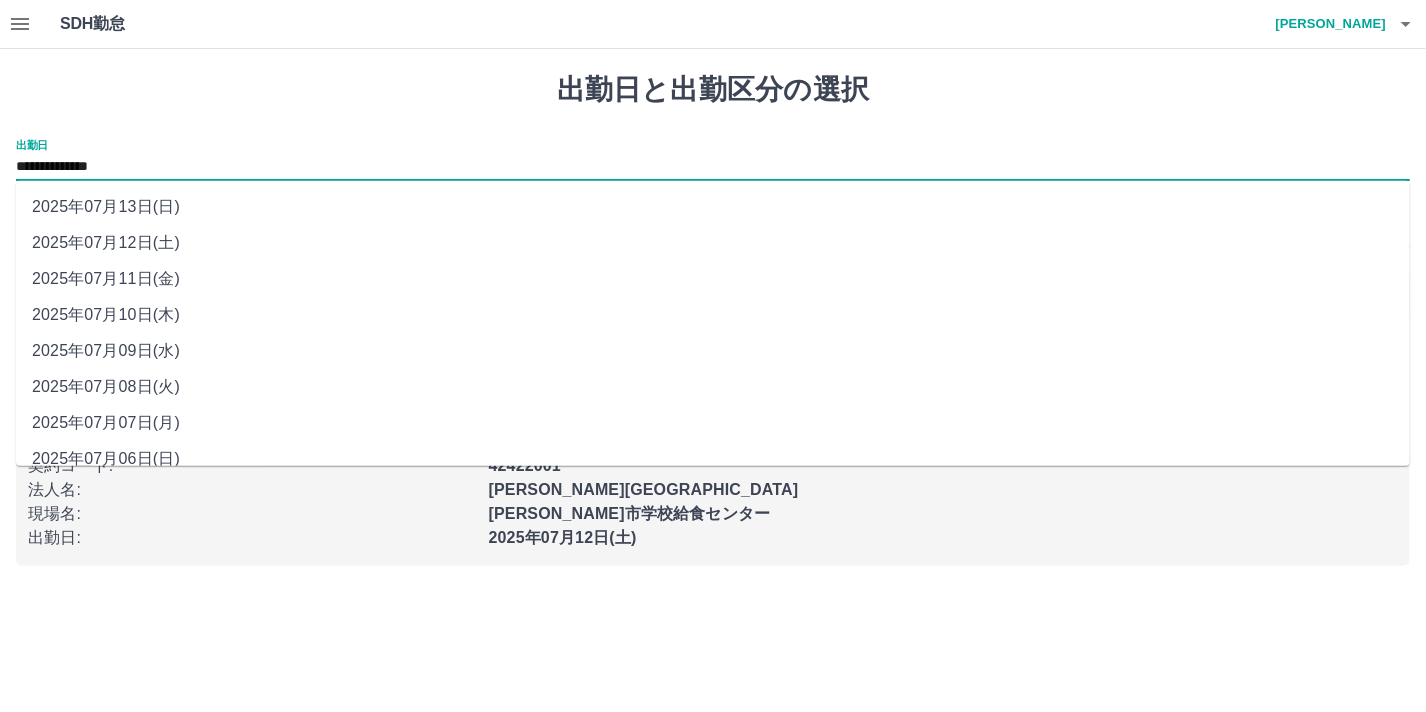 click on "**********" at bounding box center (713, 167) 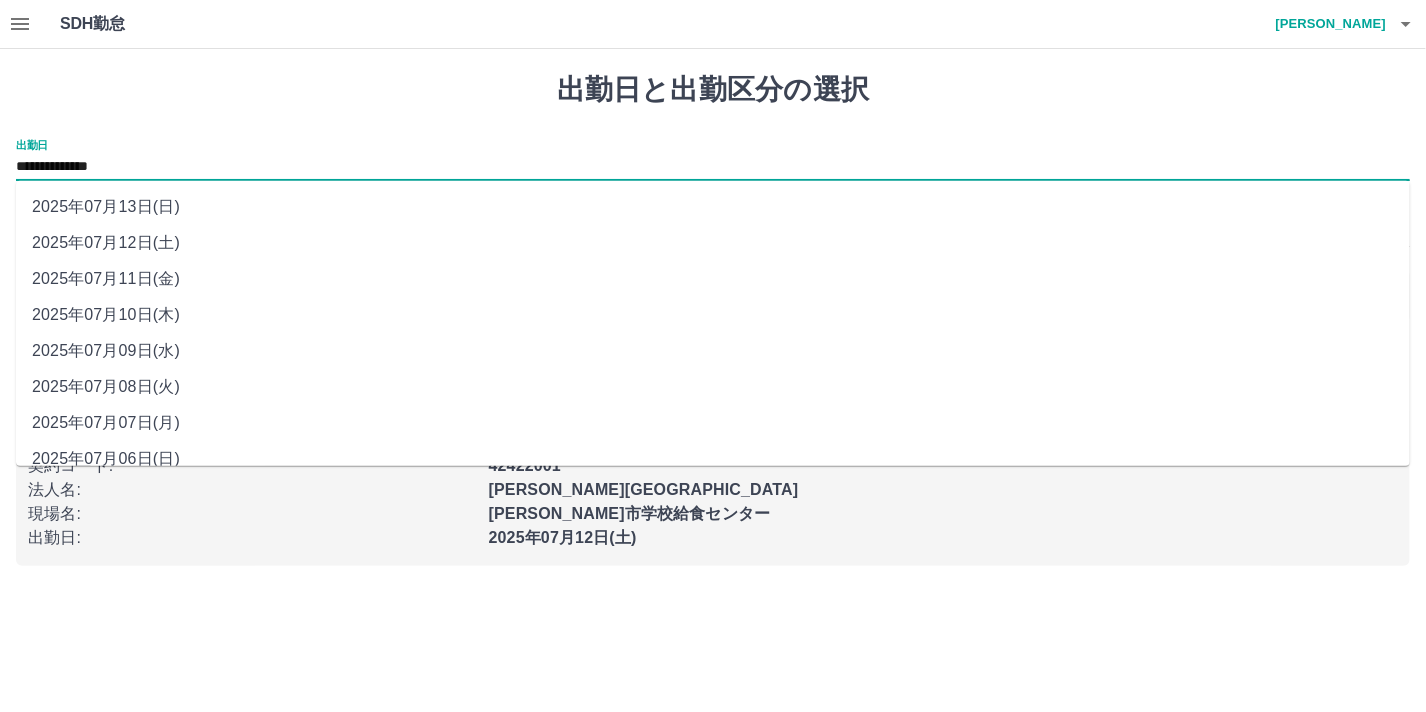 drag, startPoint x: 161, startPoint y: 166, endPoint x: 148, endPoint y: 312, distance: 146.57762 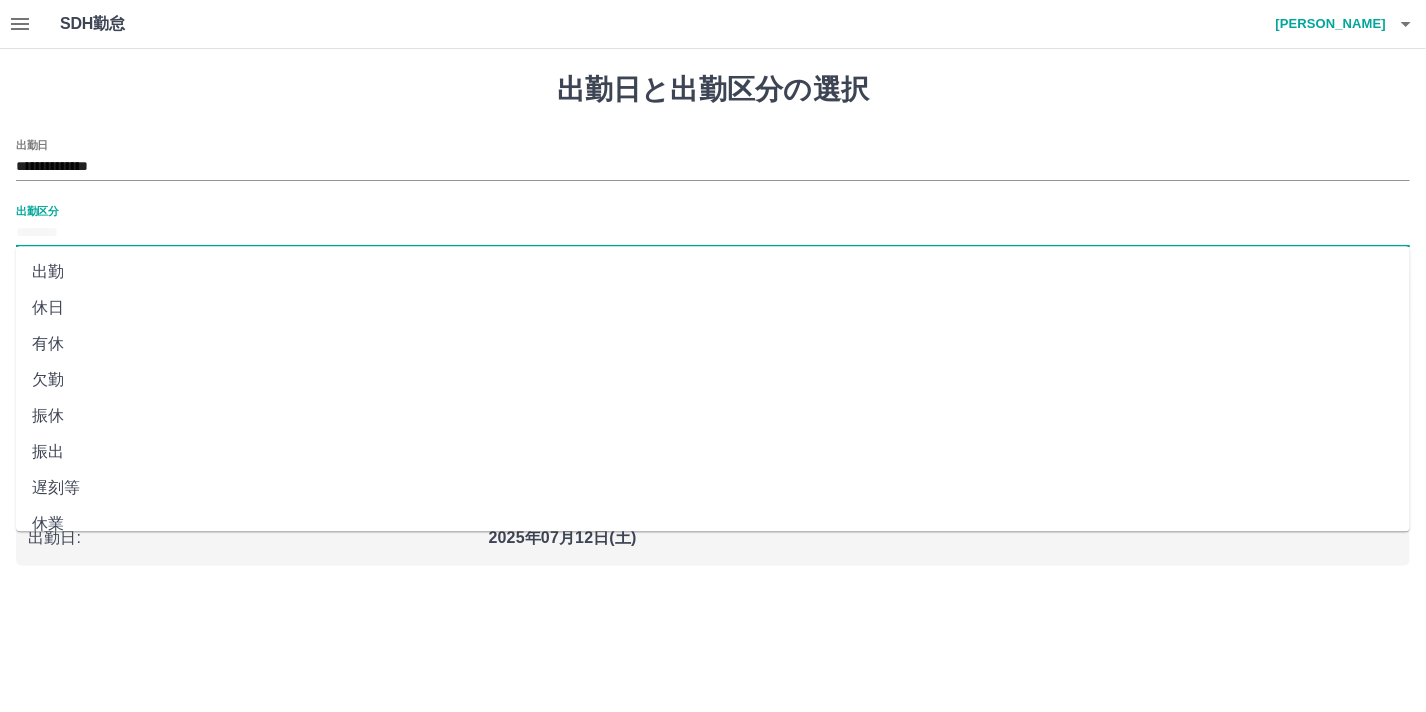click on "出勤区分" at bounding box center [713, 233] 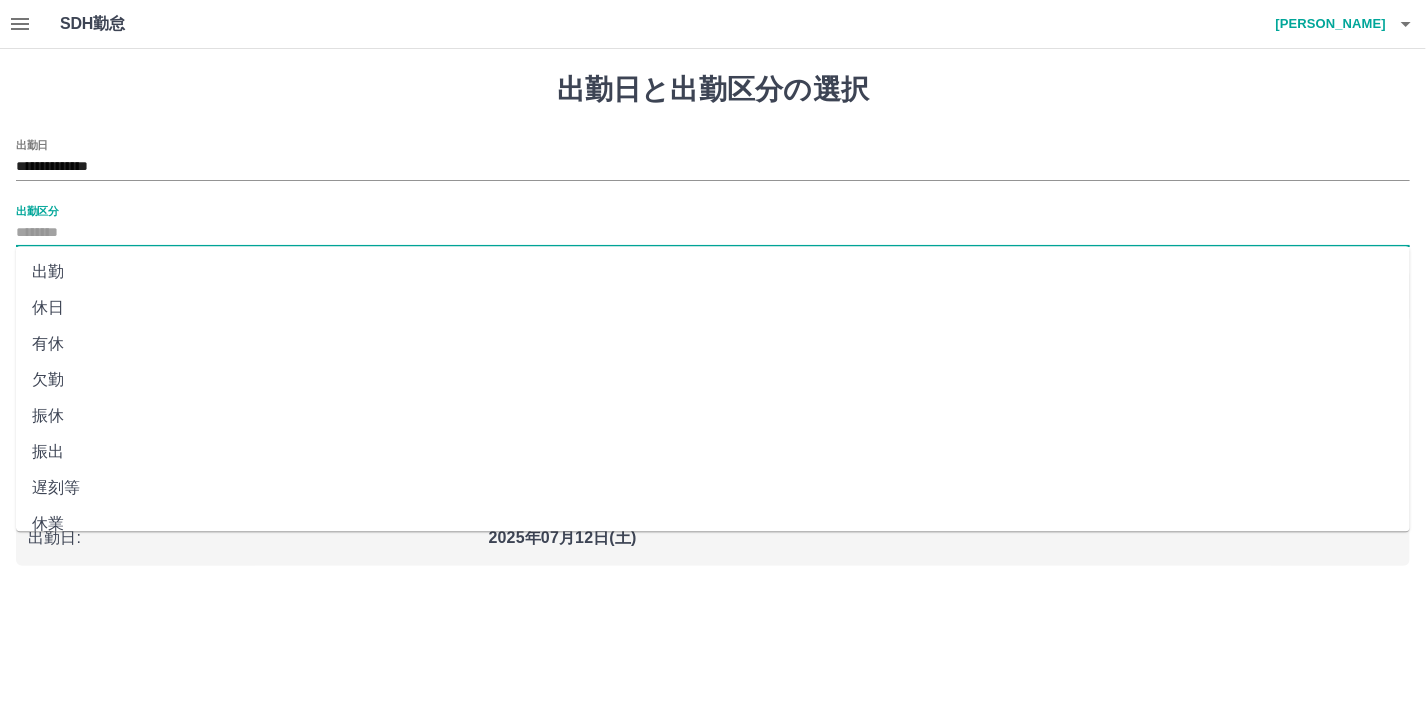 click on "欠勤" at bounding box center [713, 380] 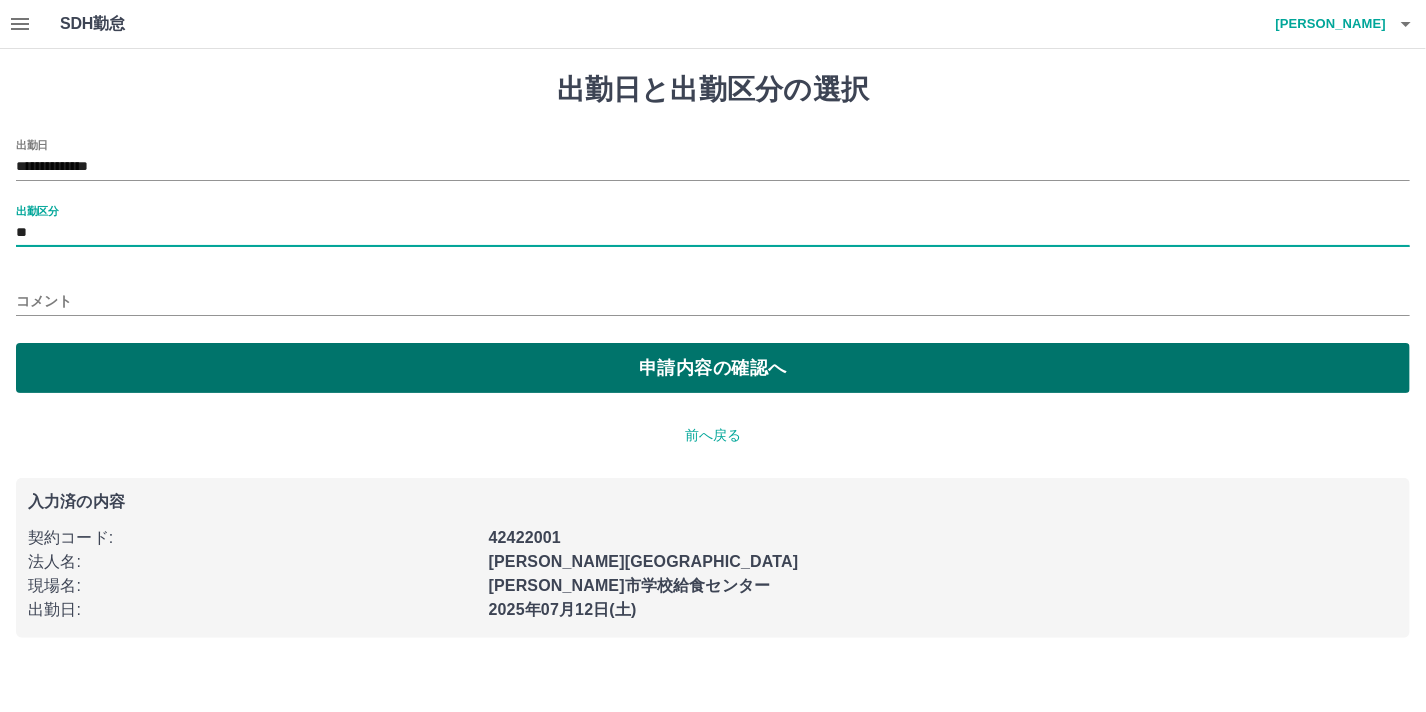 click on "申請内容の確認へ" at bounding box center [713, 368] 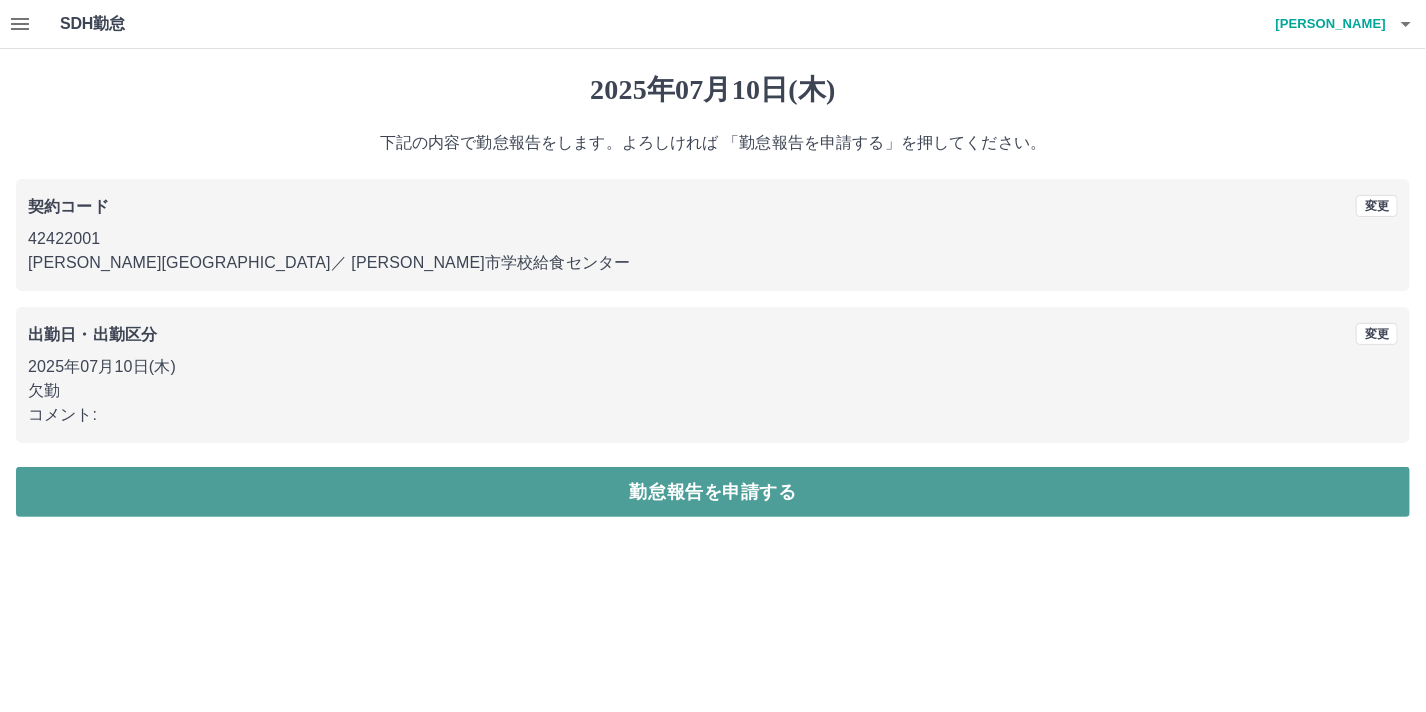 click on "勤怠報告を申請する" at bounding box center (713, 492) 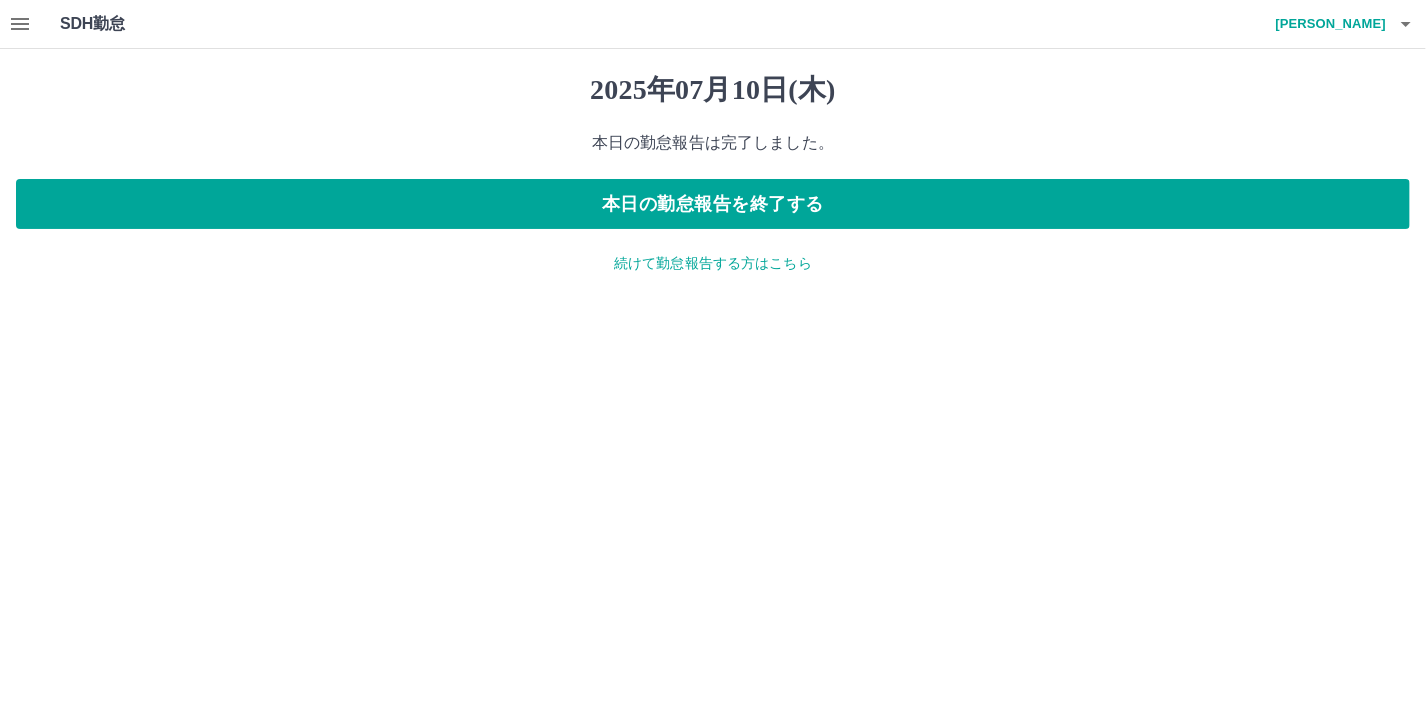 click on "続けて勤怠報告する方はこちら" at bounding box center (713, 263) 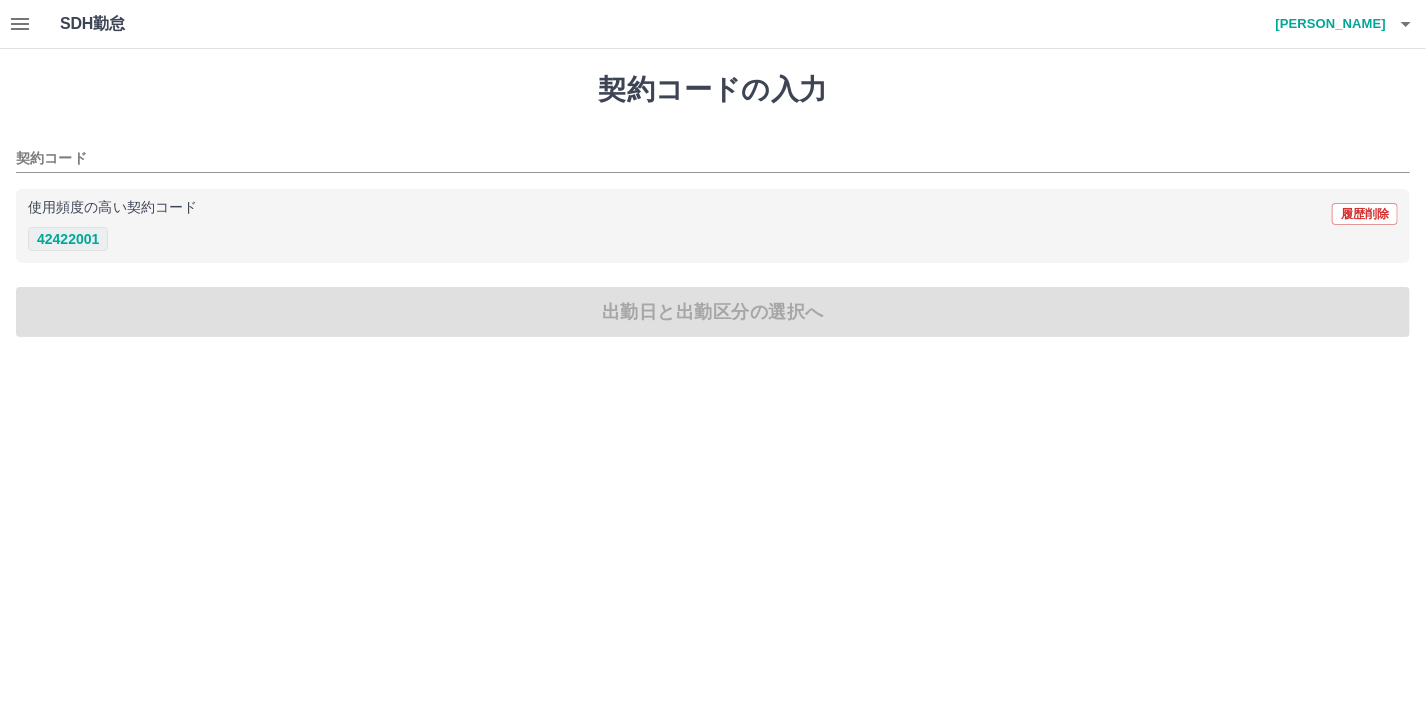 click on "42422001" at bounding box center [68, 239] 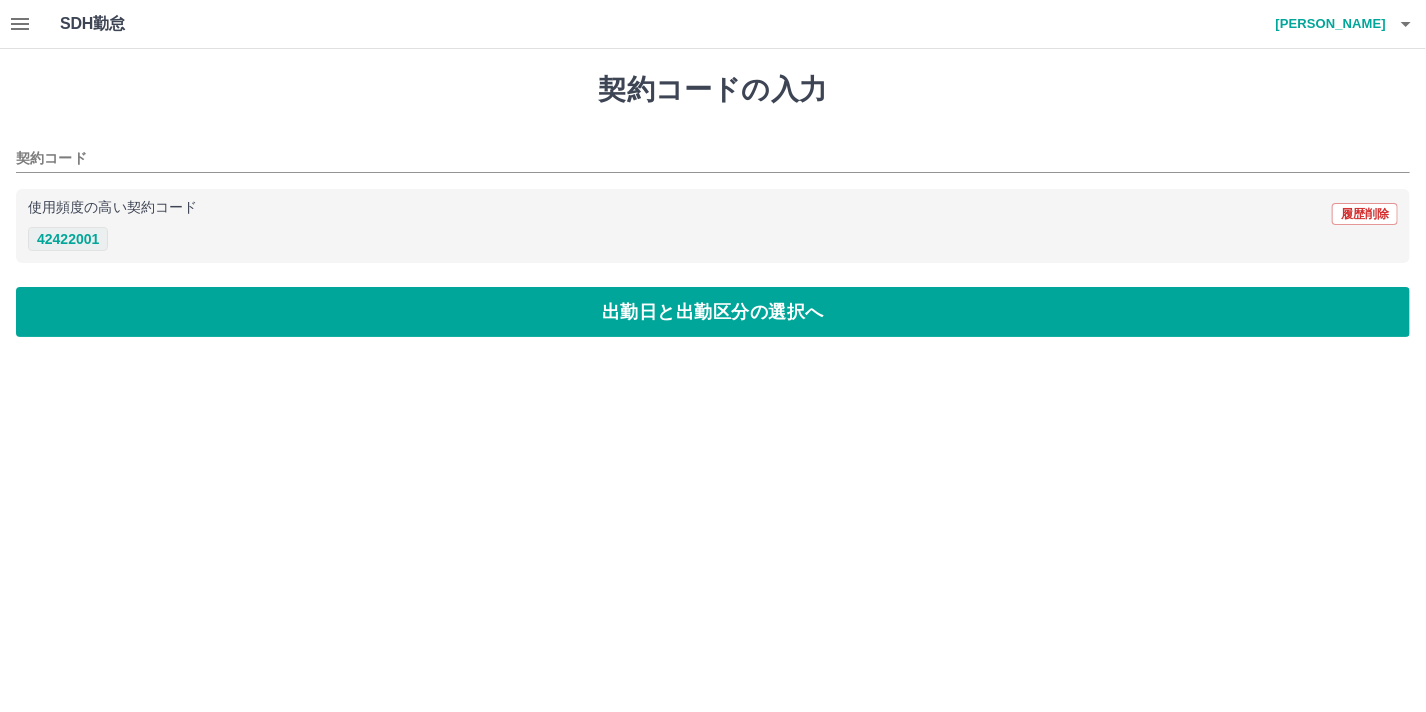 type on "********" 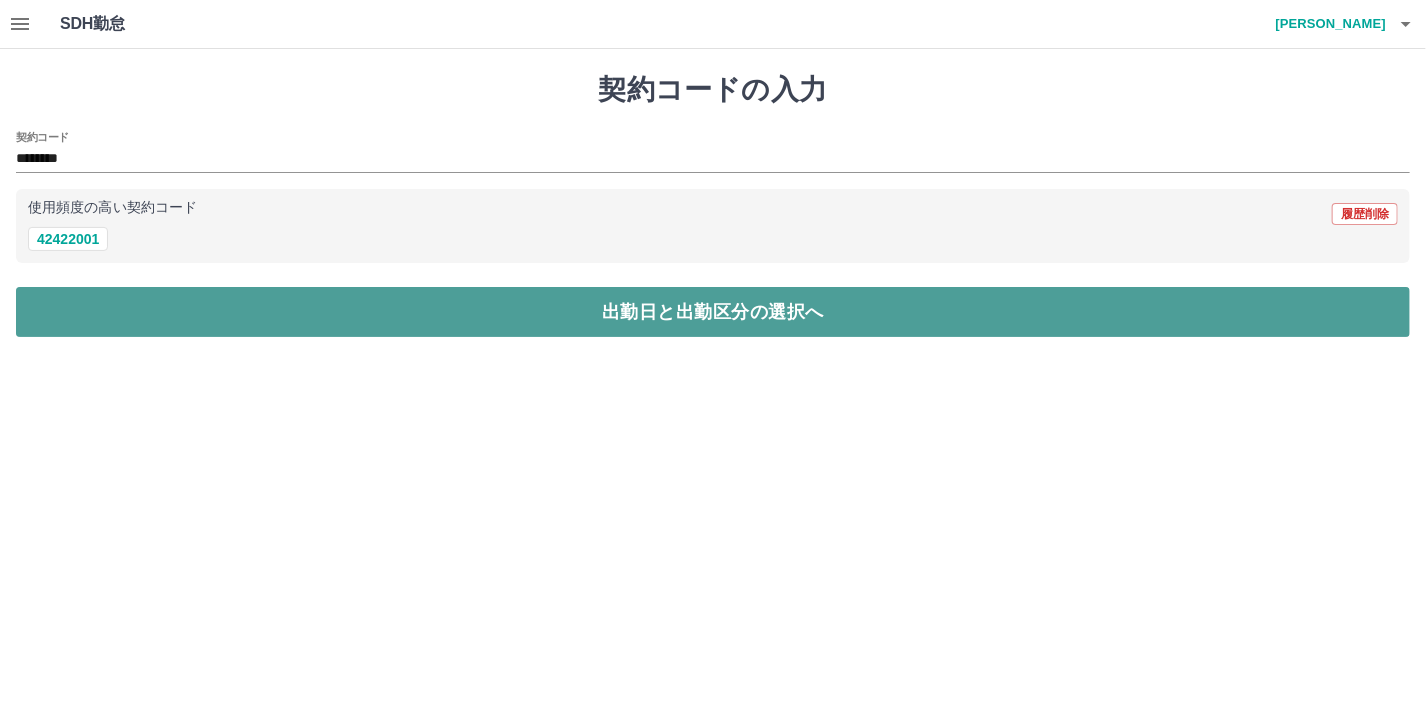click on "出勤日と出勤区分の選択へ" at bounding box center [713, 312] 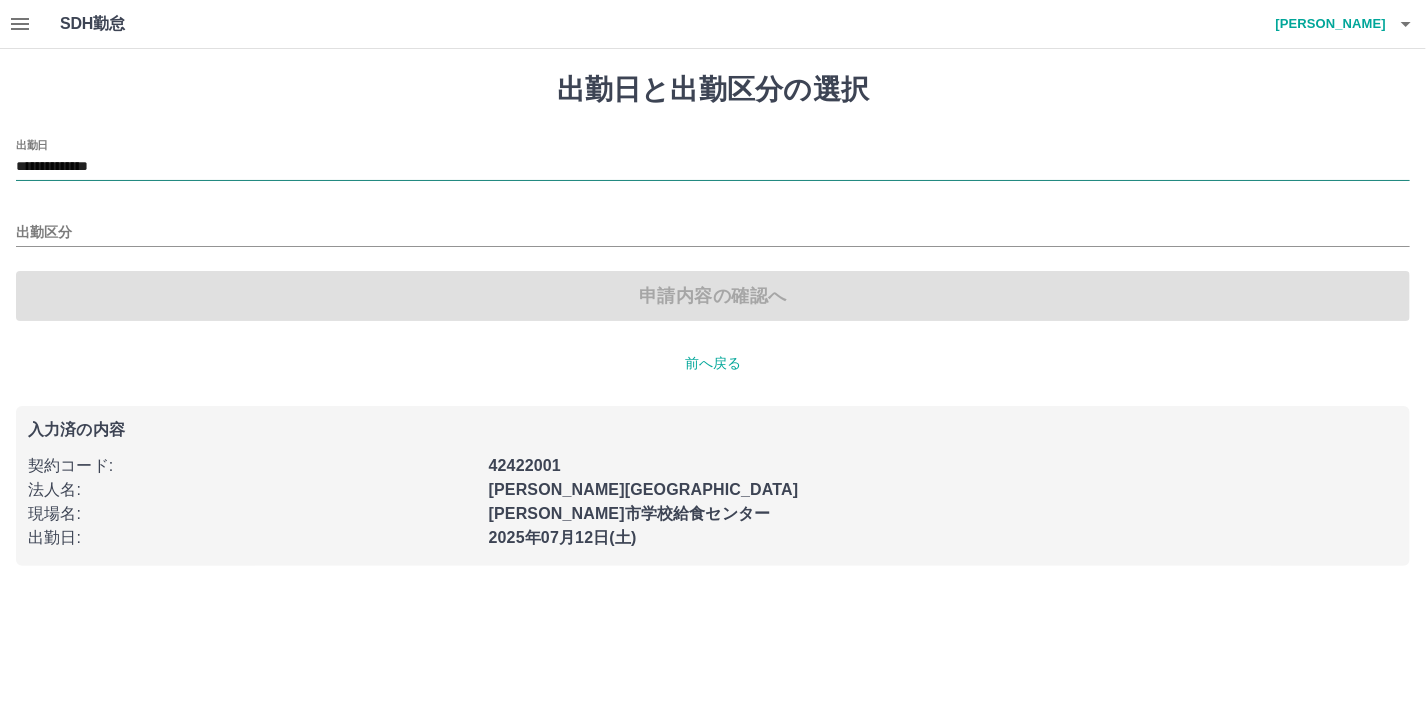 click on "**********" at bounding box center [713, 167] 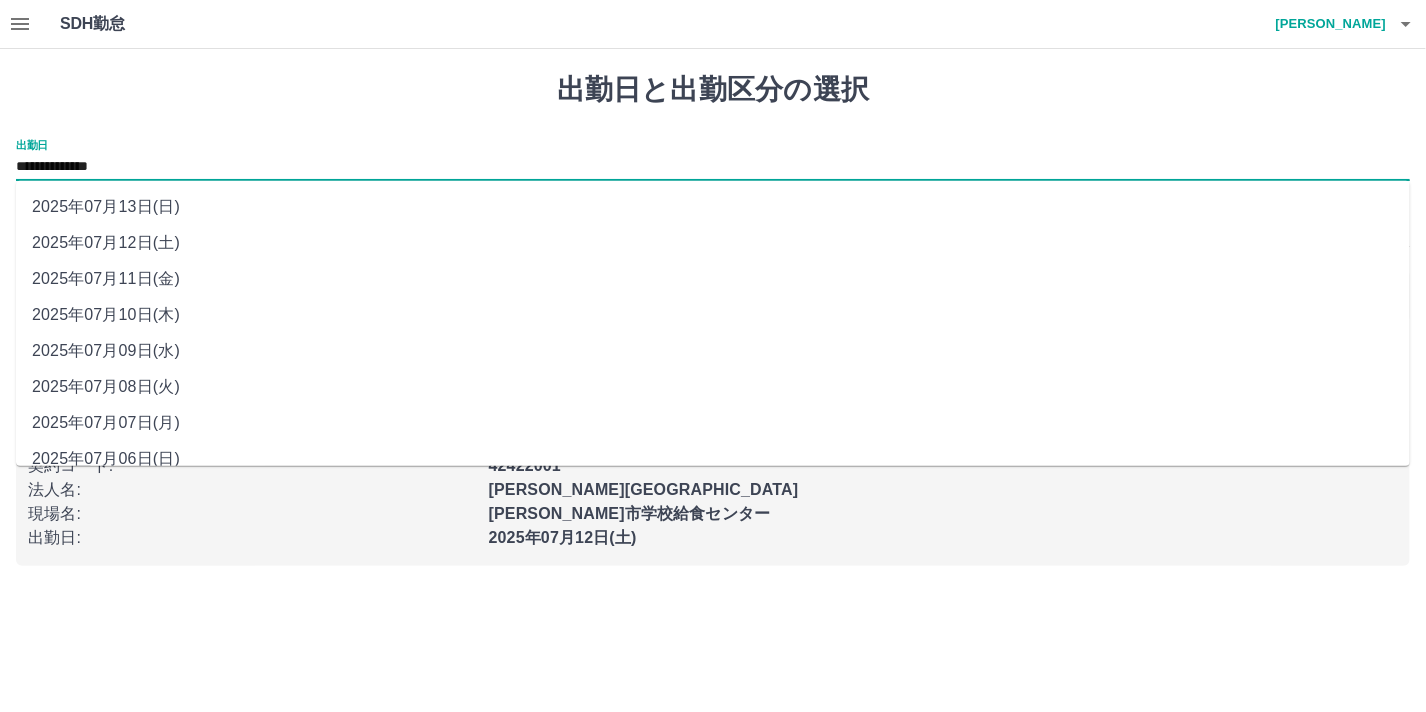 drag, startPoint x: 148, startPoint y: 168, endPoint x: 146, endPoint y: 287, distance: 119.01681 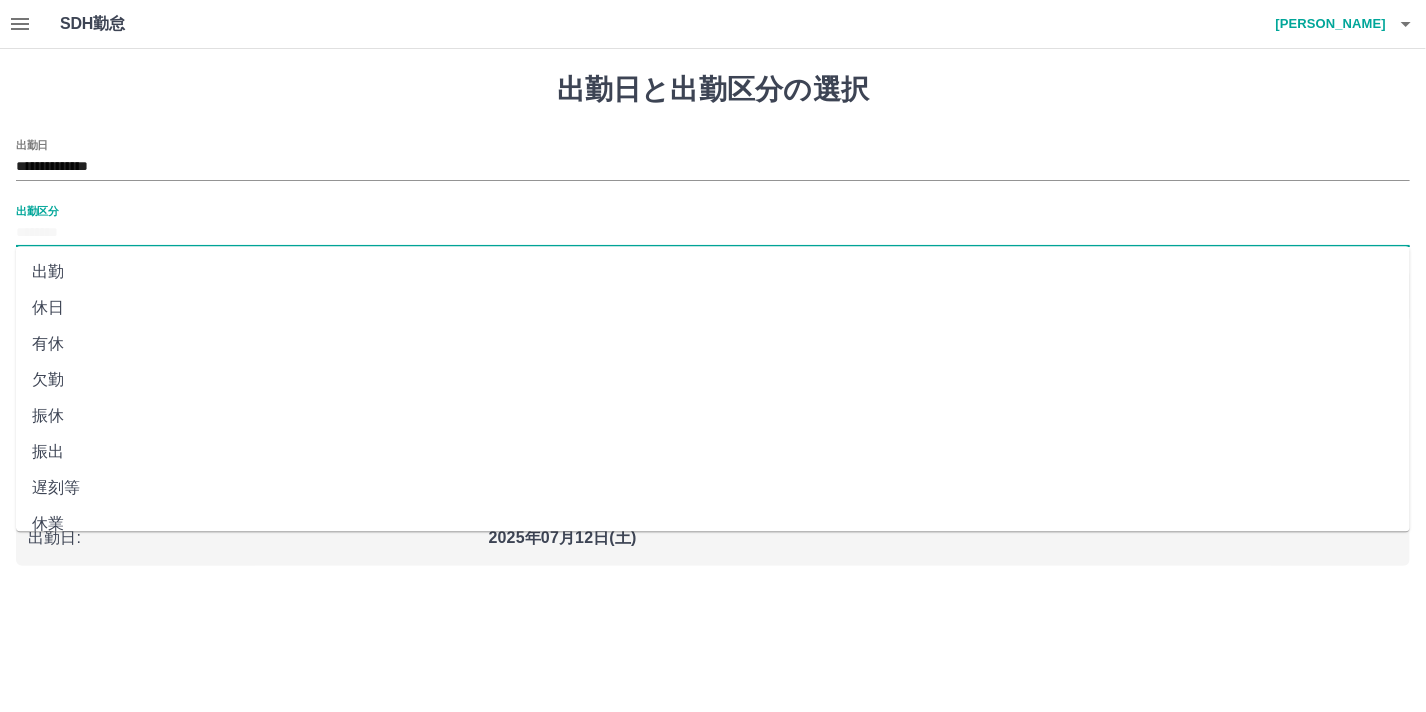 click on "出勤区分" at bounding box center [713, 233] 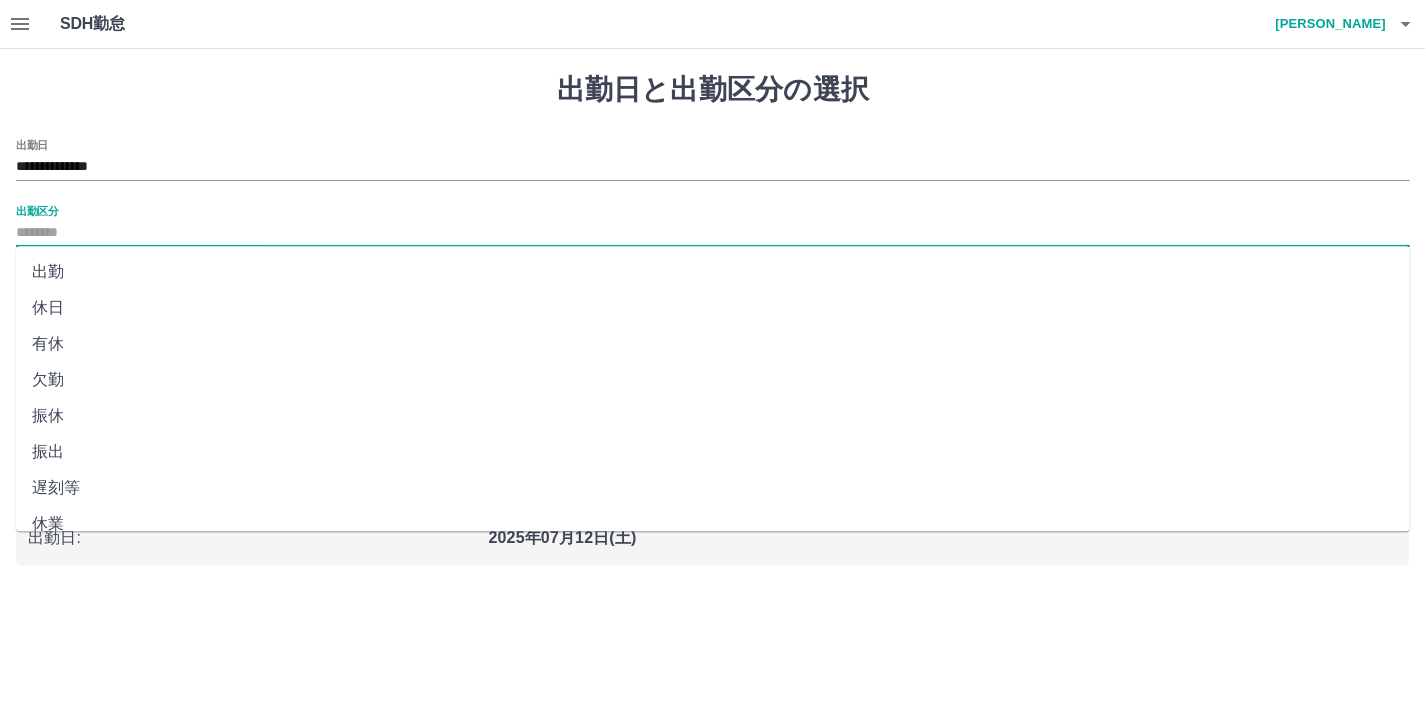 click on "欠勤" at bounding box center [713, 380] 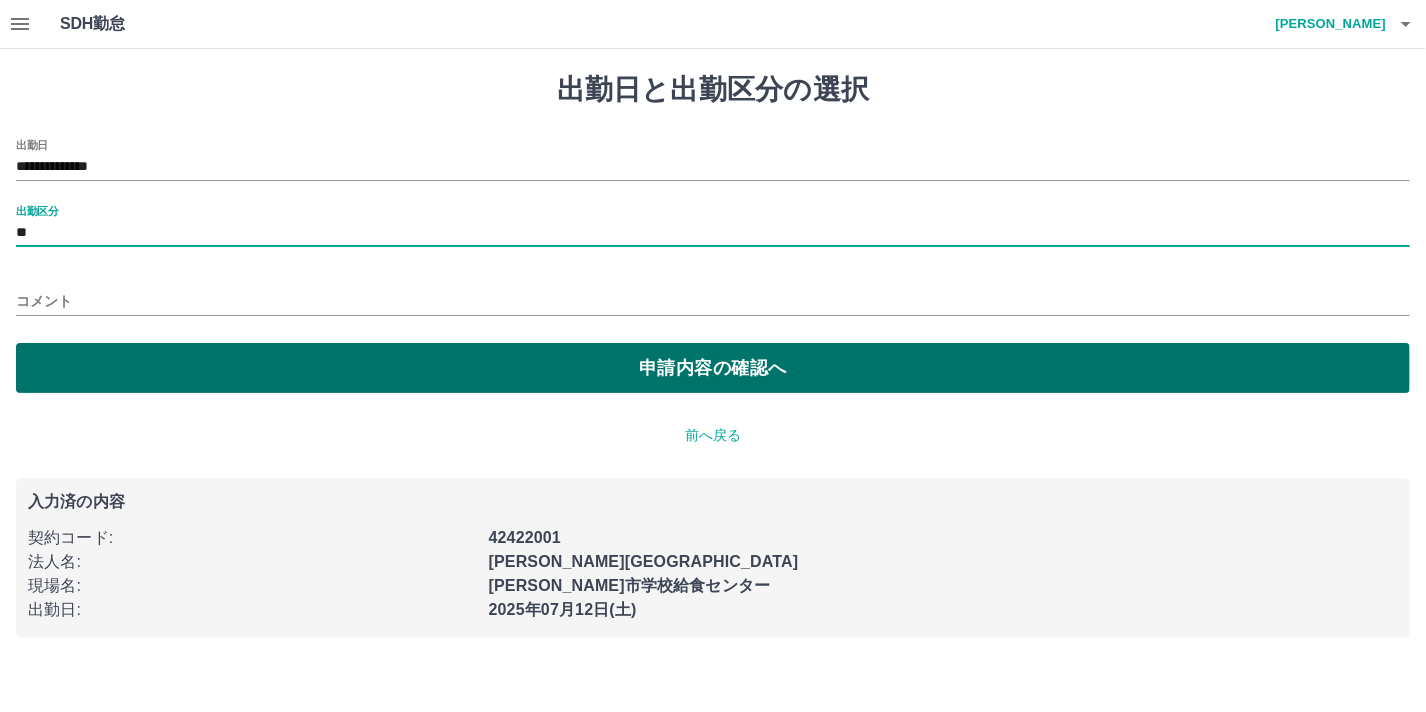 click on "申請内容の確認へ" at bounding box center (713, 368) 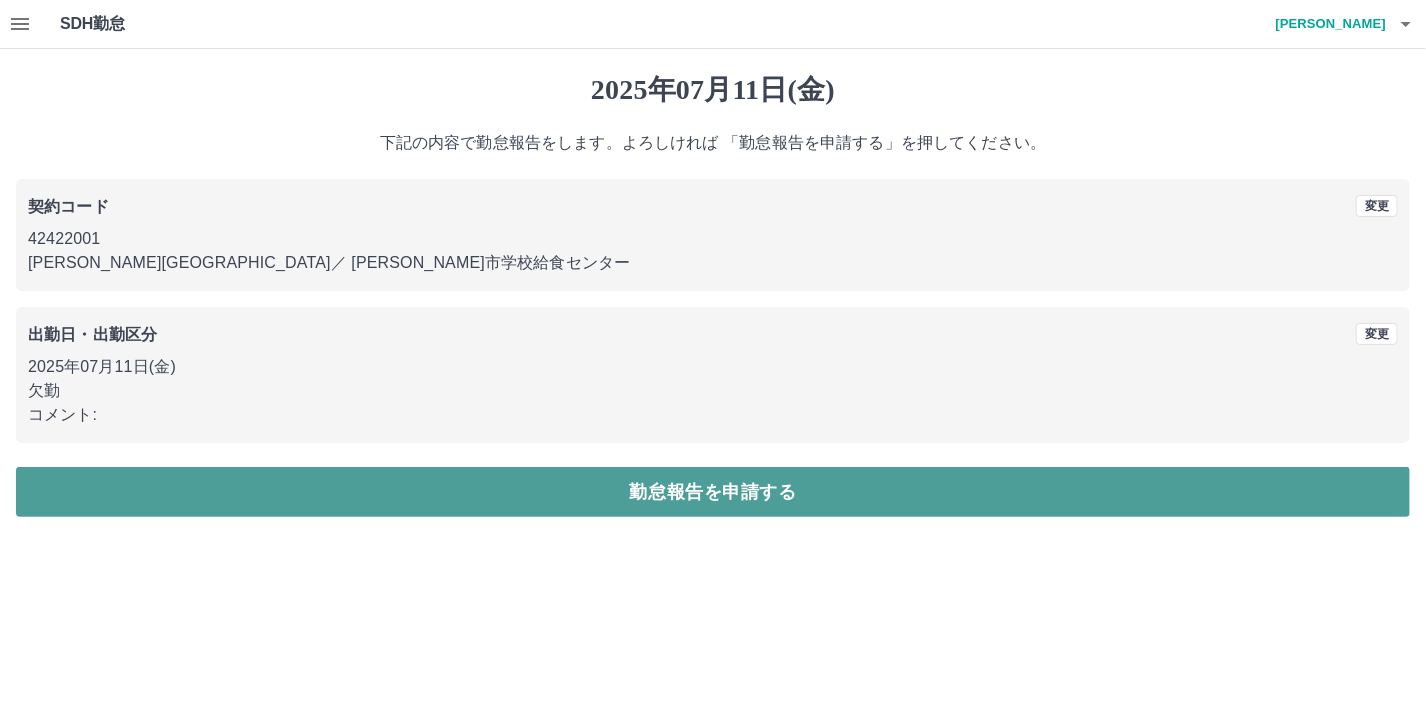 click on "勤怠報告を申請する" at bounding box center [713, 492] 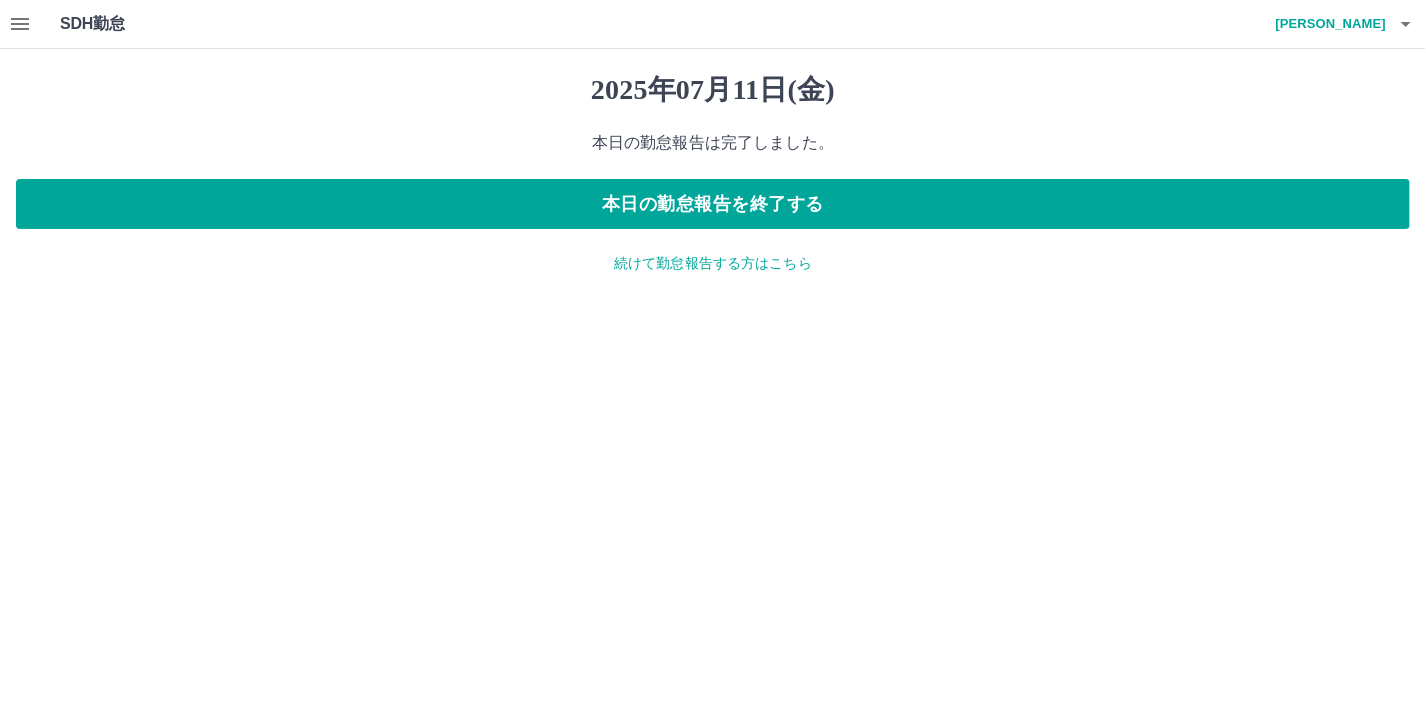 click on "続けて勤怠報告する方はこちら" at bounding box center (713, 263) 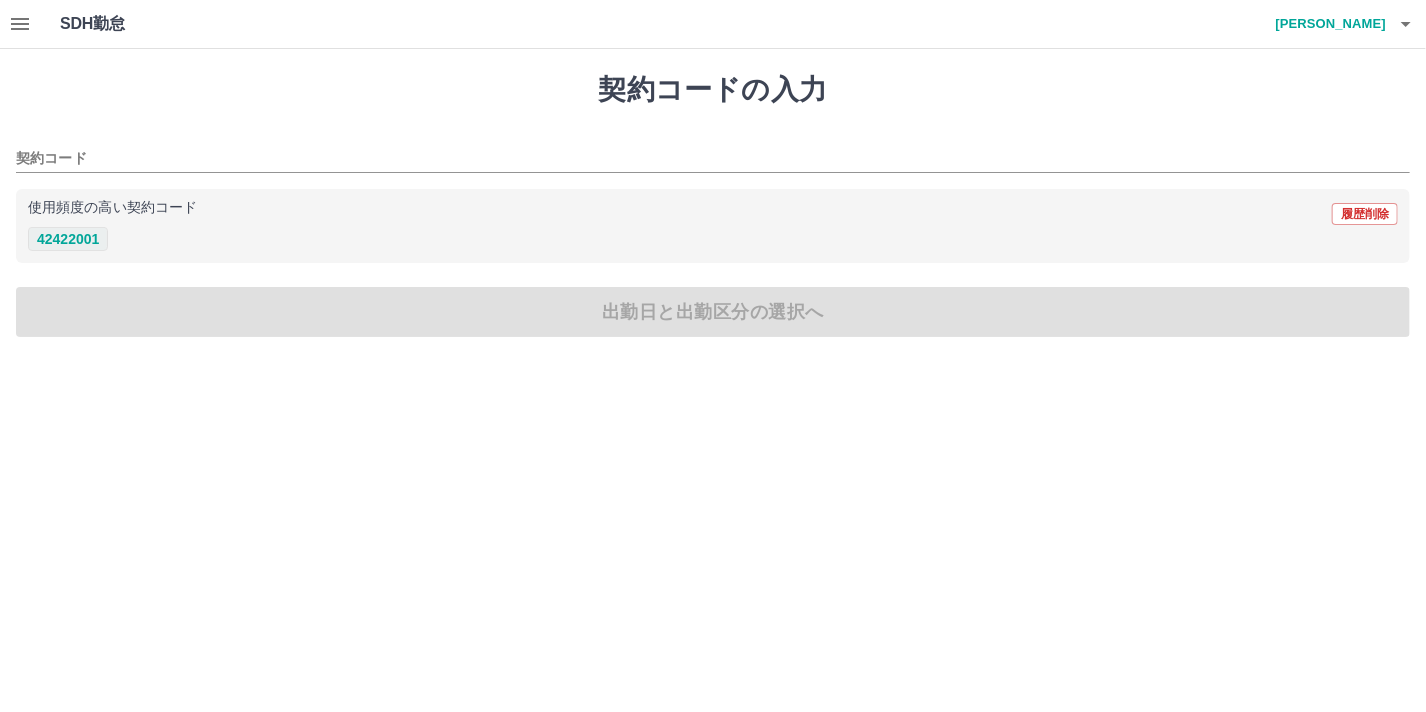 click on "42422001" at bounding box center [68, 239] 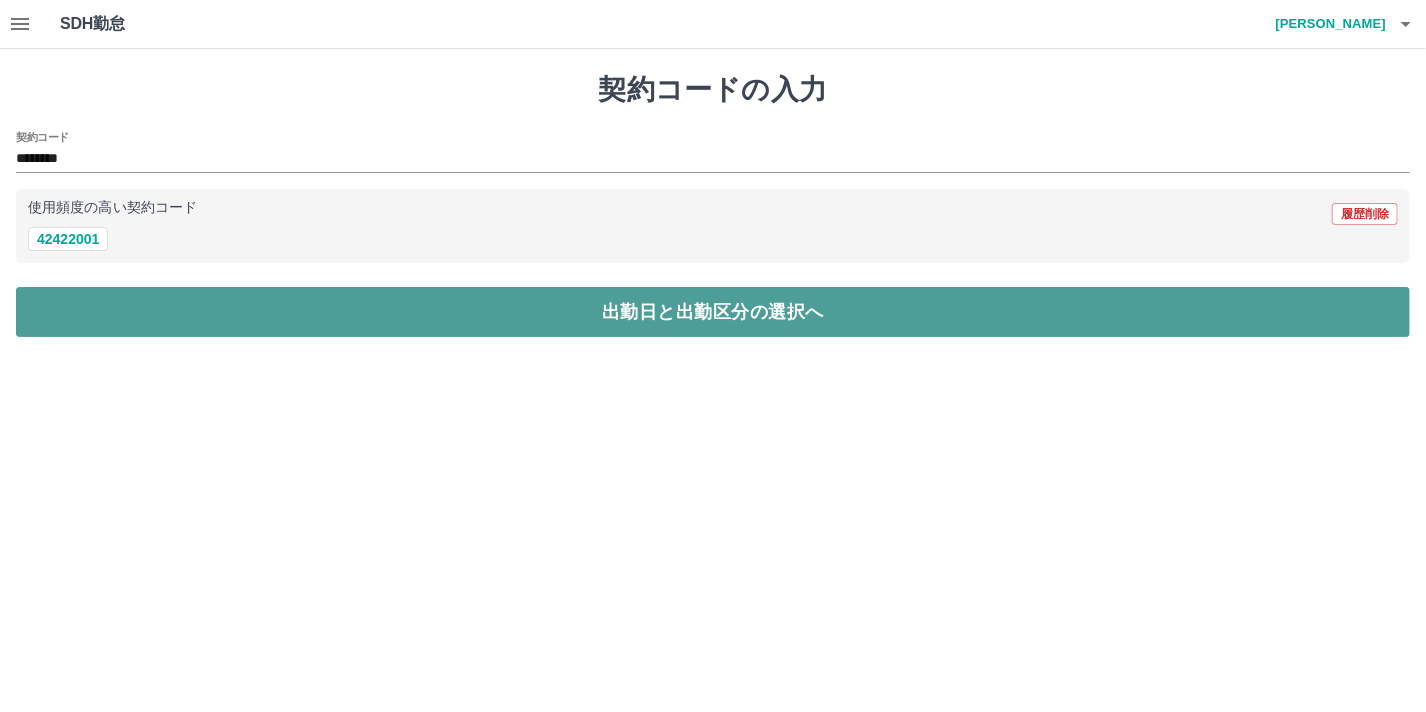click on "出勤日と出勤区分の選択へ" at bounding box center (713, 312) 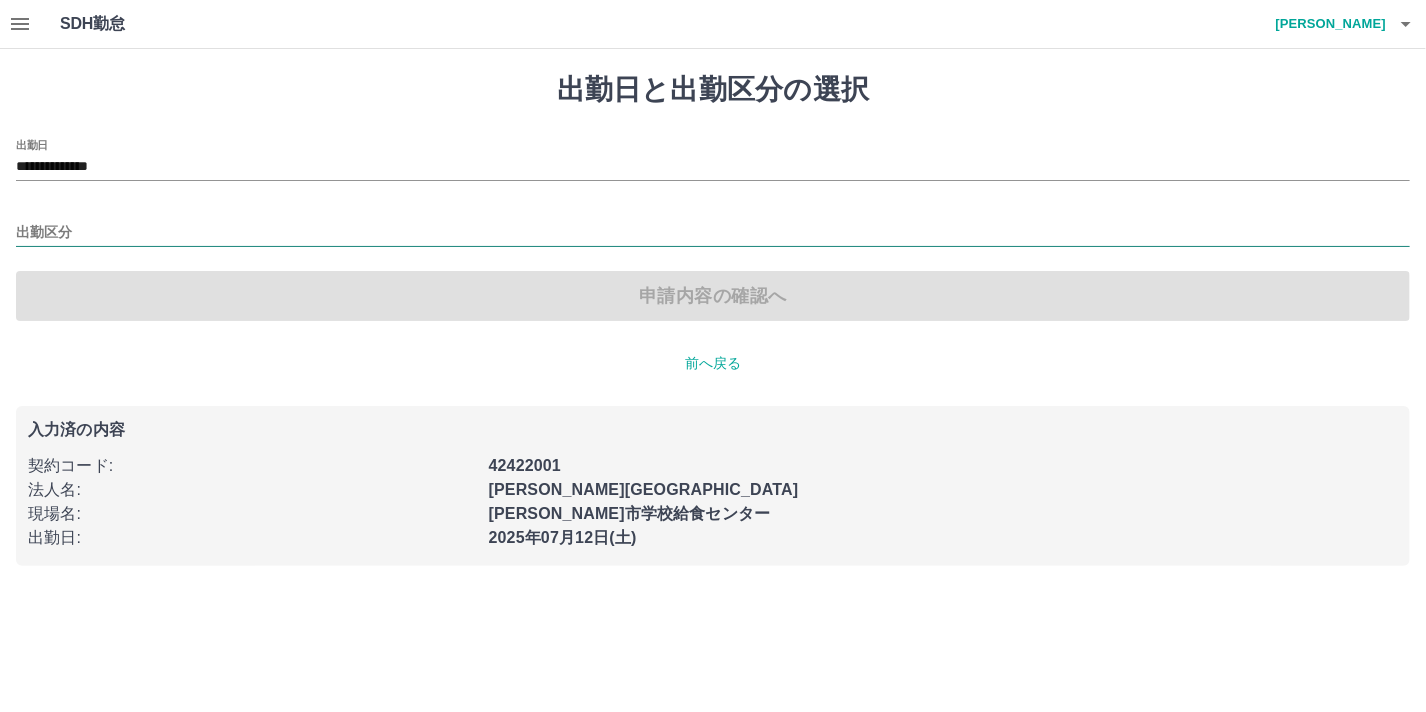 click on "出勤区分" at bounding box center [713, 233] 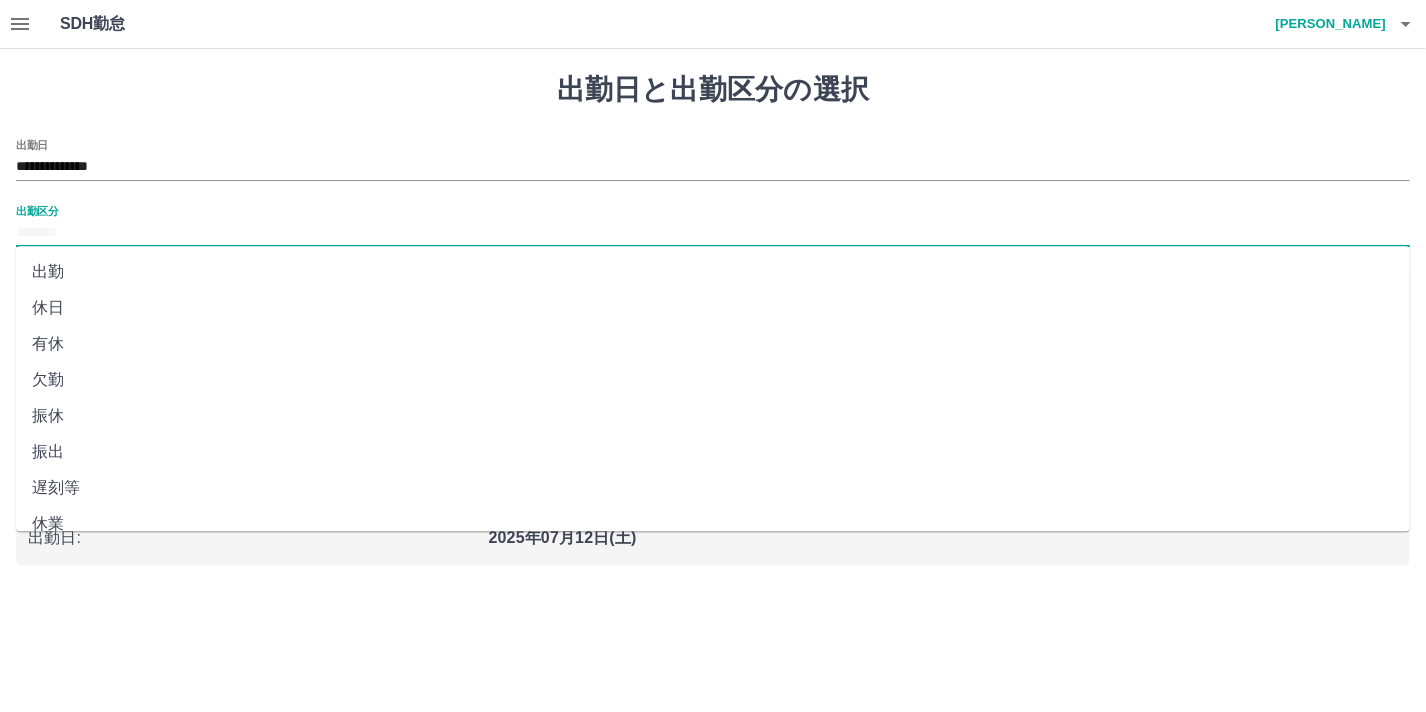 click on "休日" at bounding box center [713, 308] 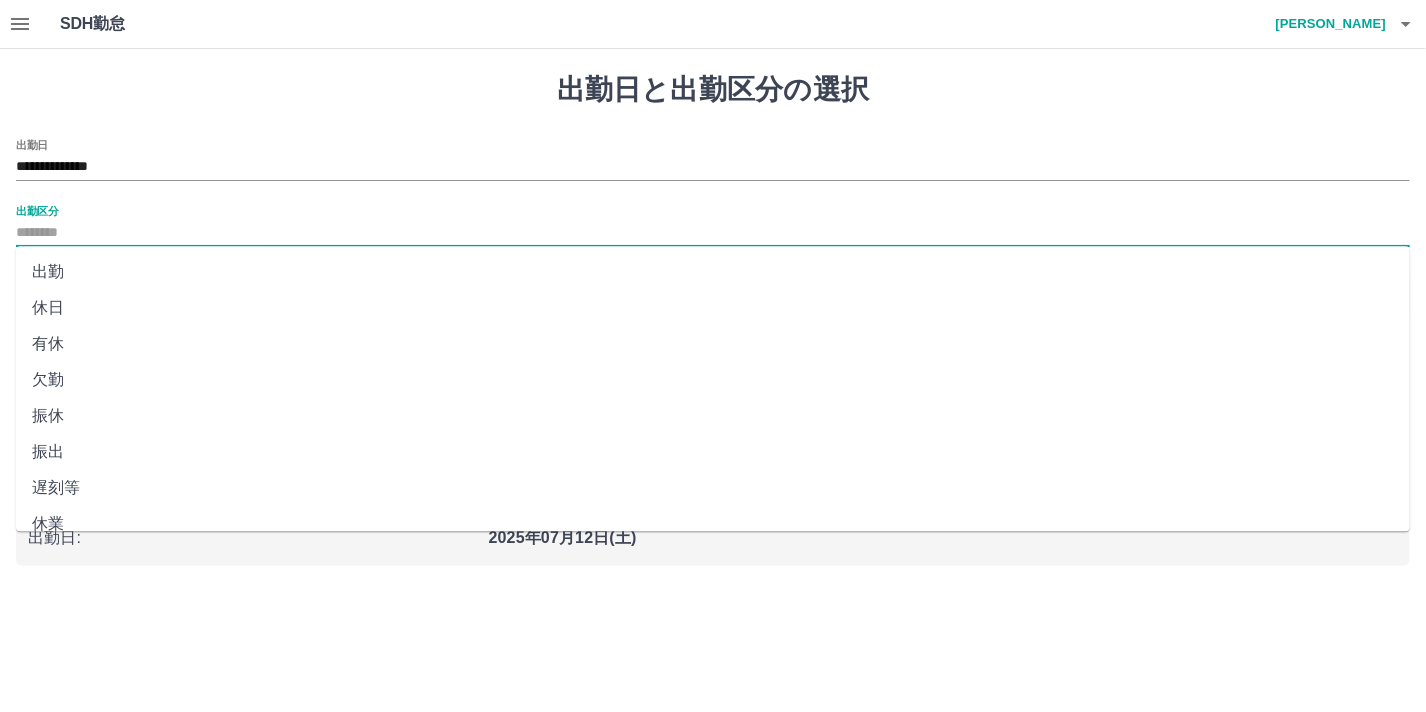 type on "**" 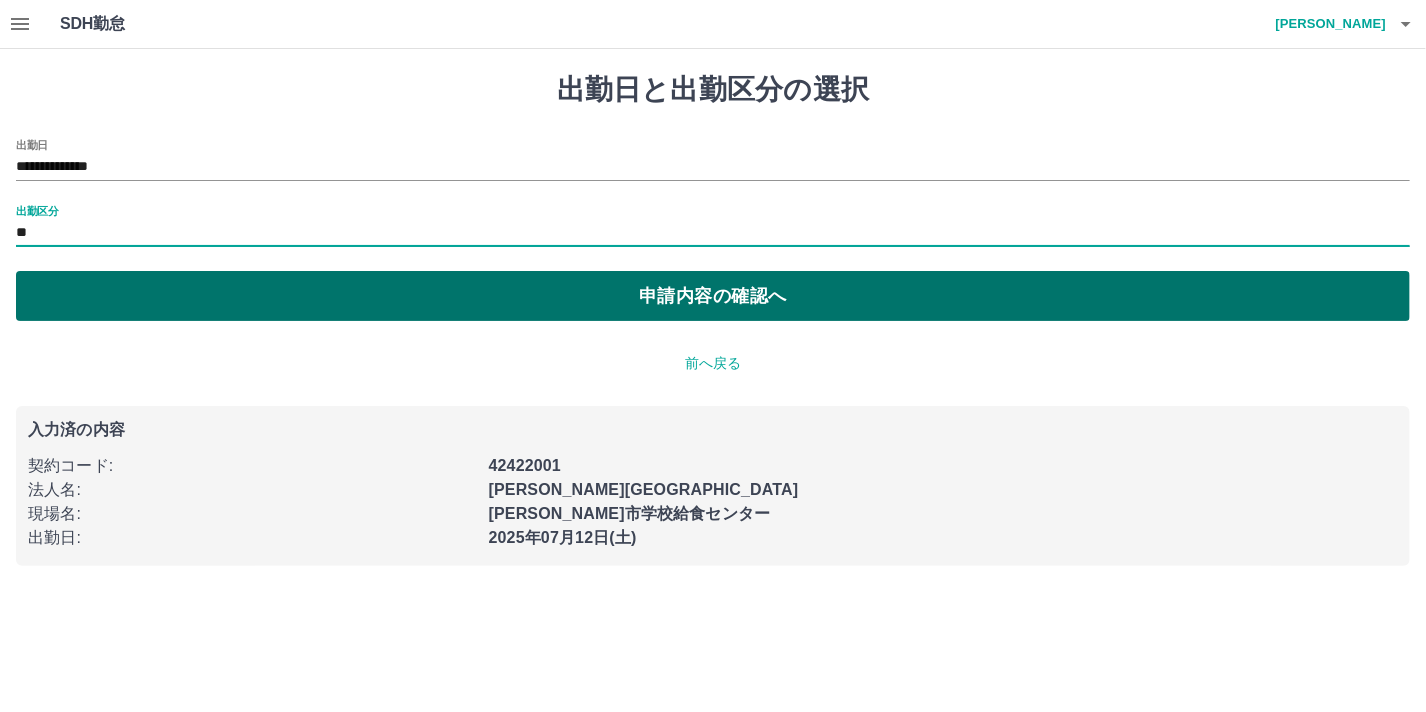 click on "申請内容の確認へ" at bounding box center (713, 296) 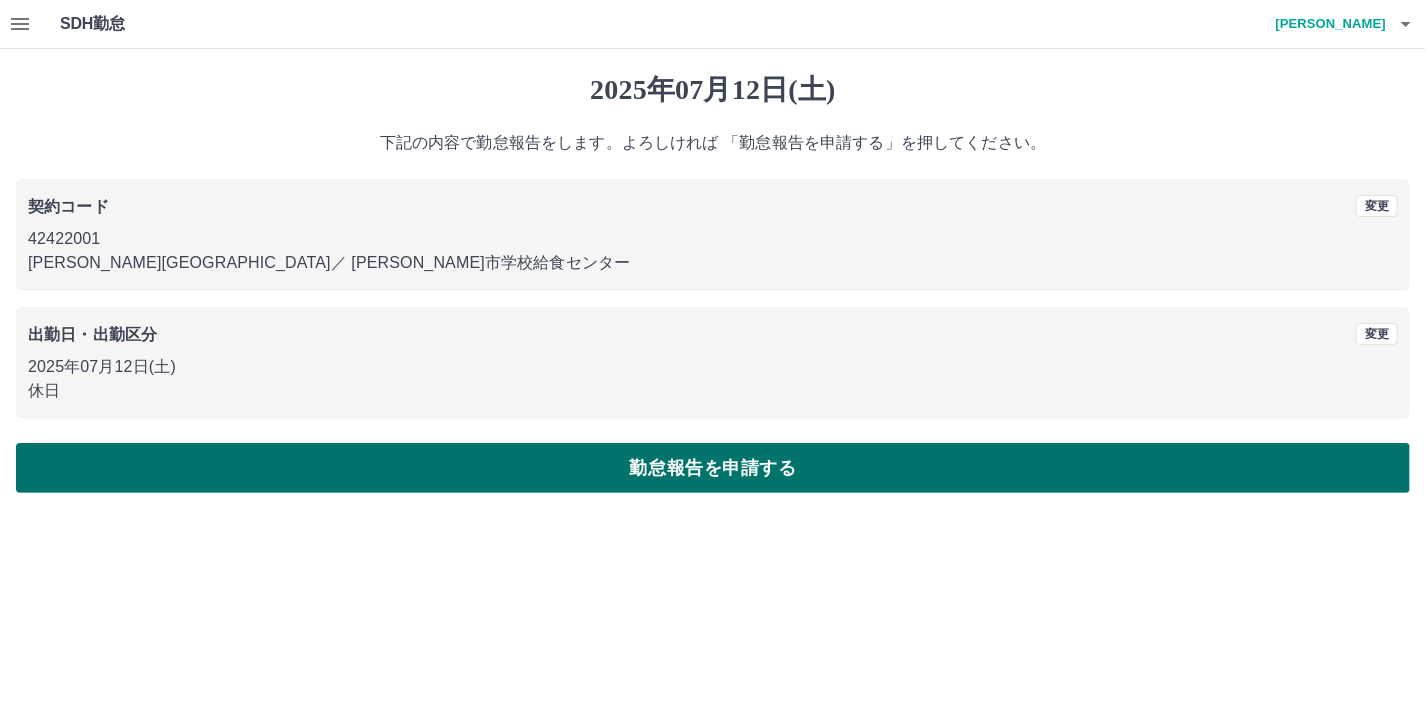 click on "勤怠報告を申請する" at bounding box center (713, 468) 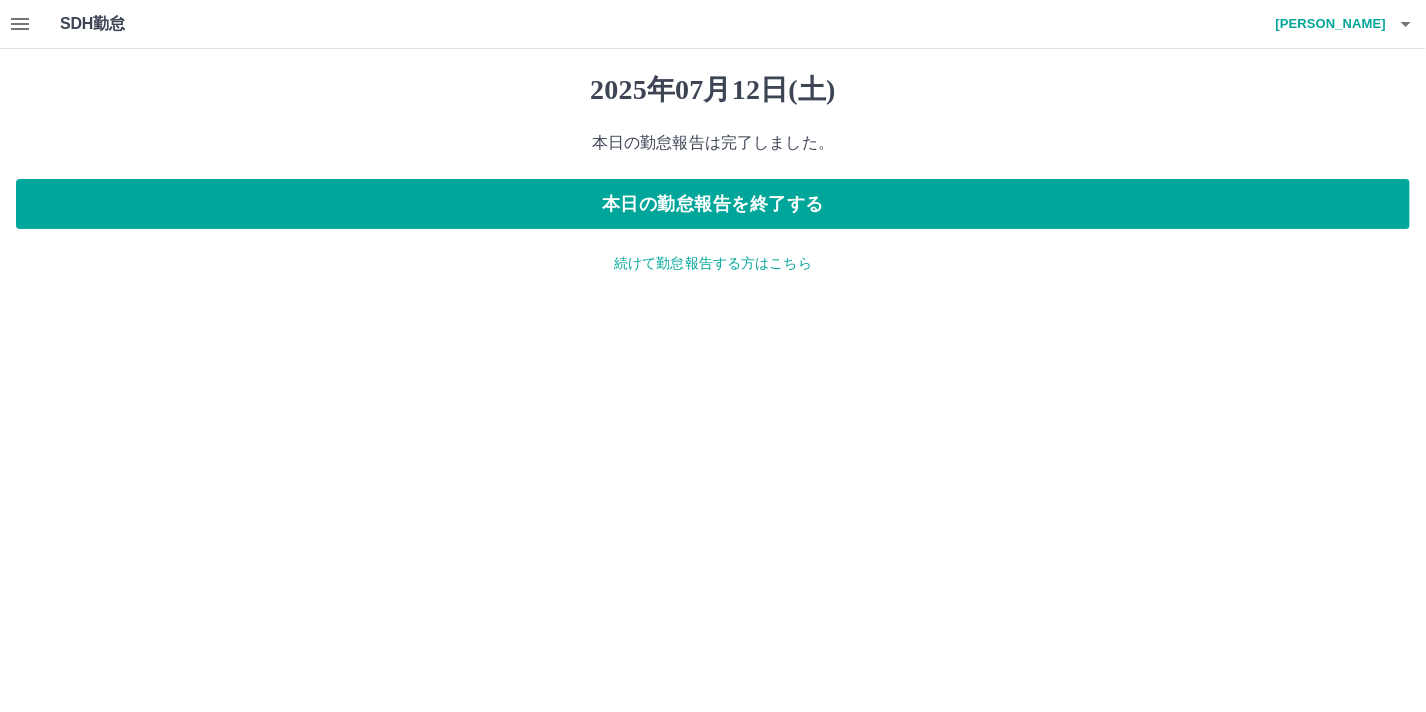click on "続けて勤怠報告する方はこちら" at bounding box center (713, 263) 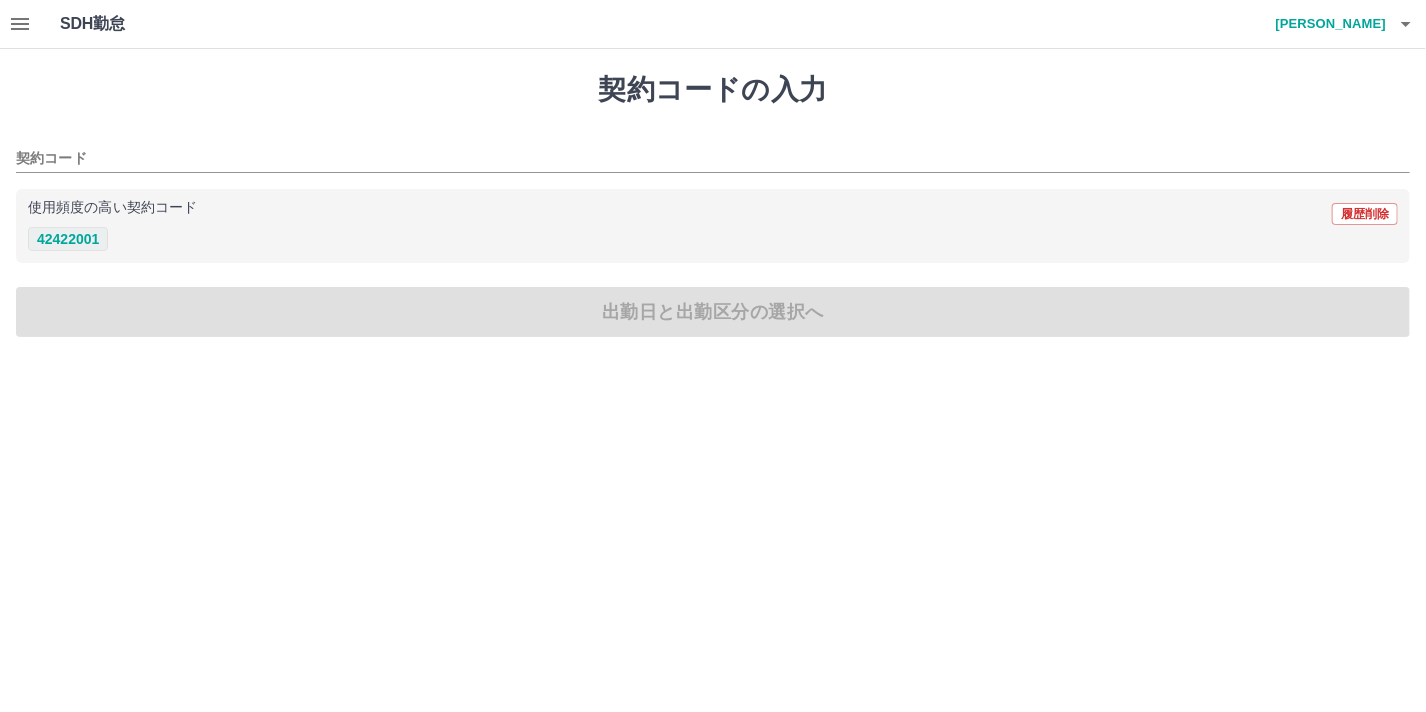 click on "42422001" at bounding box center (68, 239) 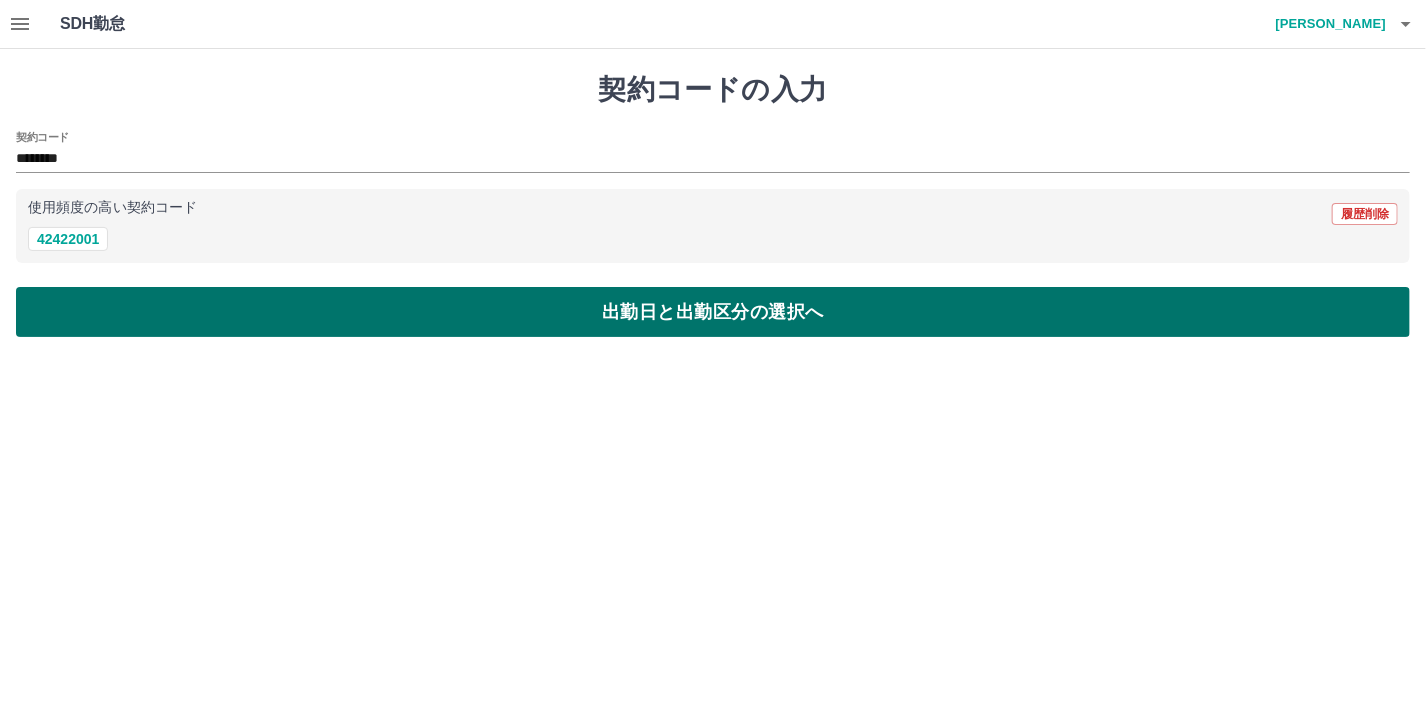 click on "出勤日と出勤区分の選択へ" at bounding box center (713, 312) 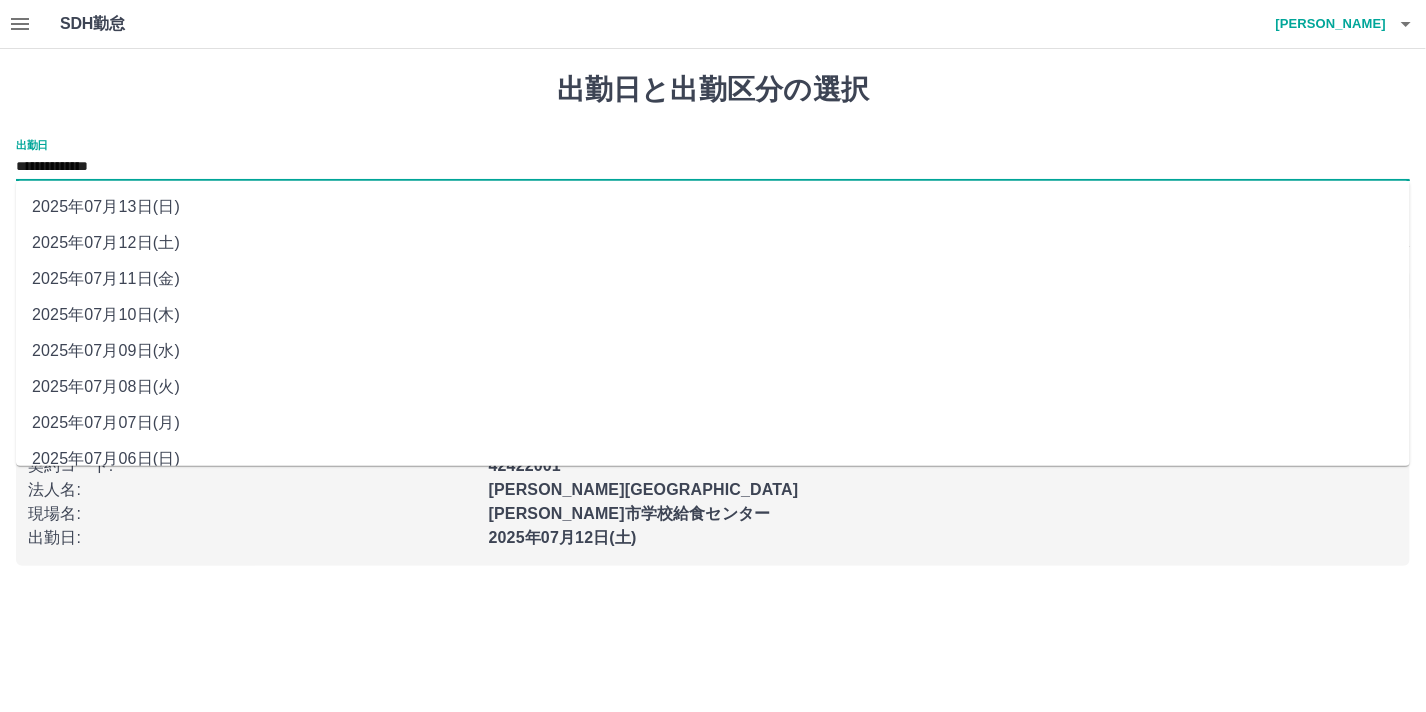 click on "**********" at bounding box center [713, 167] 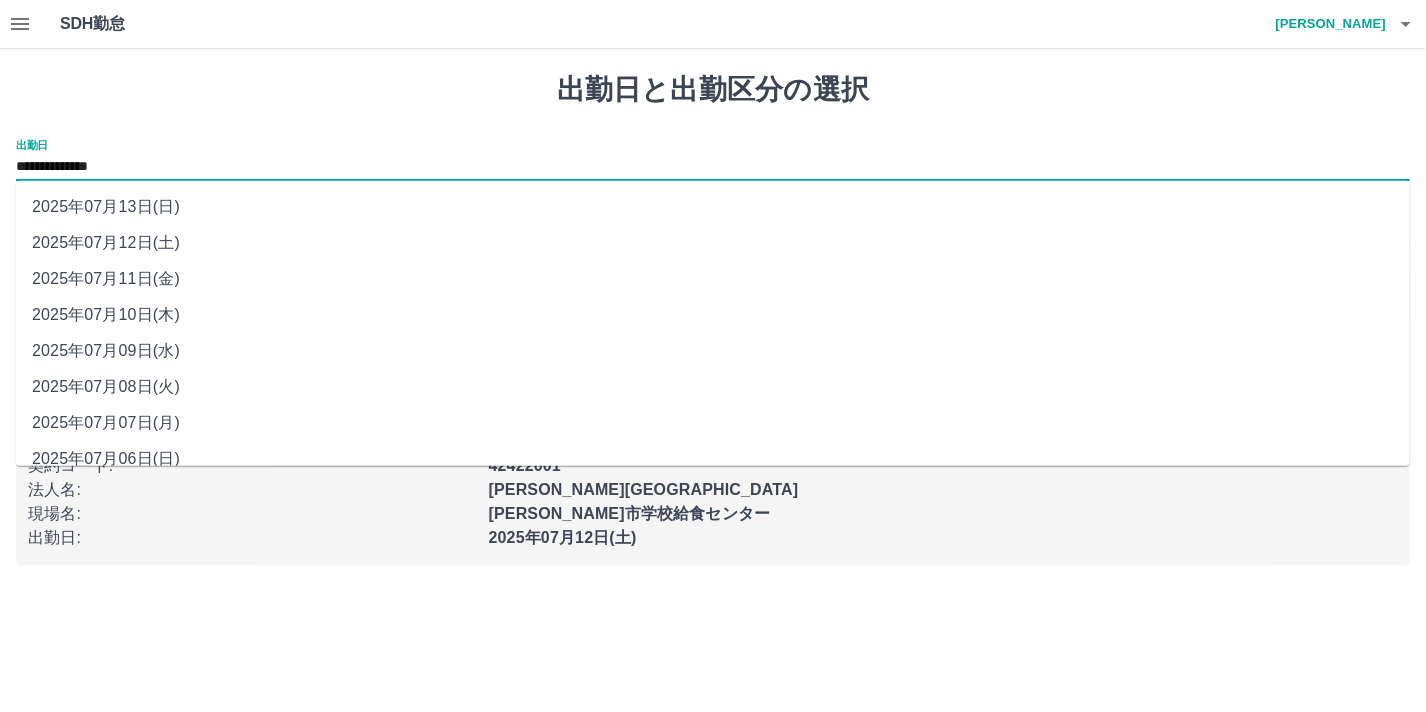 drag, startPoint x: 151, startPoint y: 165, endPoint x: 140, endPoint y: 204, distance: 40.5216 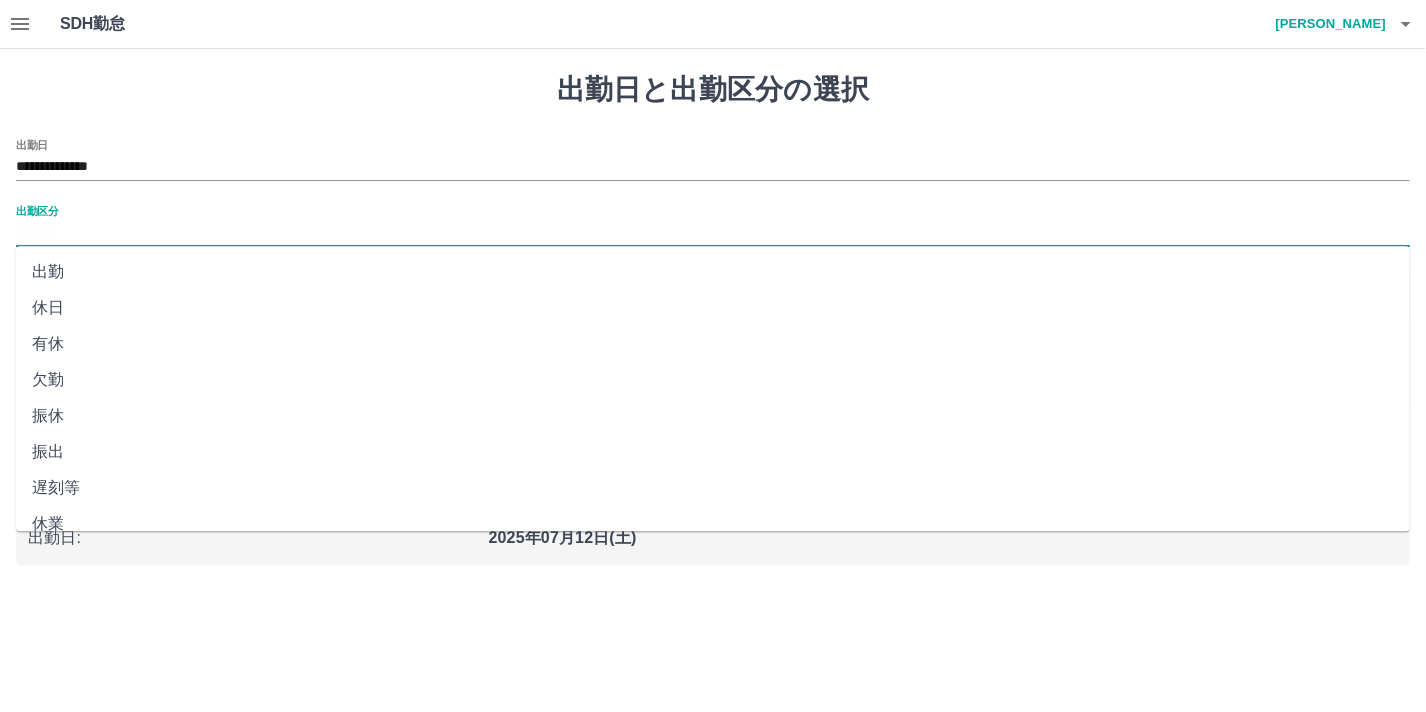 click on "出勤区分" at bounding box center [713, 233] 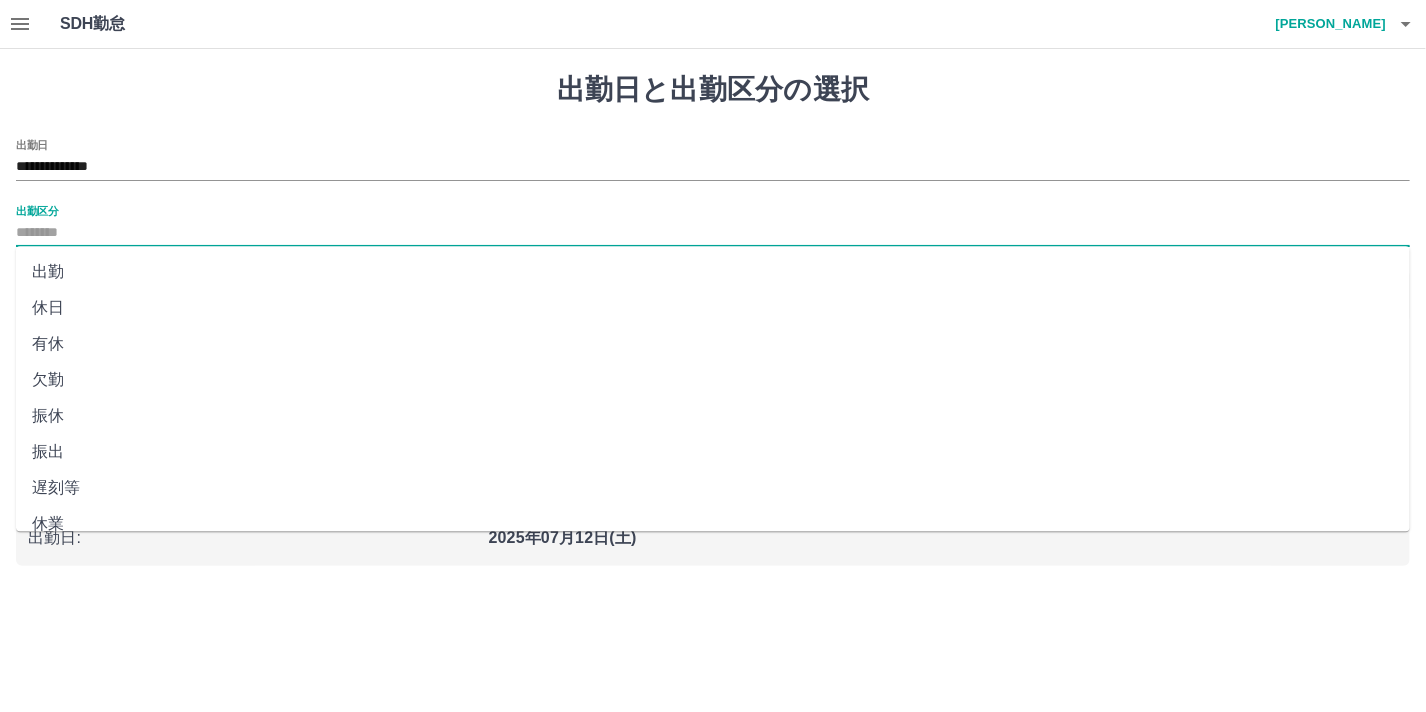 click on "休日" at bounding box center [713, 308] 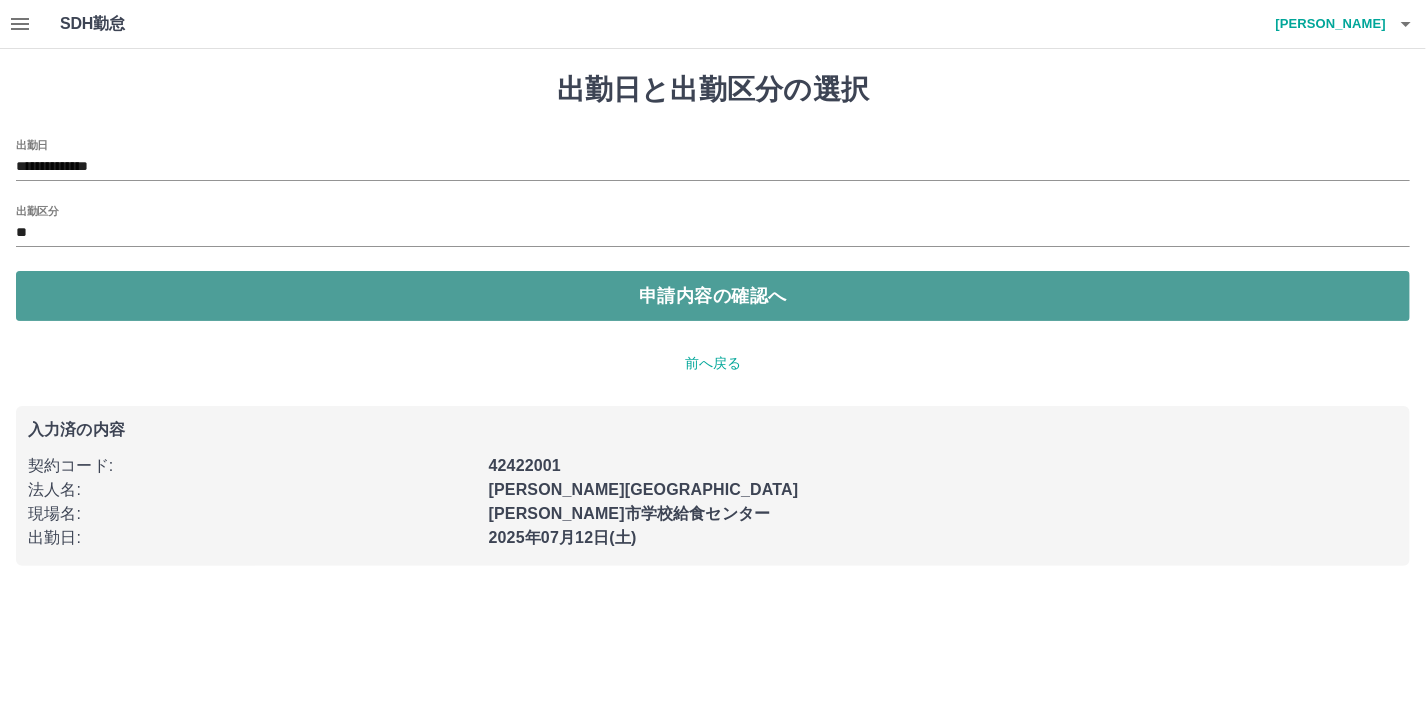 click on "申請内容の確認へ" at bounding box center (713, 296) 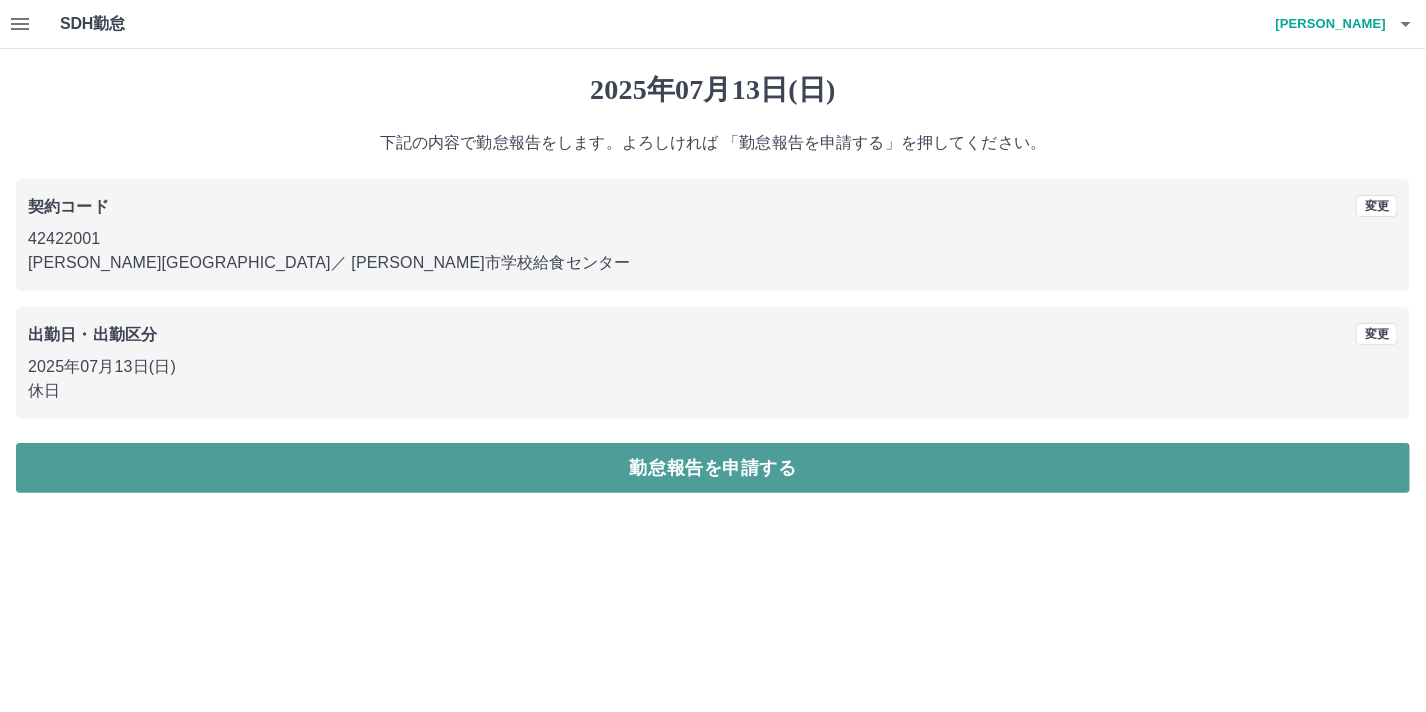 click on "勤怠報告を申請する" at bounding box center [713, 468] 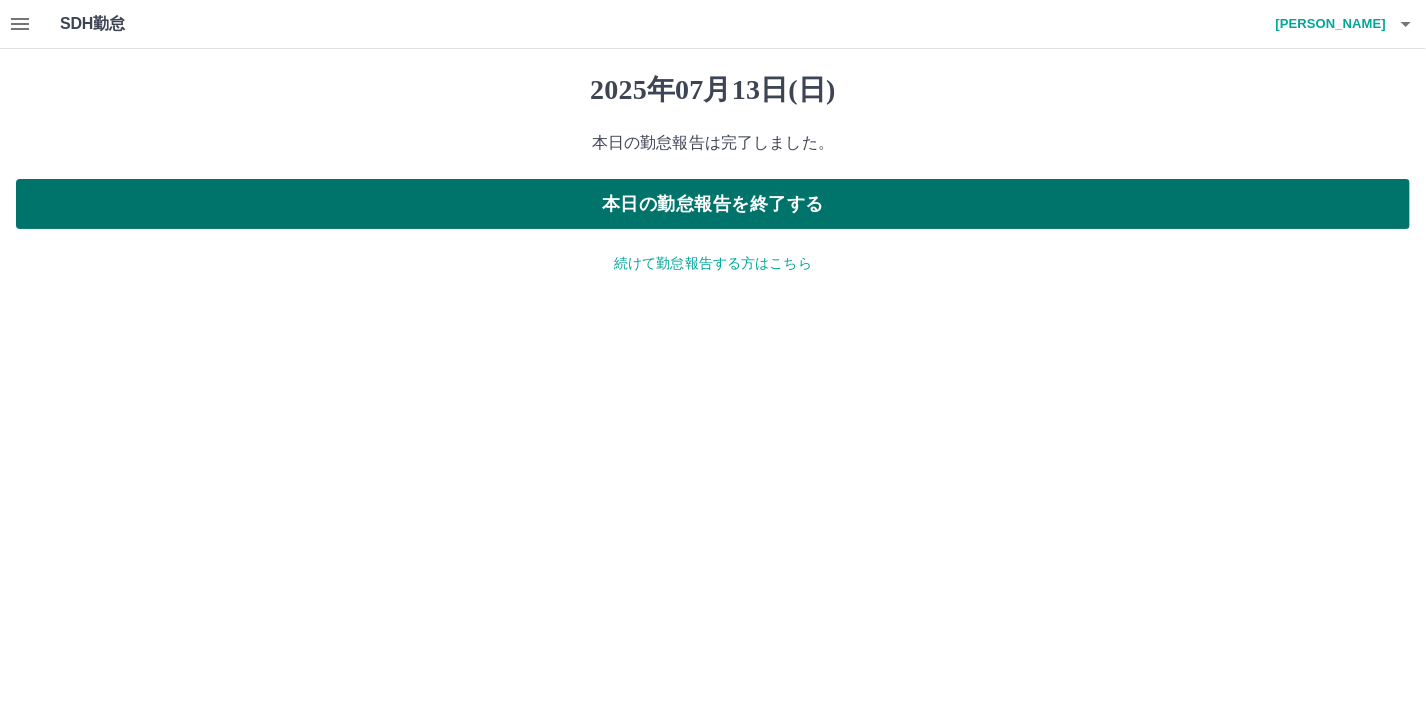 click on "本日の勤怠報告を終了する" at bounding box center (713, 204) 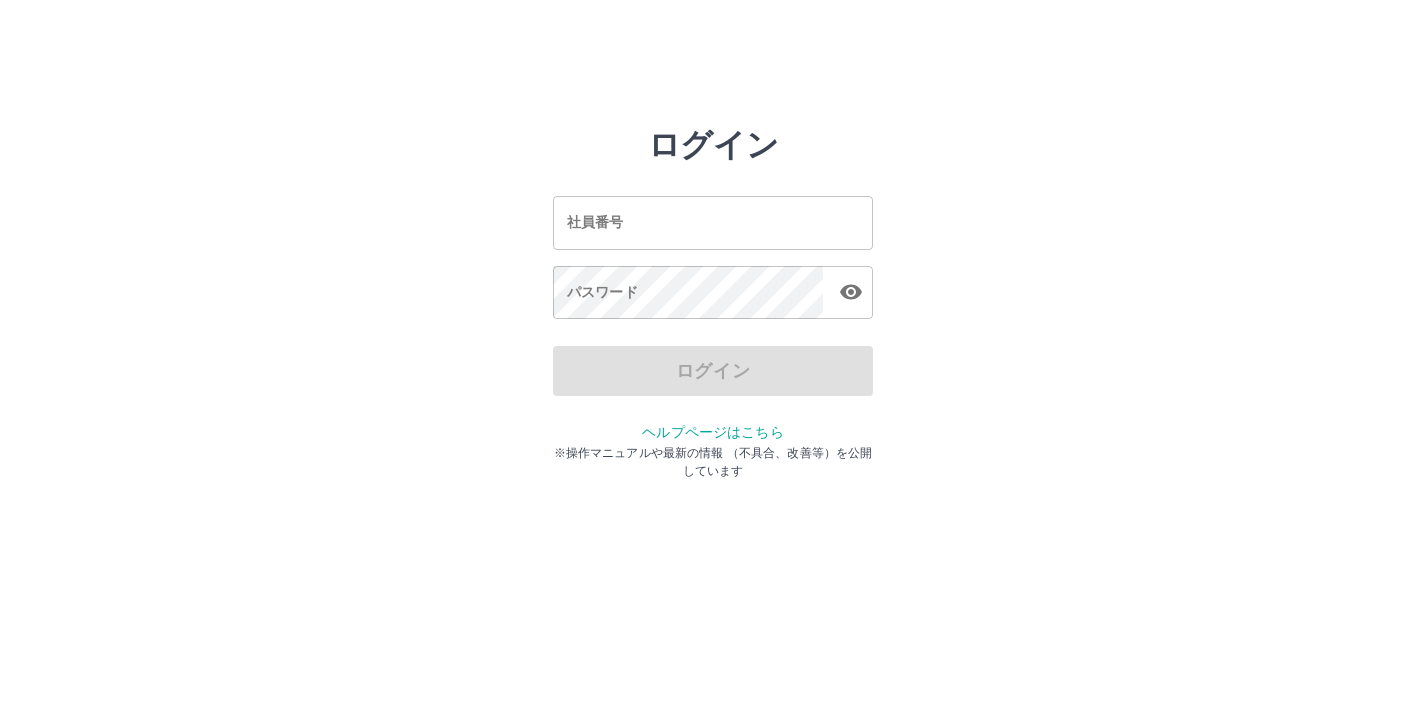 scroll, scrollTop: 0, scrollLeft: 0, axis: both 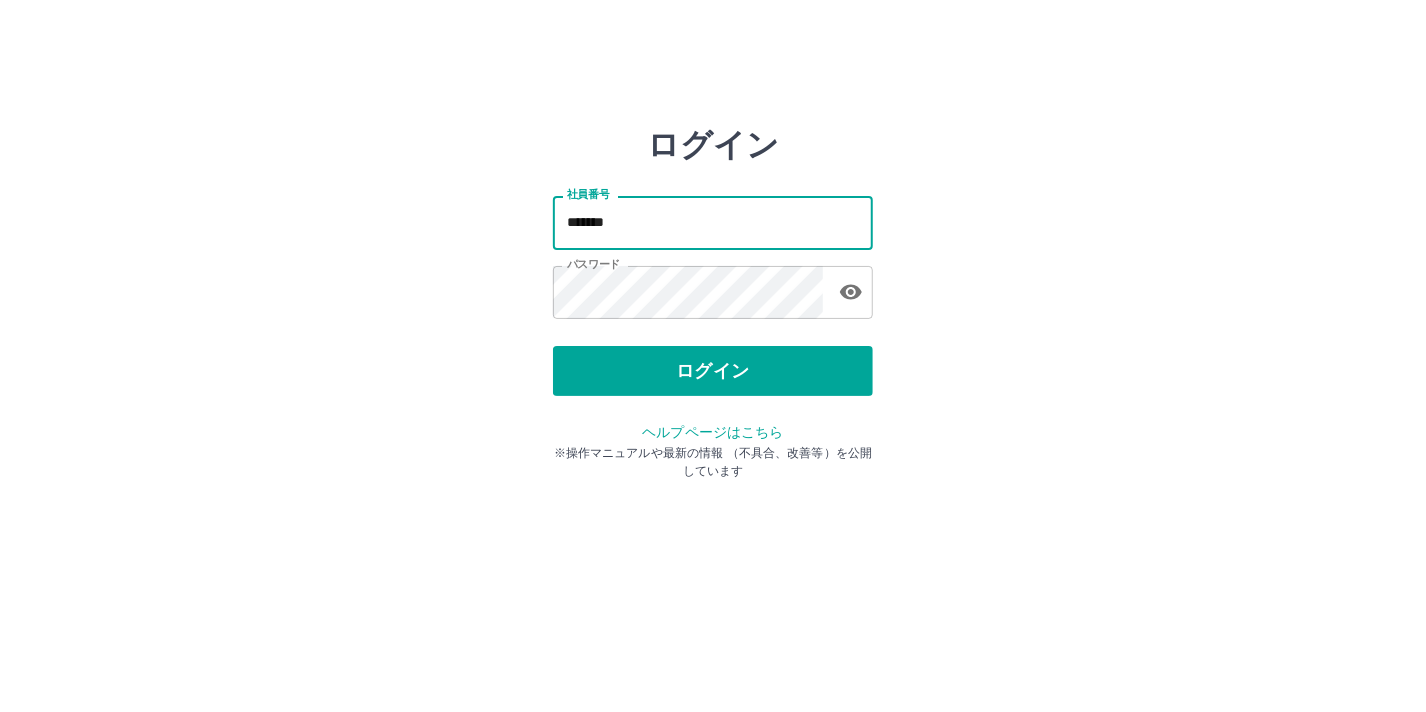 click on "*******" at bounding box center [713, 222] 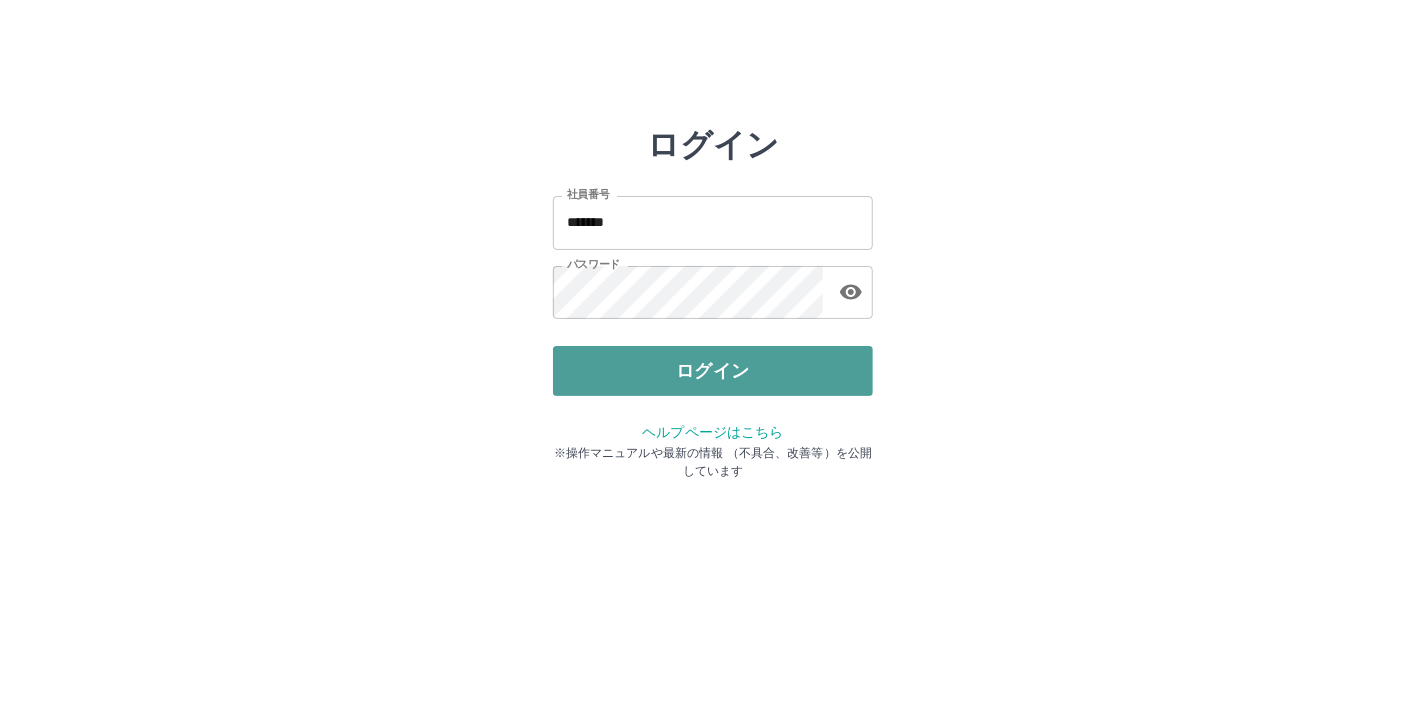 click on "ログイン" at bounding box center [713, 371] 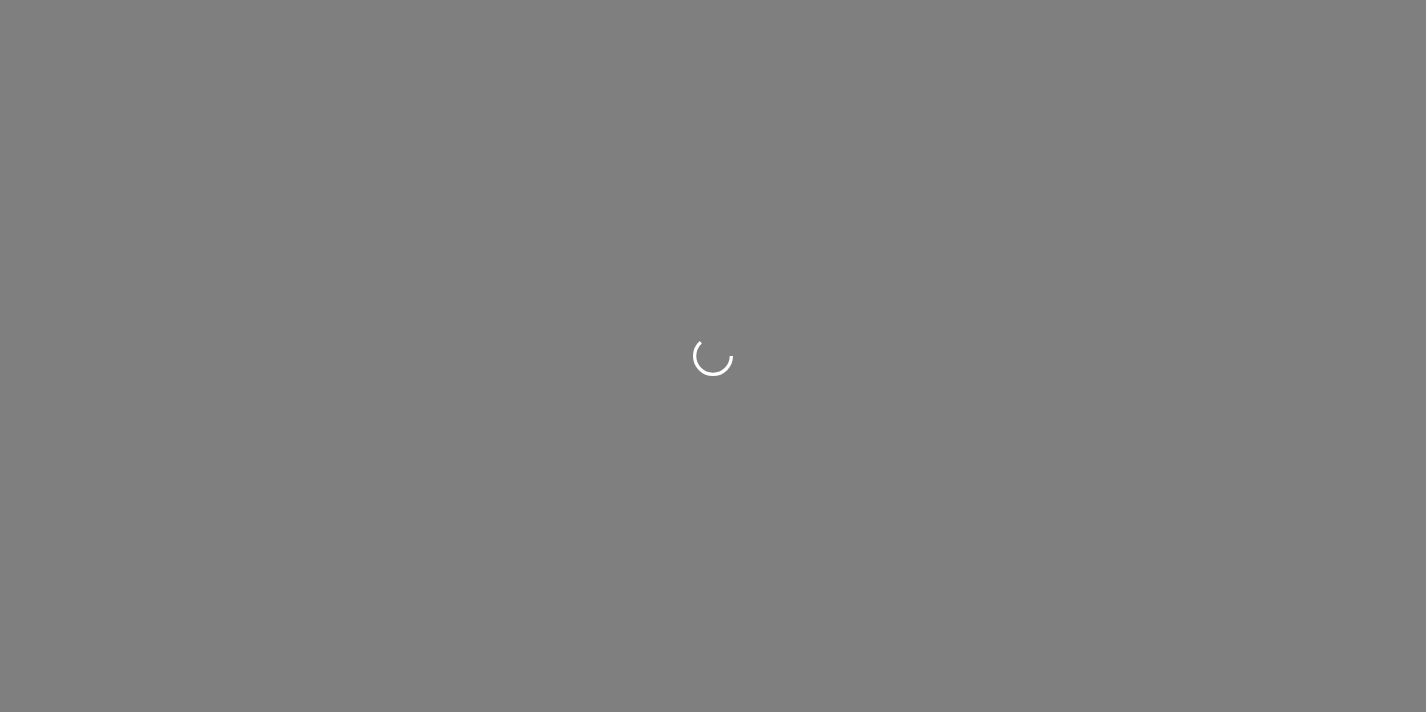 scroll, scrollTop: 0, scrollLeft: 0, axis: both 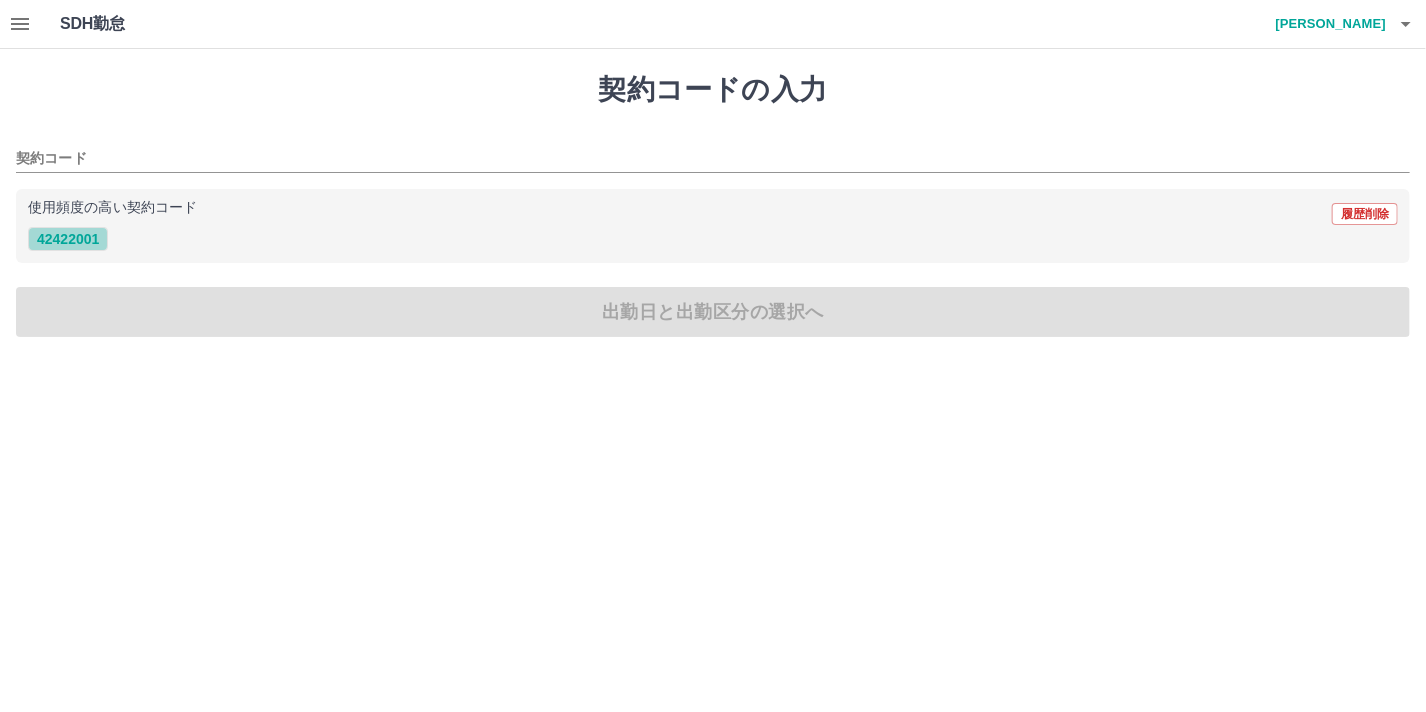click on "42422001" at bounding box center (68, 239) 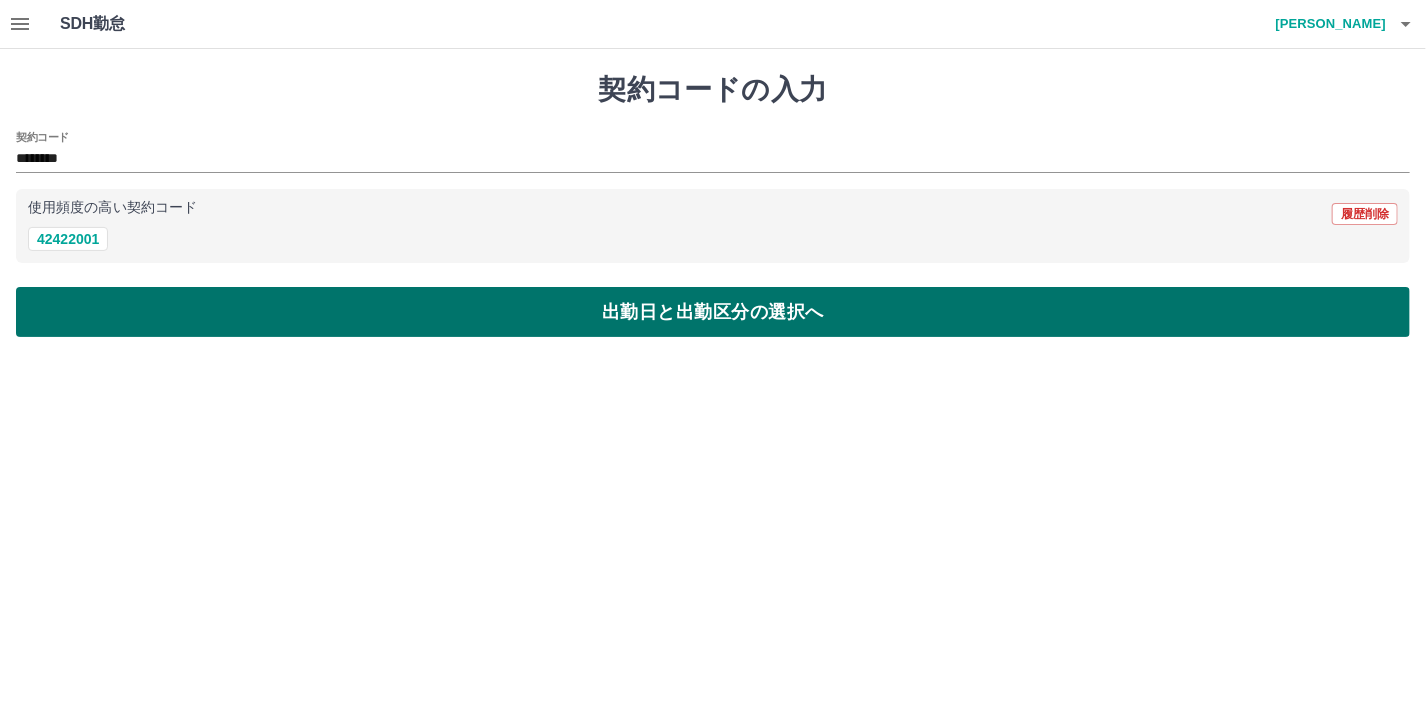 click on "出勤日と出勤区分の選択へ" at bounding box center [713, 312] 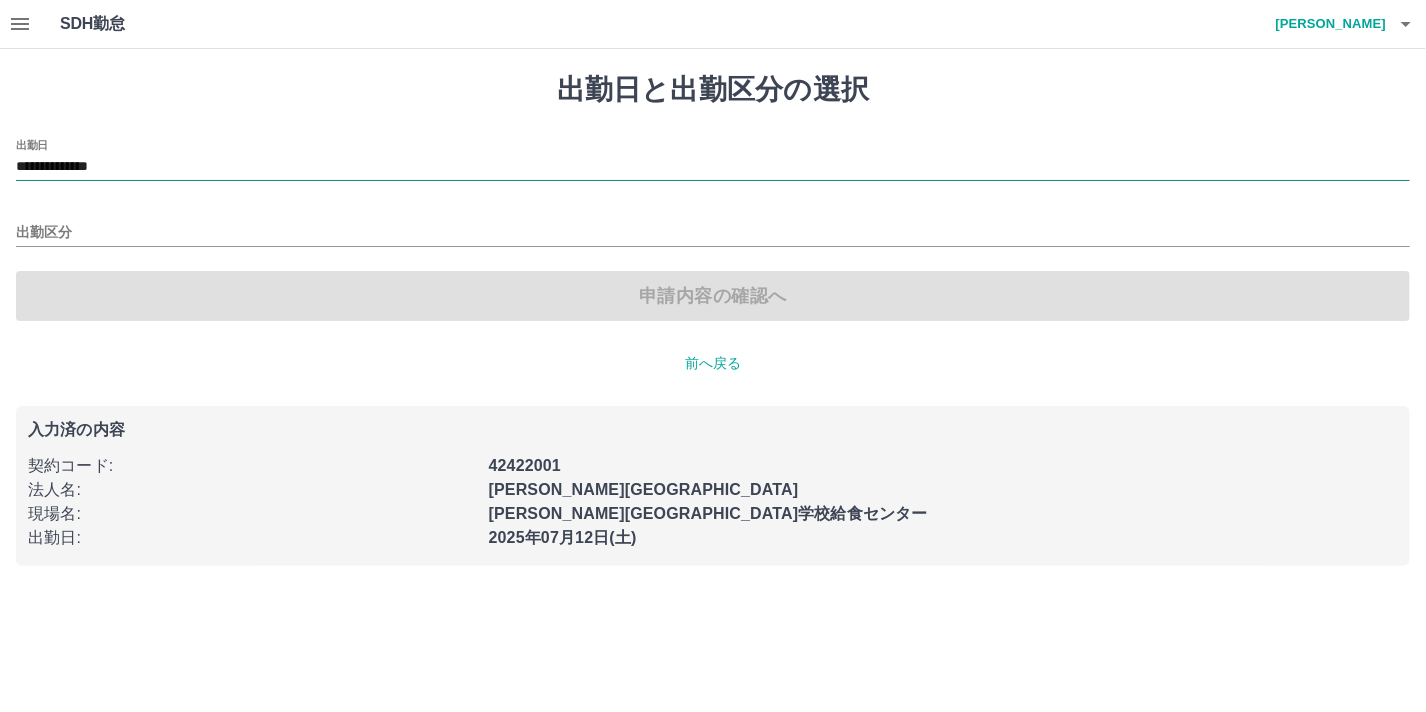 click on "**********" at bounding box center [713, 167] 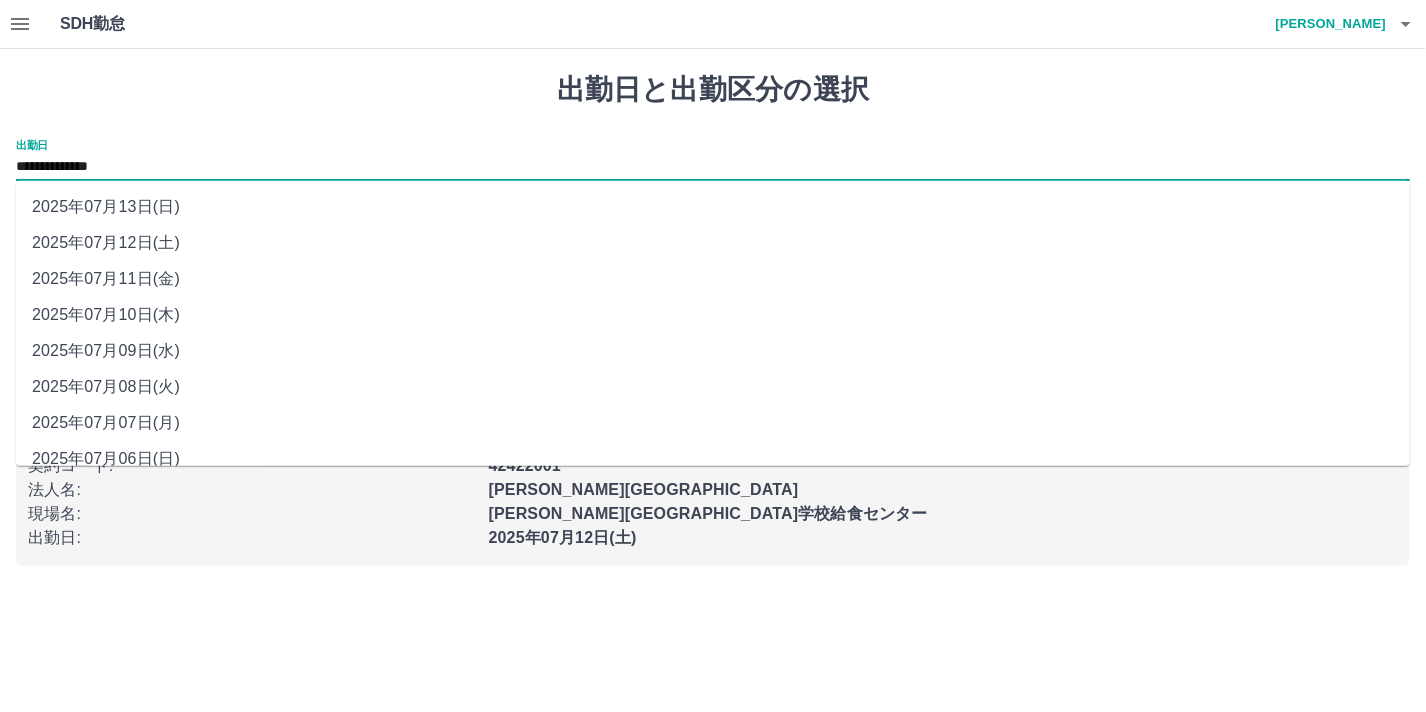 drag, startPoint x: 189, startPoint y: 164, endPoint x: 140, endPoint y: 280, distance: 125.92458 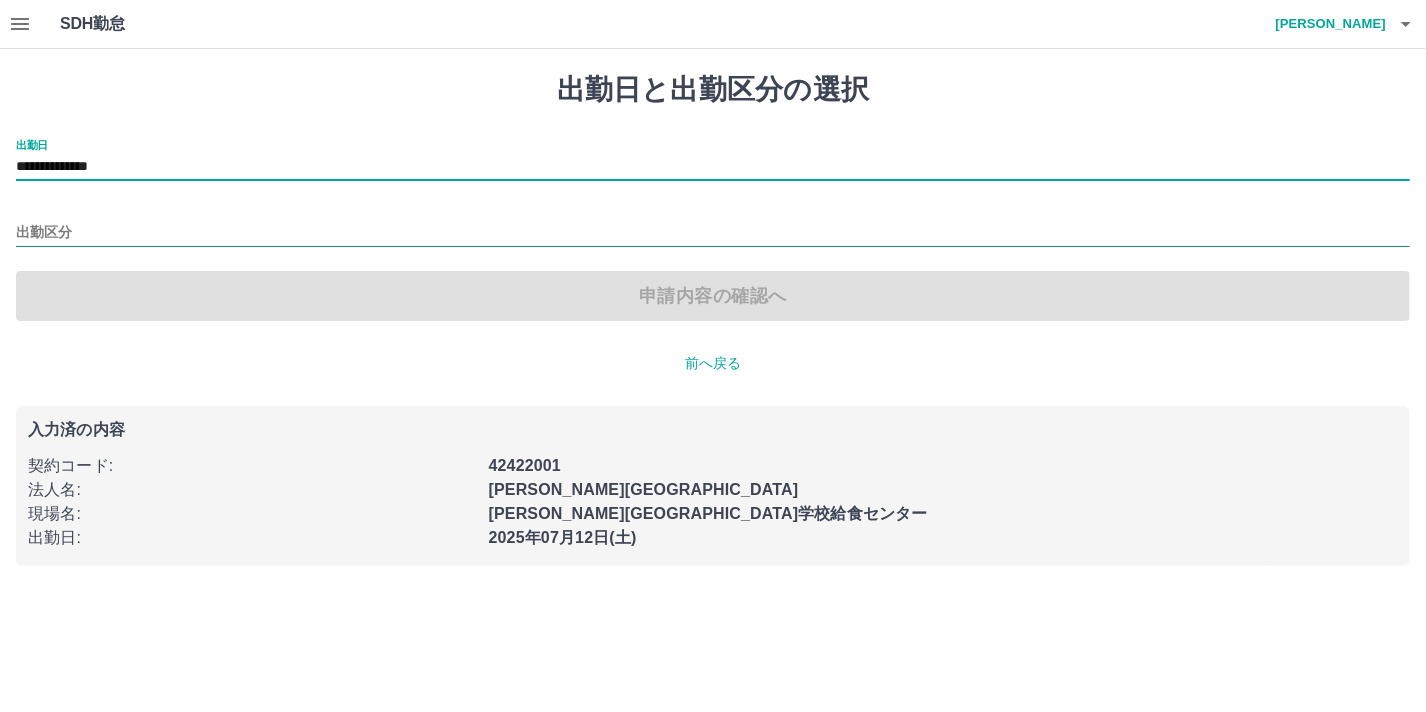 click on "出勤区分" at bounding box center [713, 233] 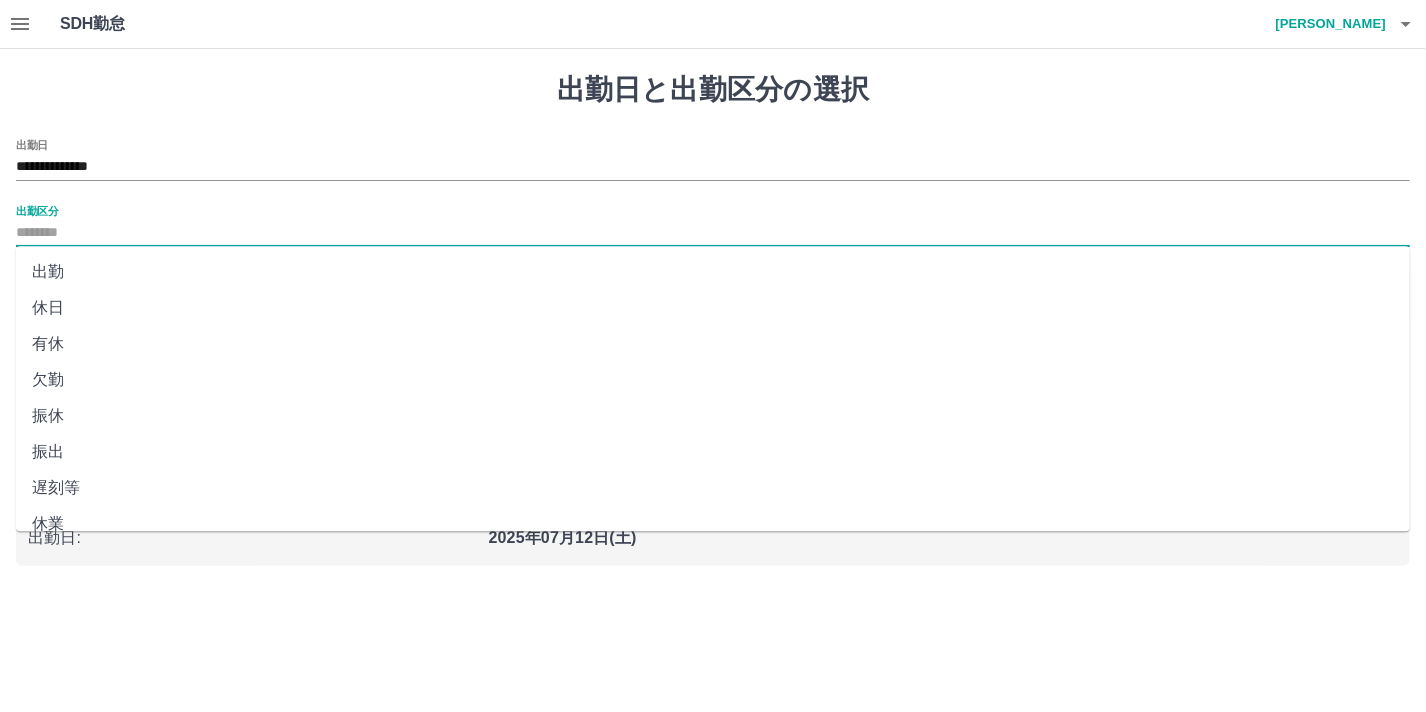 click on "出勤" at bounding box center (713, 272) 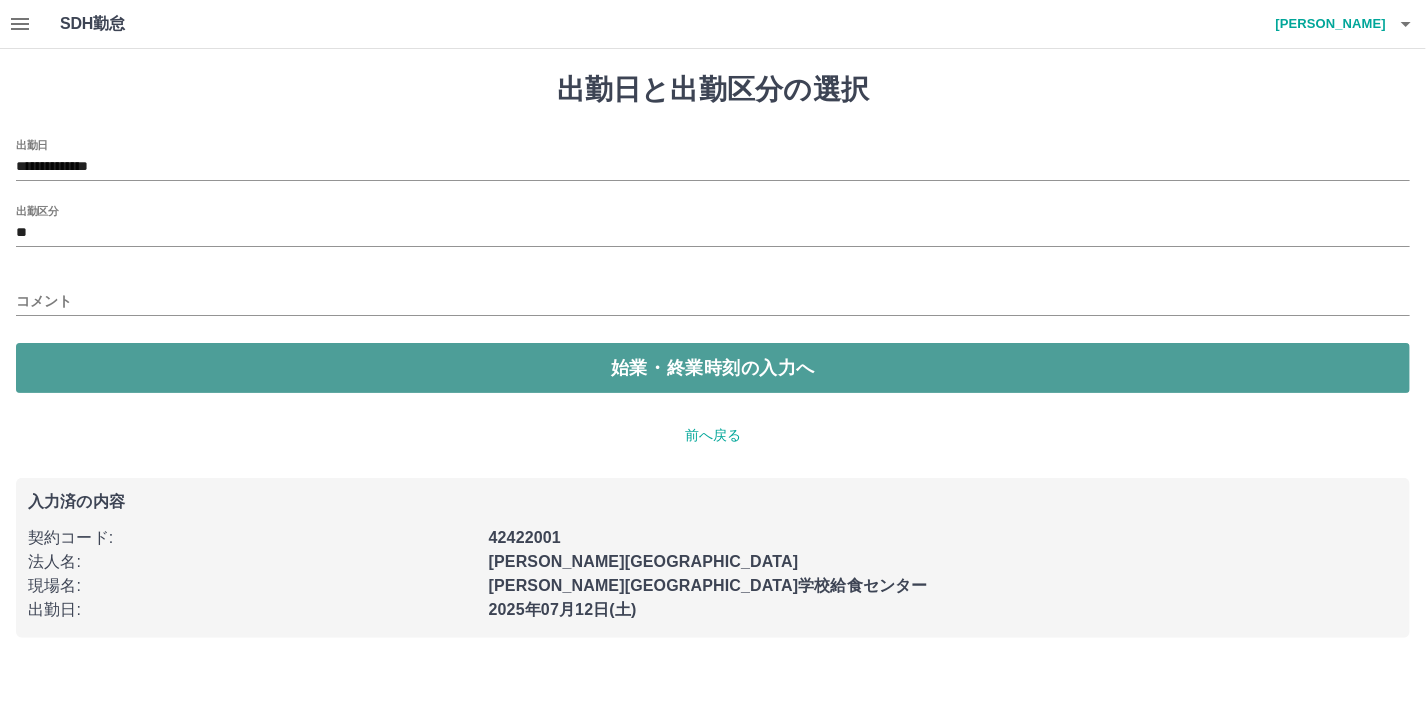 click on "始業・終業時刻の入力へ" at bounding box center (713, 368) 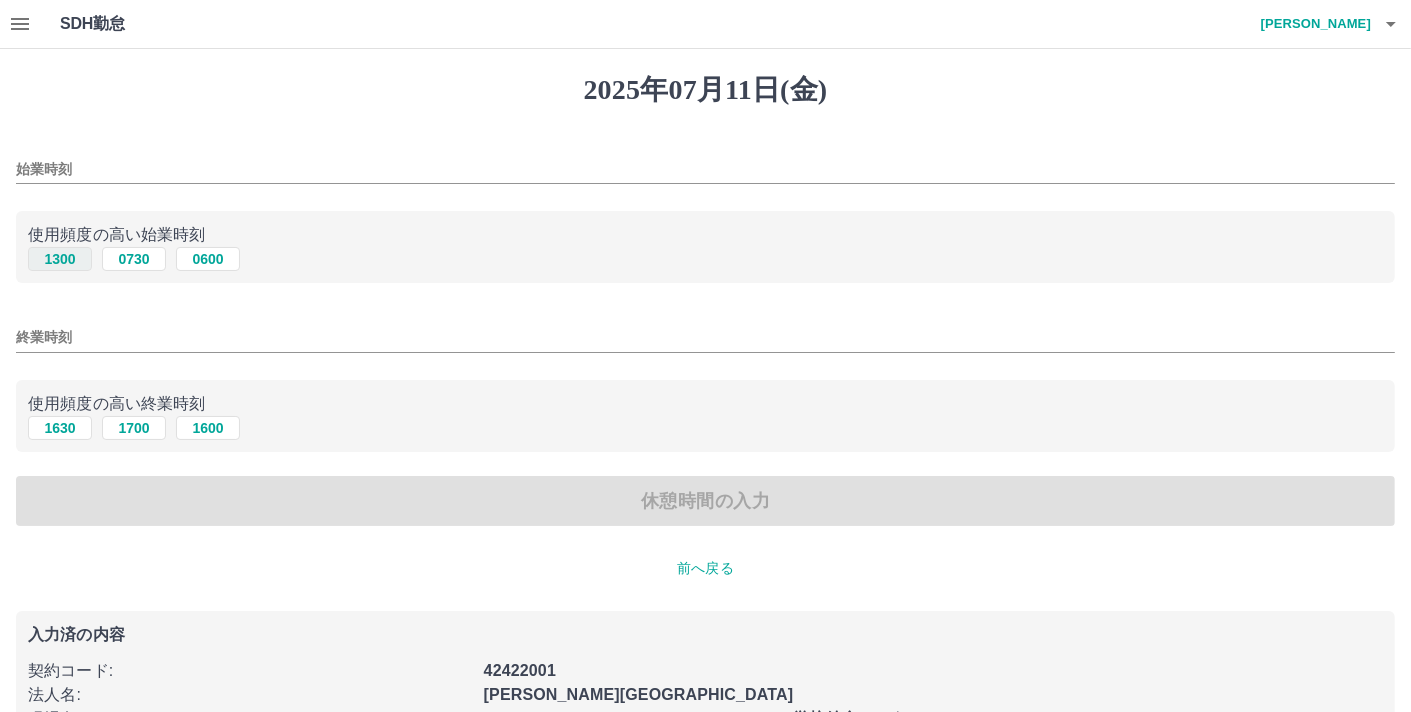 click on "1300" at bounding box center (60, 259) 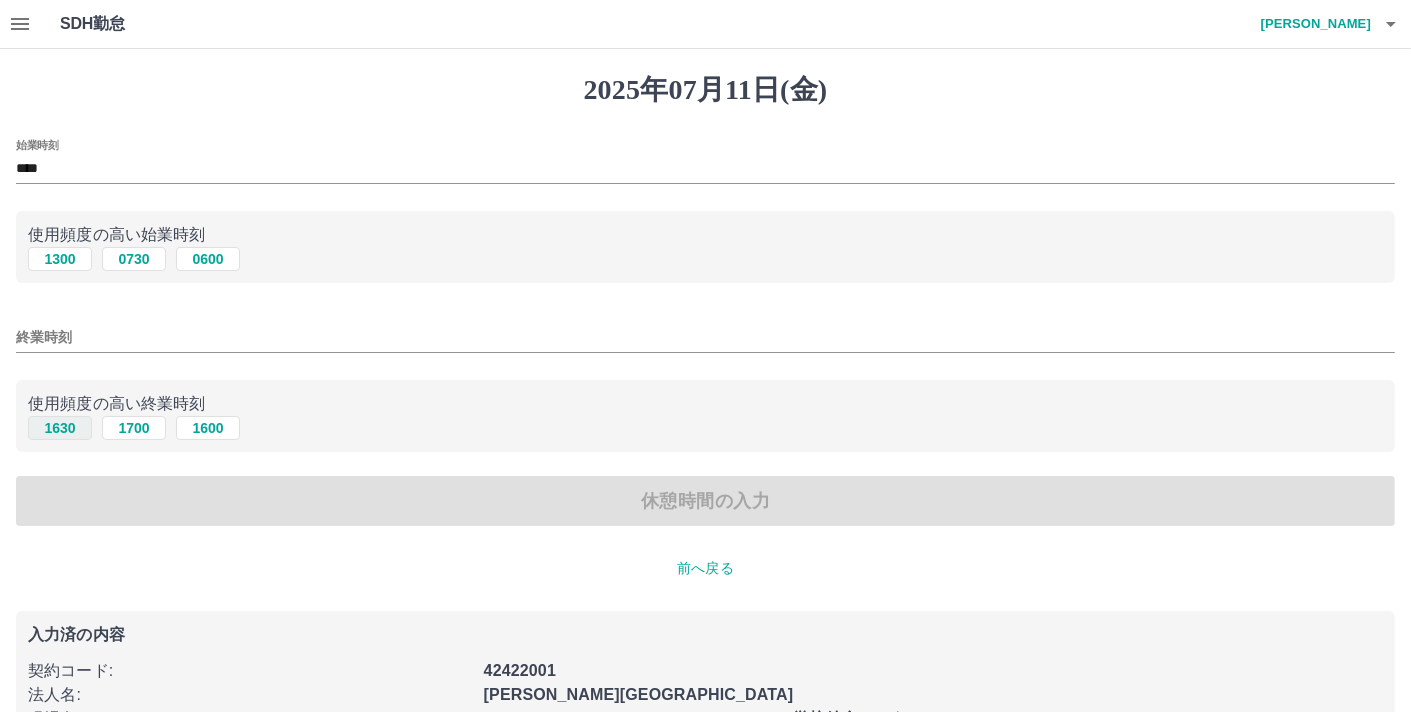 click on "1630" at bounding box center [60, 428] 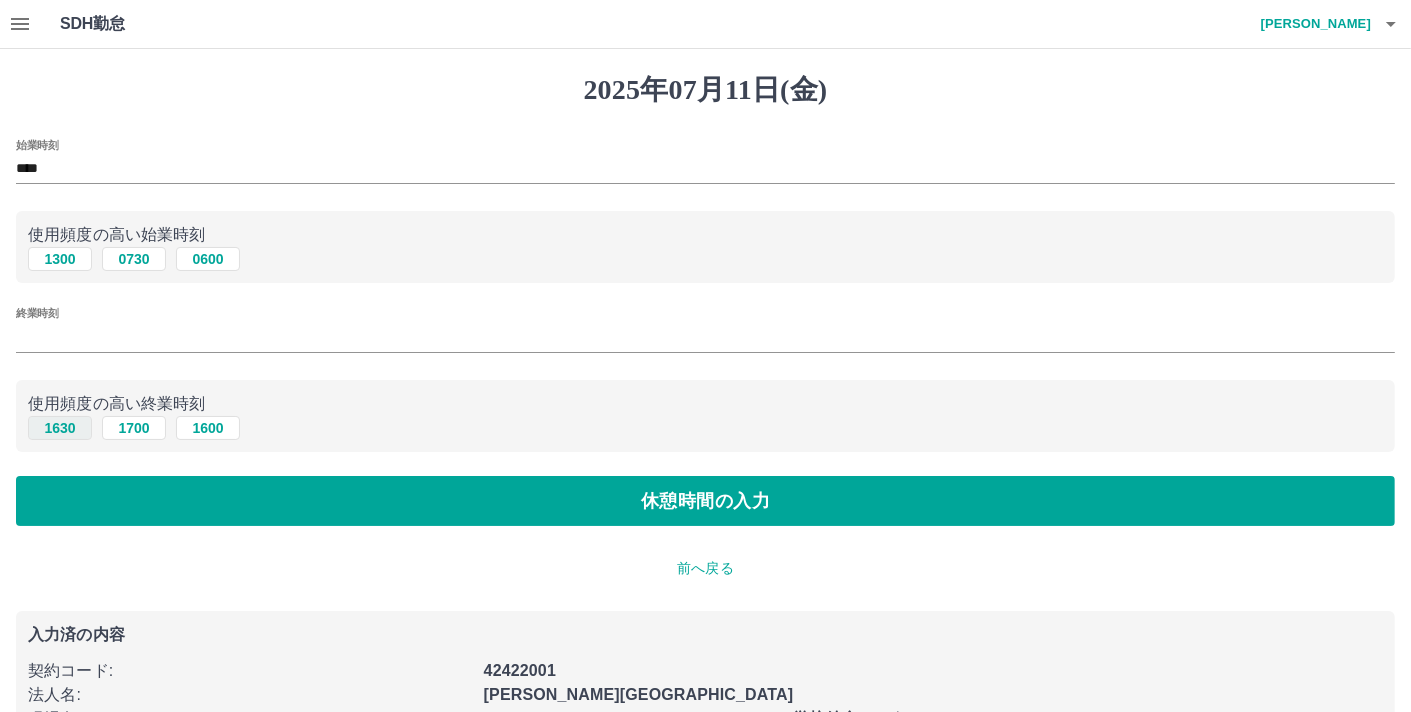 type on "****" 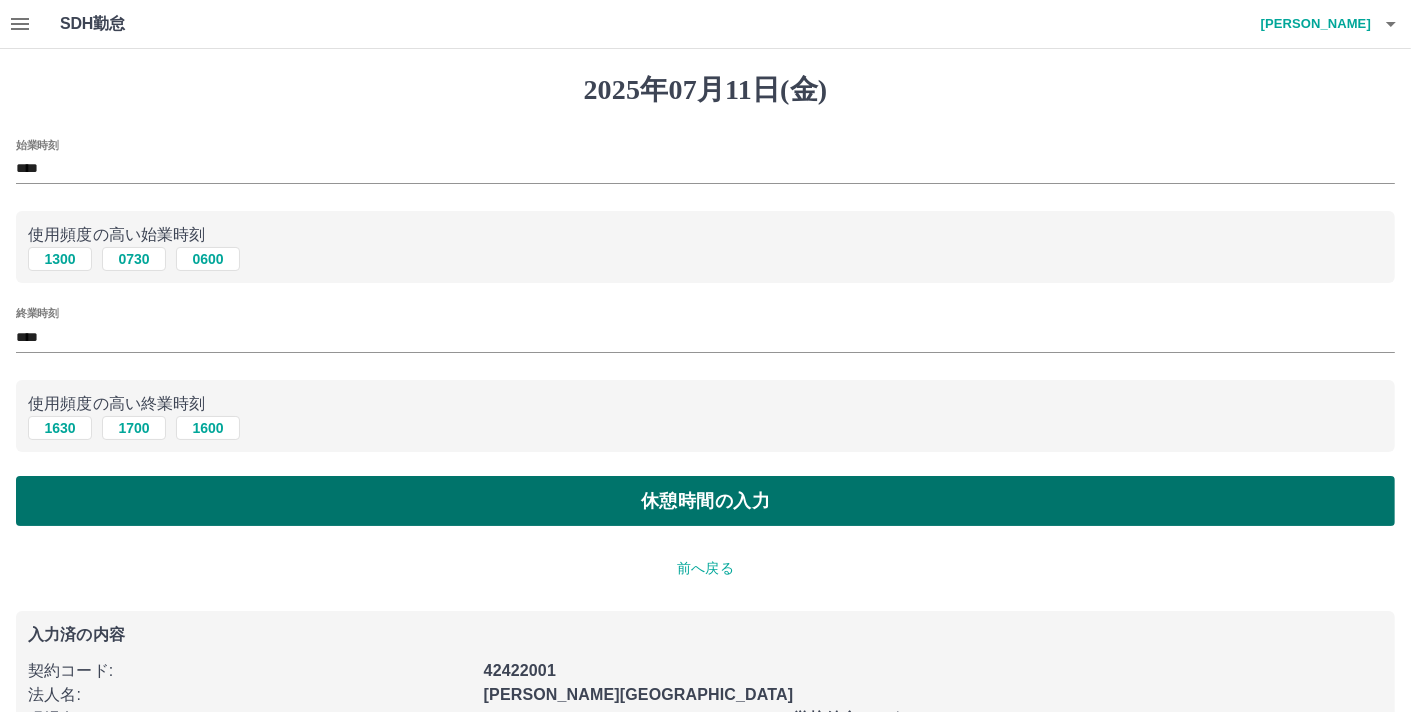 click on "休憩時間の入力" at bounding box center (705, 501) 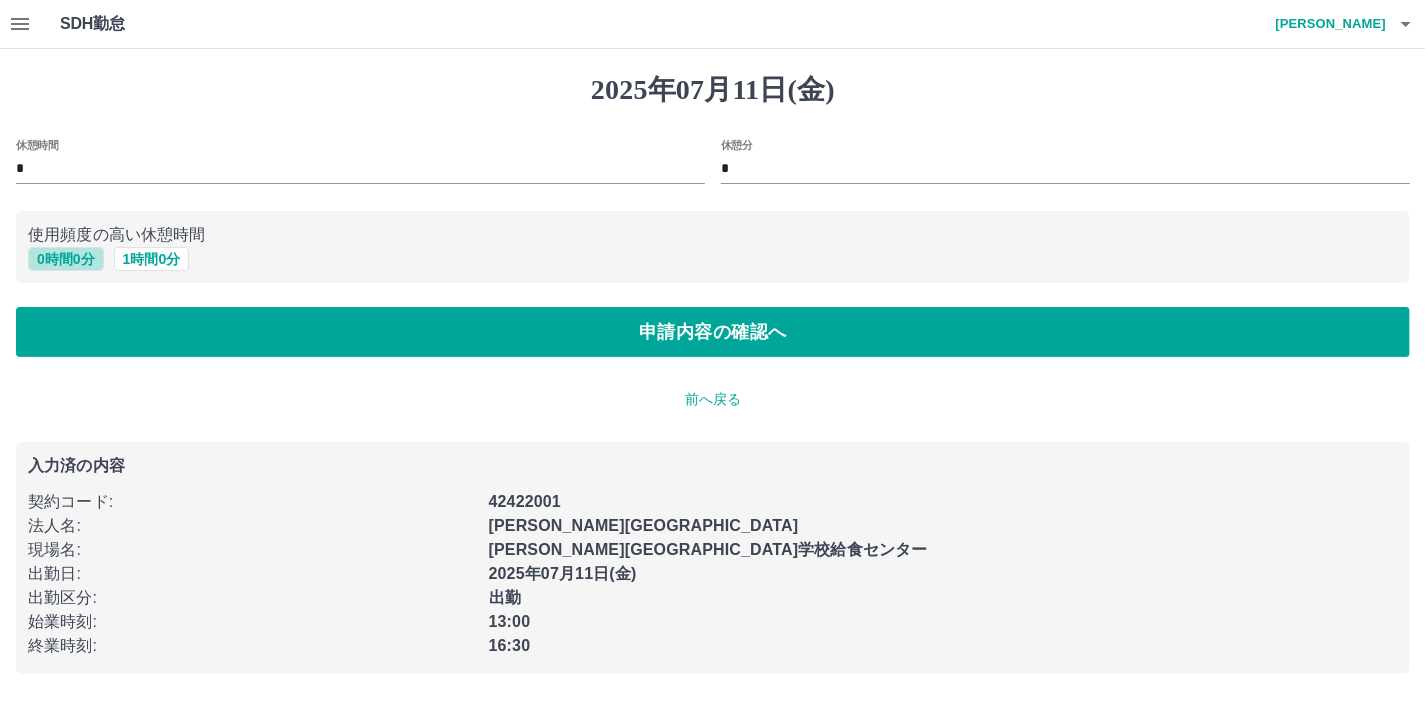 drag, startPoint x: 84, startPoint y: 254, endPoint x: 88, endPoint y: 287, distance: 33.24154 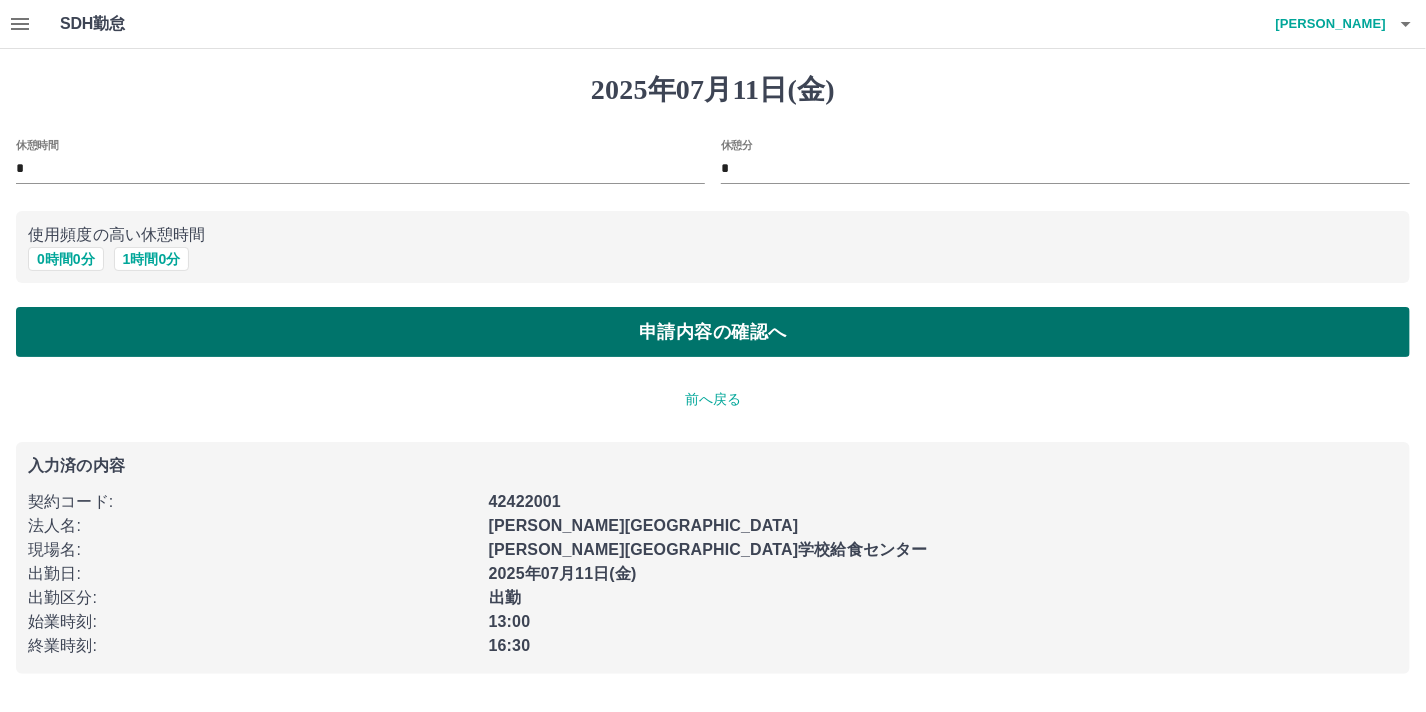 click on "申請内容の確認へ" at bounding box center (713, 332) 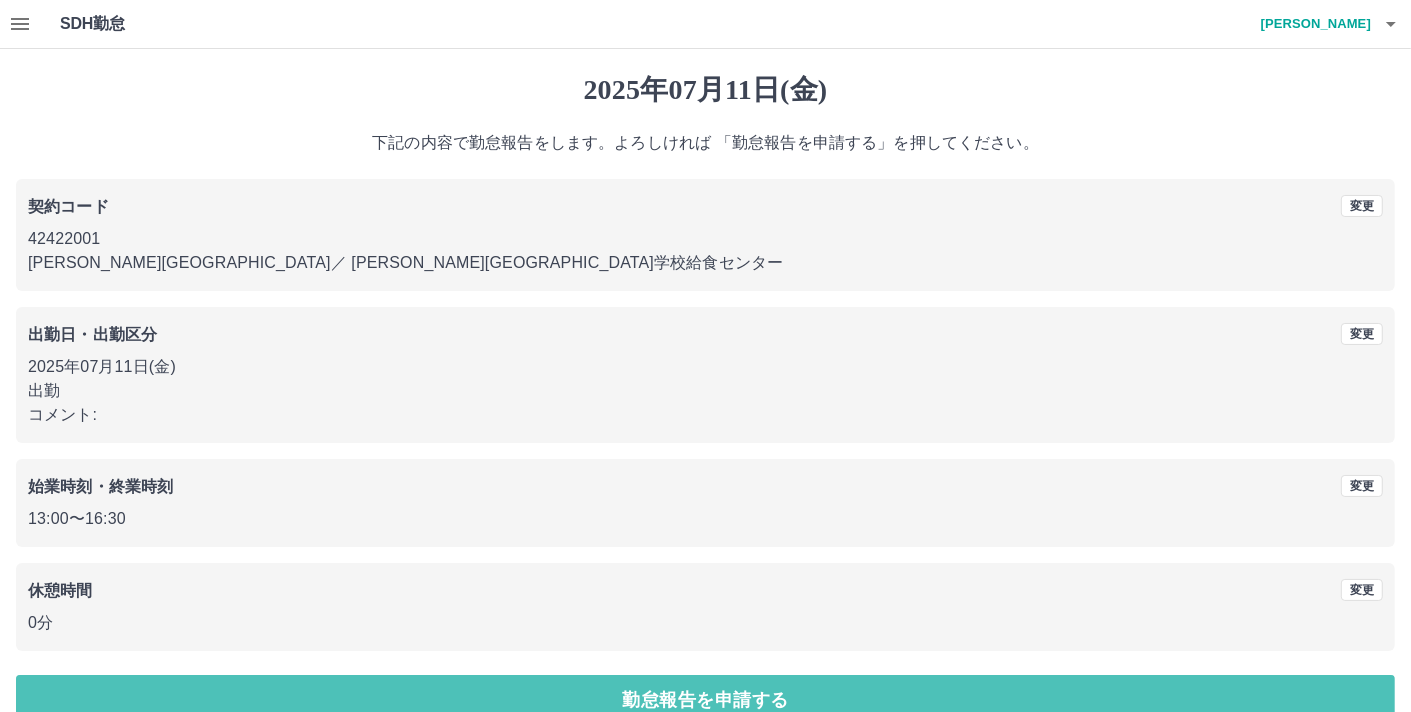 click on "勤怠報告を申請する" at bounding box center [705, 700] 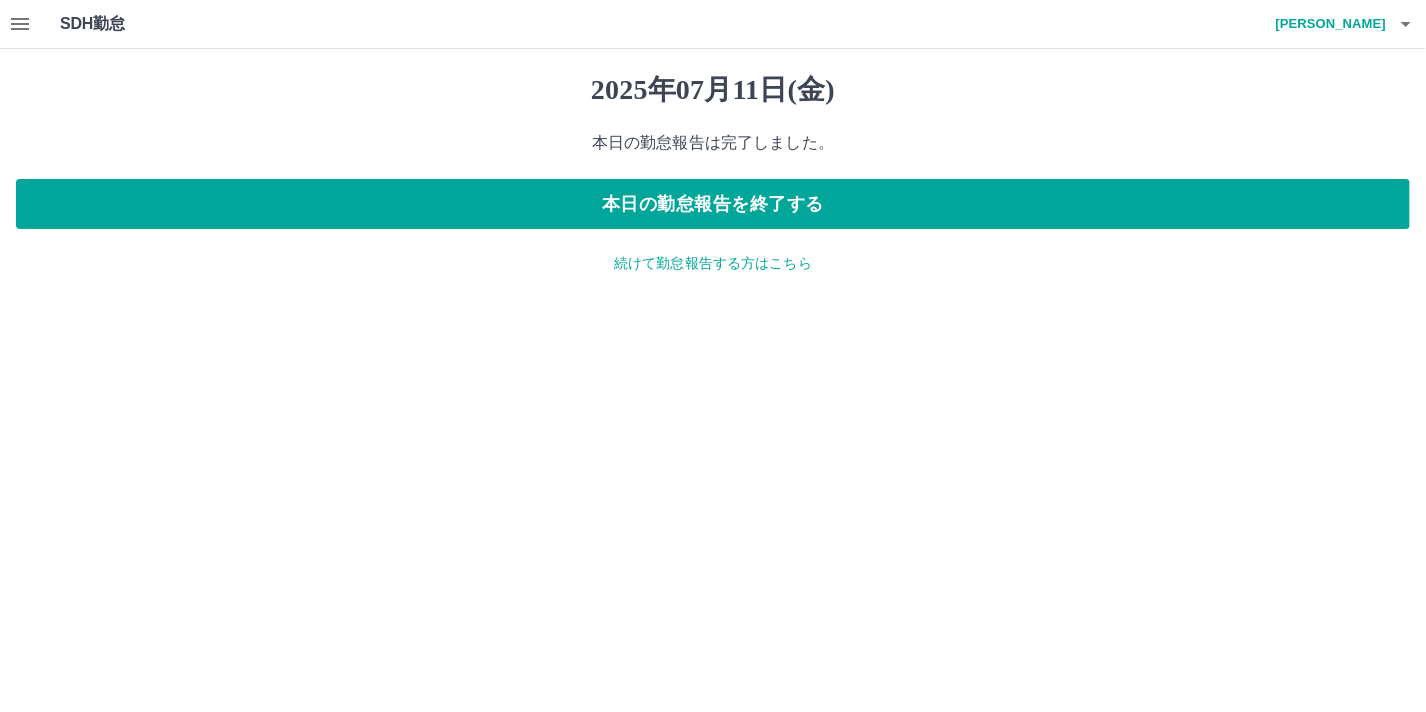 click on "続けて勤怠報告する方はこちら" at bounding box center [713, 263] 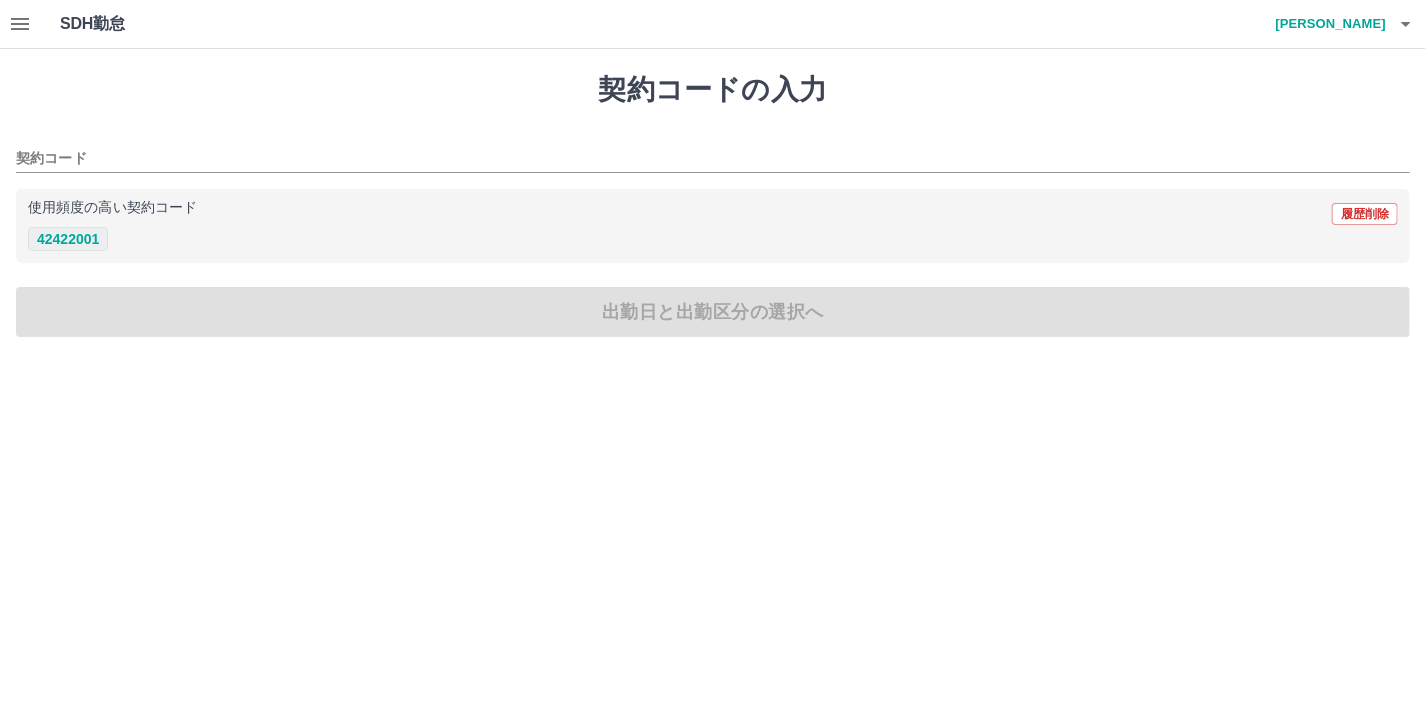 click on "42422001" at bounding box center (68, 239) 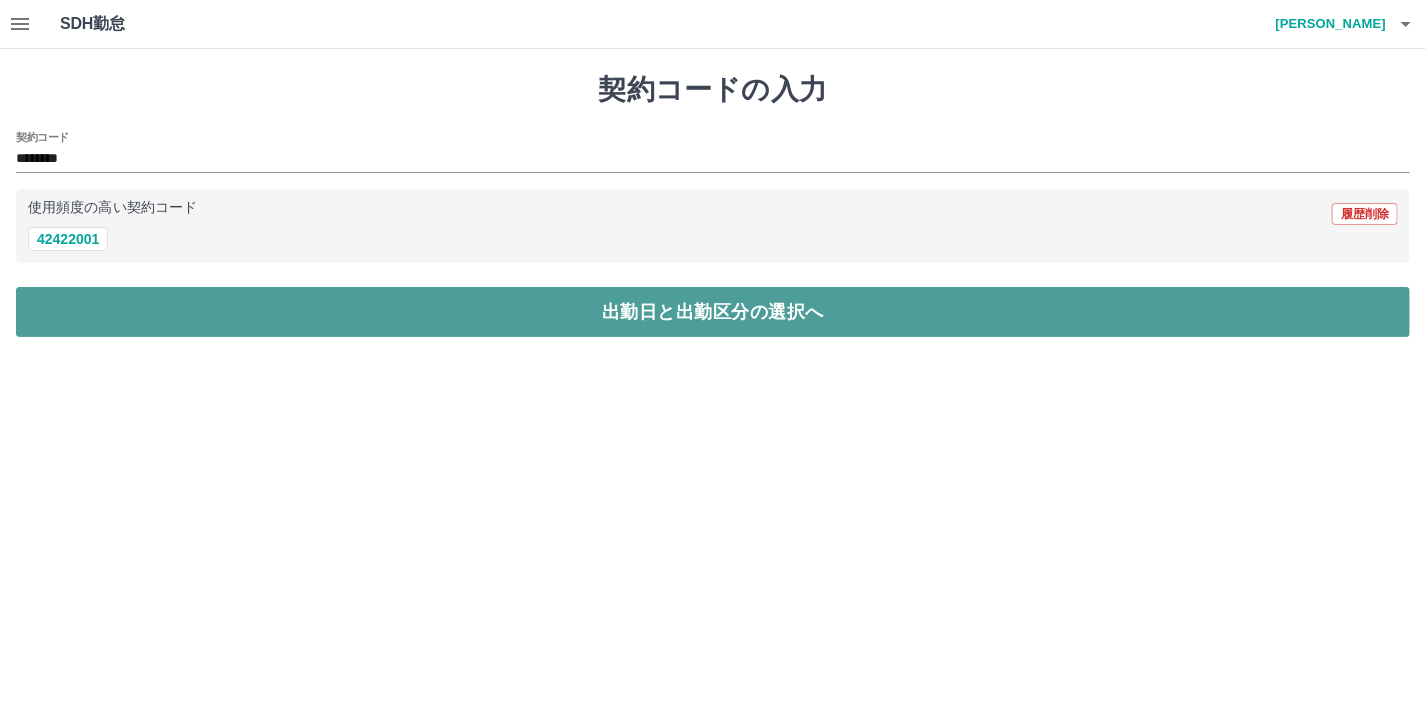 click on "出勤日と出勤区分の選択へ" at bounding box center [713, 312] 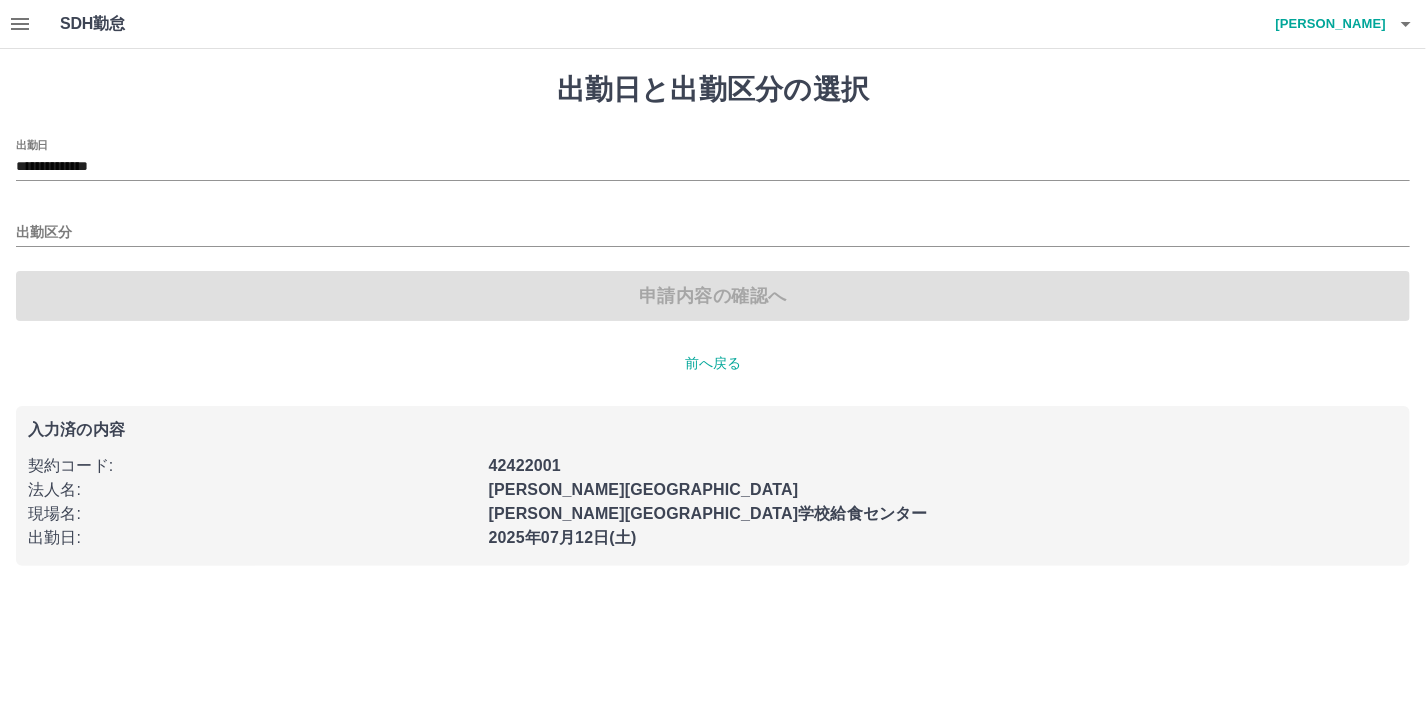 click on "出勤区分" at bounding box center [713, 226] 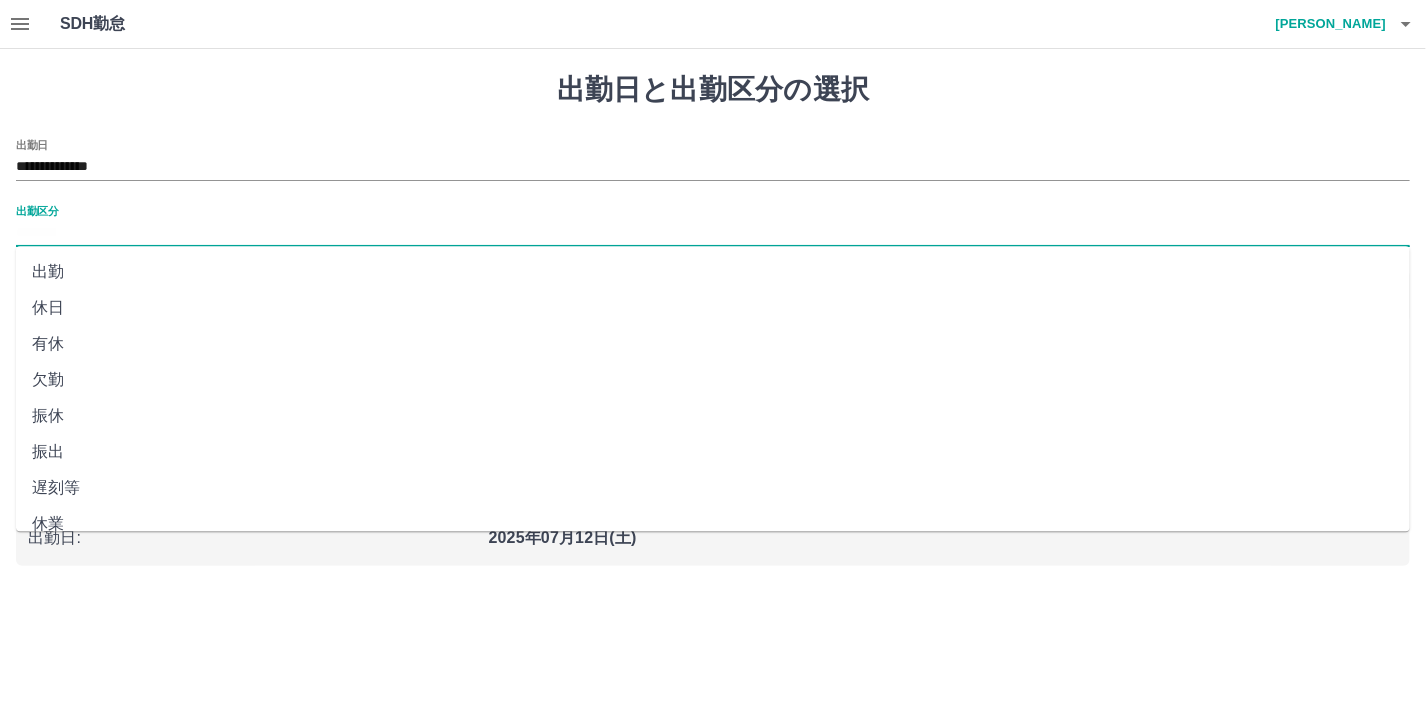 click on "出勤区分" at bounding box center [713, 233] 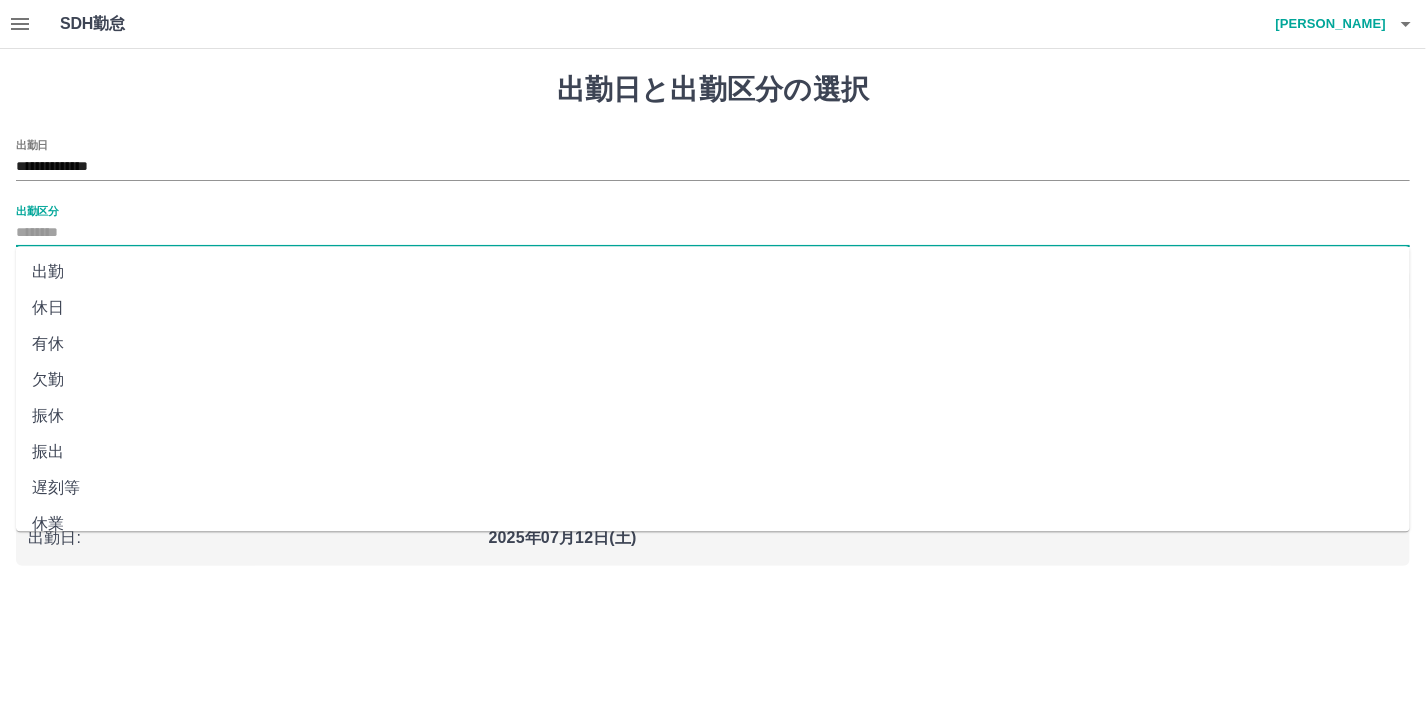 click on "休日" at bounding box center [713, 308] 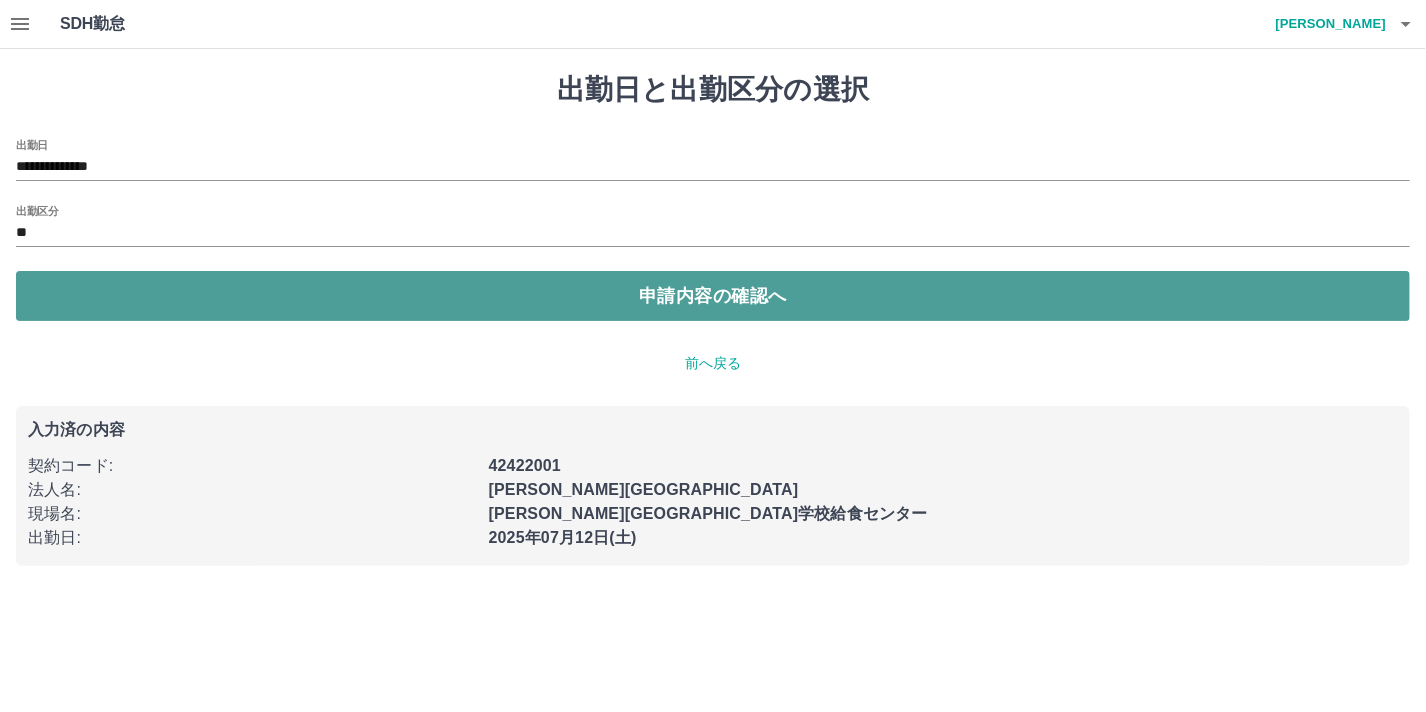 click on "申請内容の確認へ" at bounding box center [713, 296] 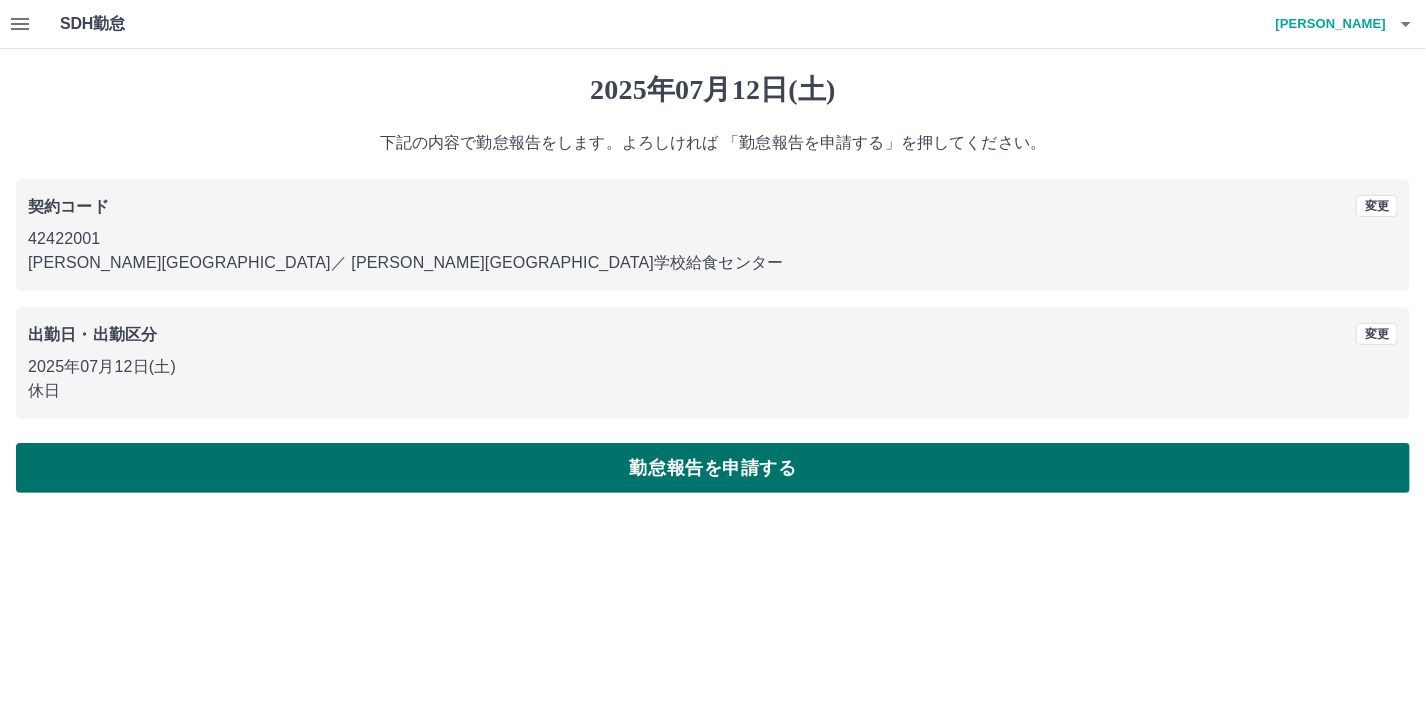 click on "勤怠報告を申請する" at bounding box center [713, 468] 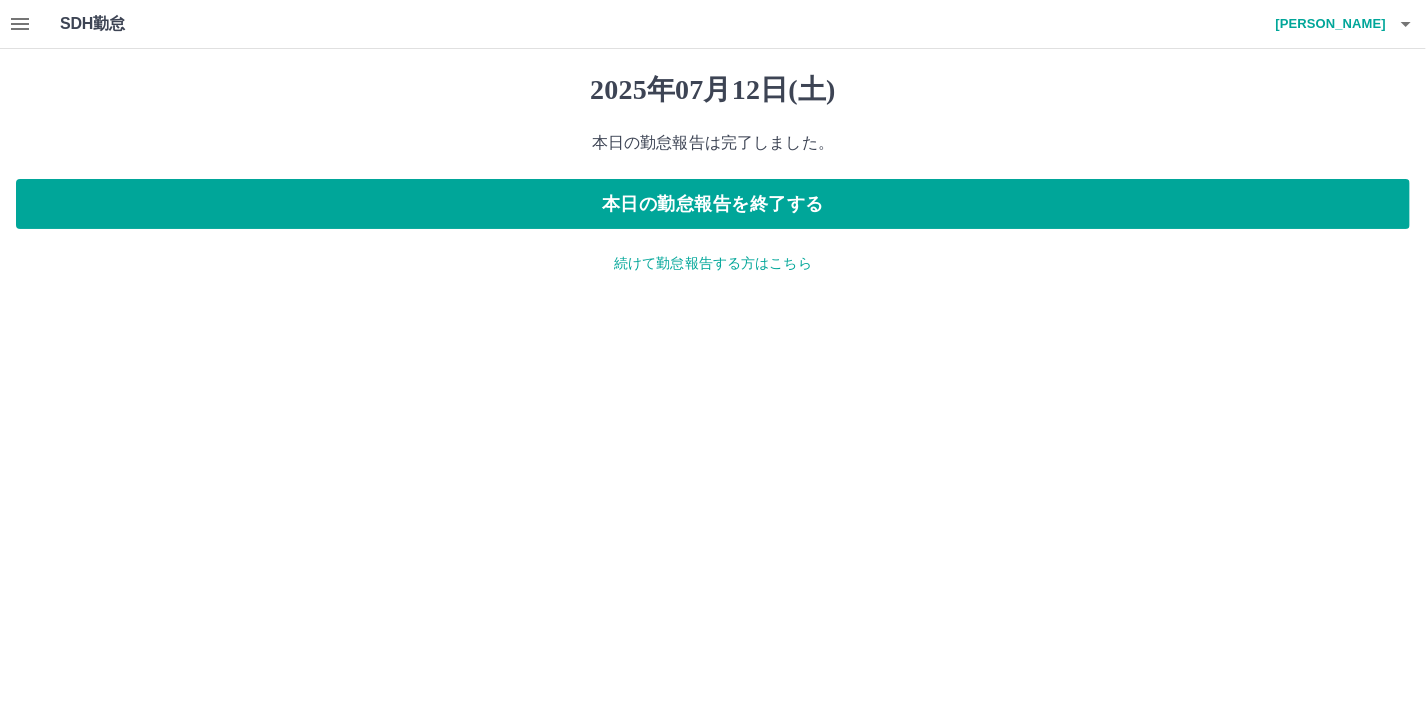 click on "続けて勤怠報告する方はこちら" at bounding box center (713, 263) 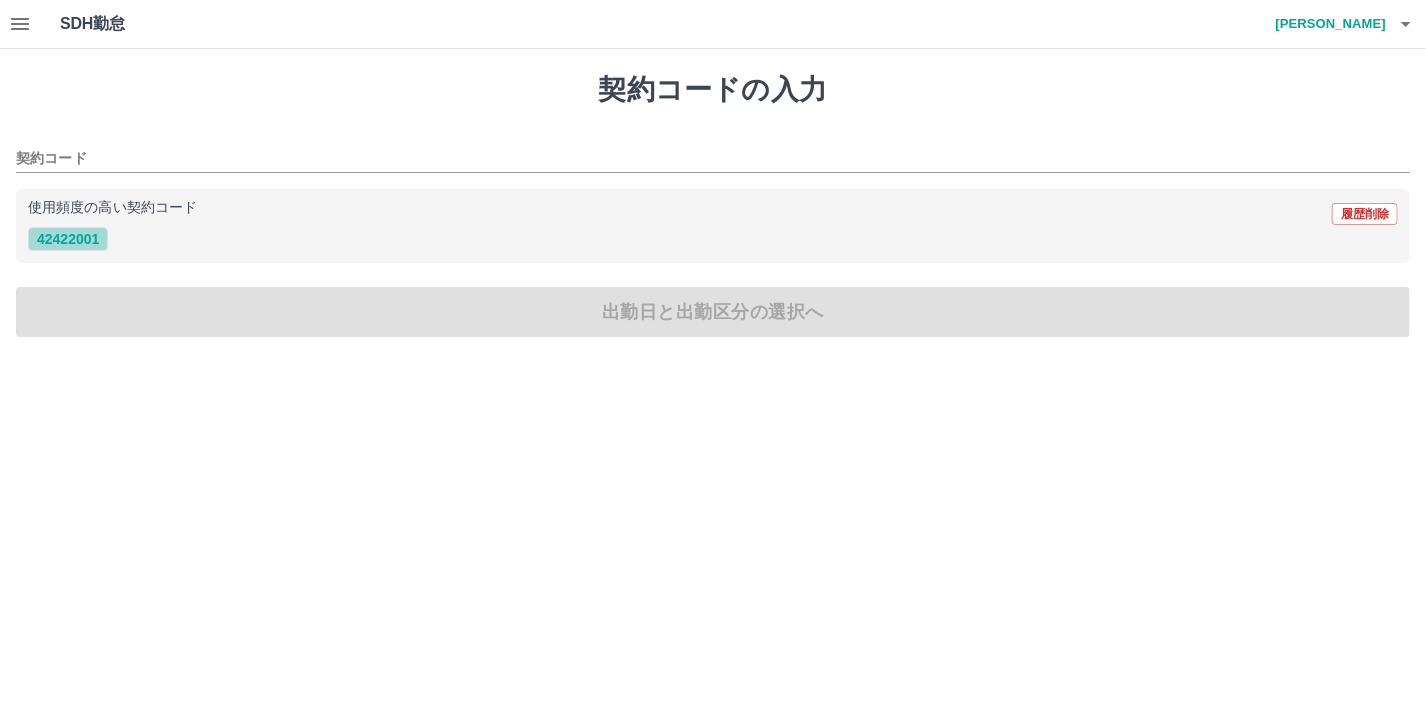click on "42422001" at bounding box center (68, 239) 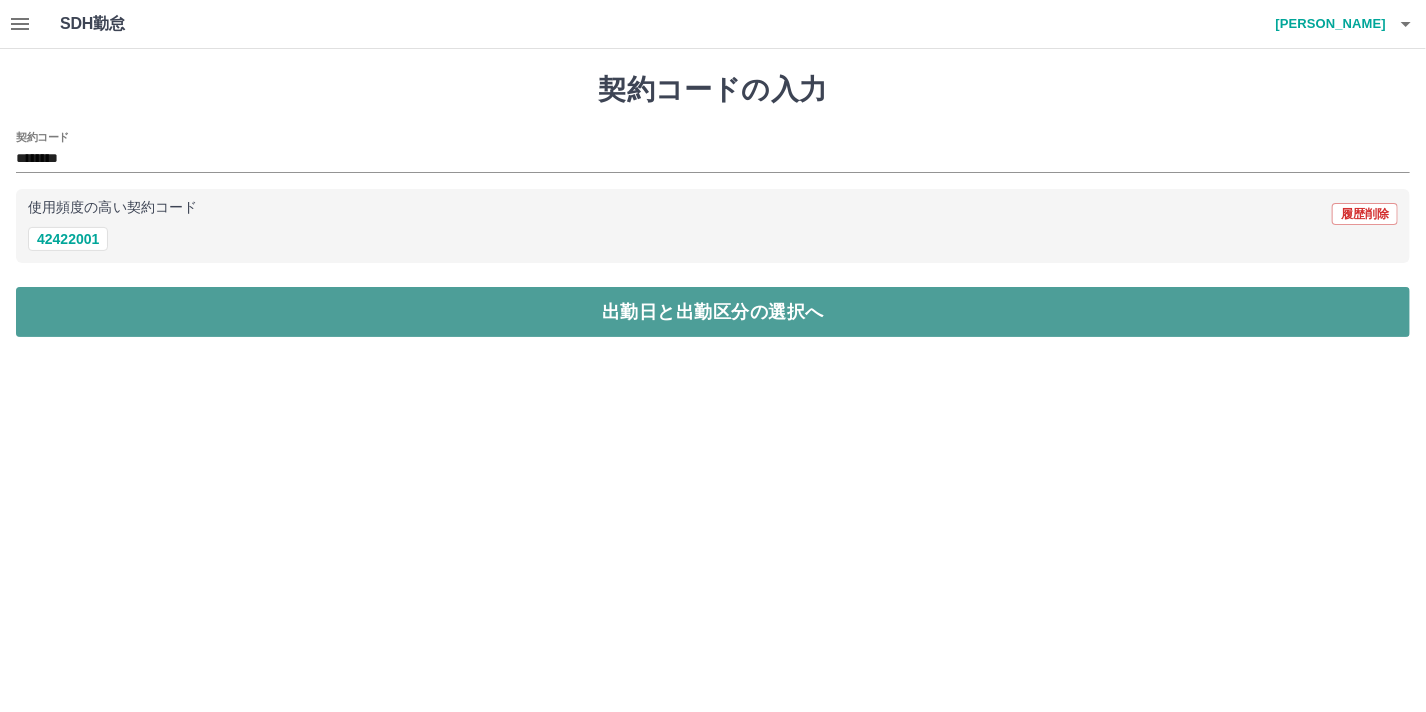 click on "出勤日と出勤区分の選択へ" at bounding box center [713, 312] 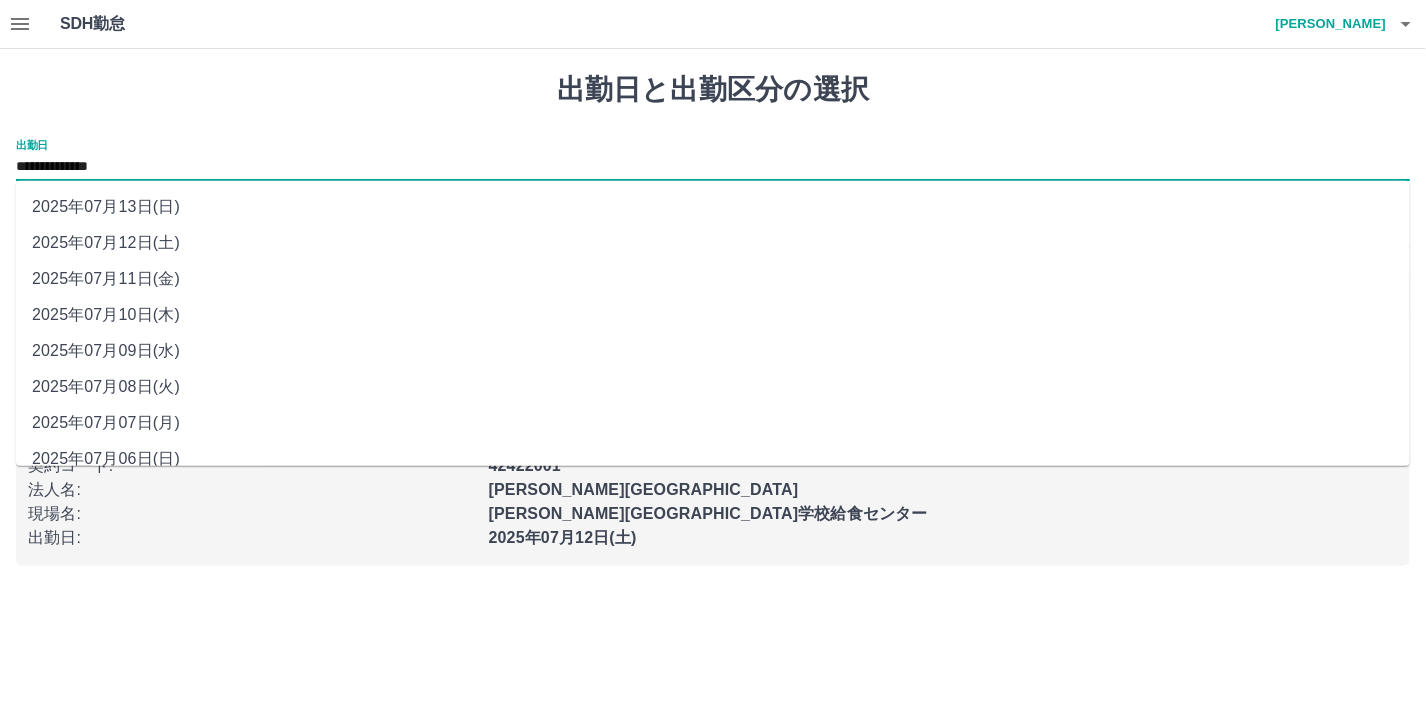 click on "**********" at bounding box center (713, 167) 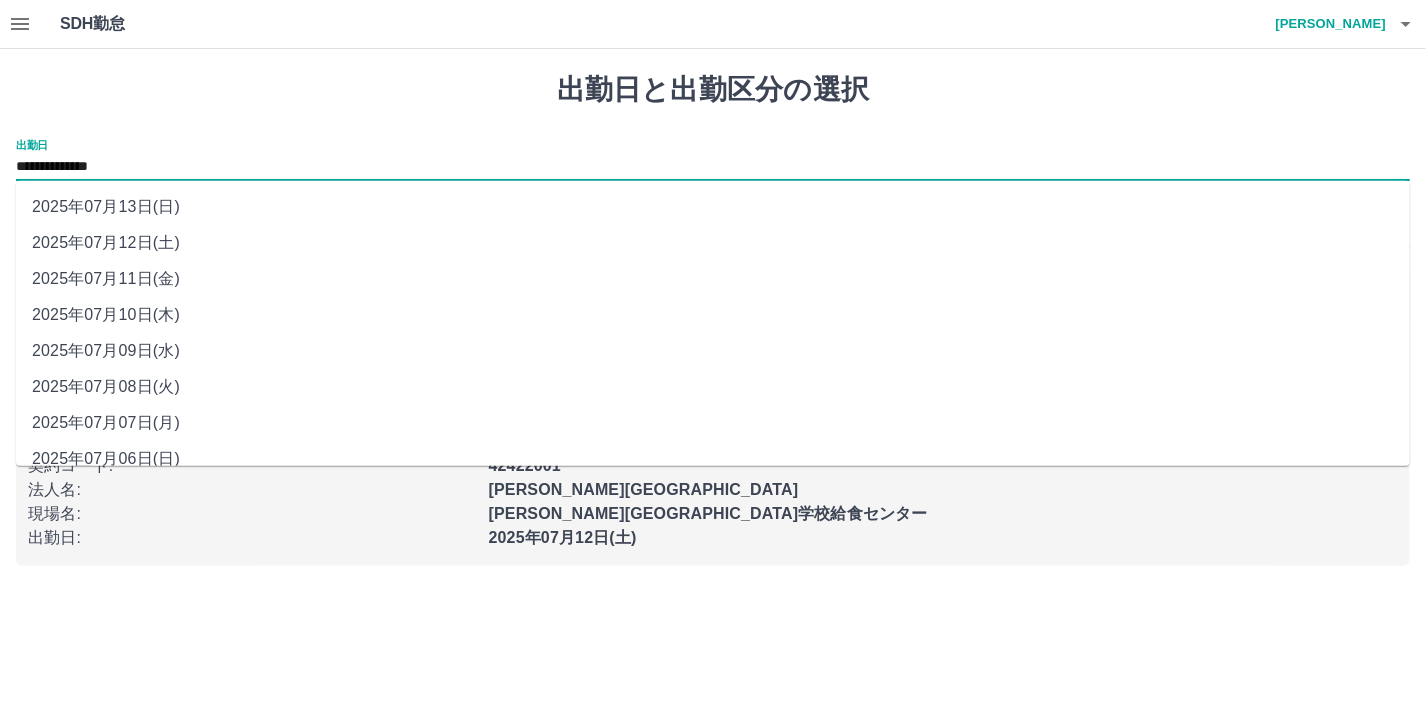 drag, startPoint x: 175, startPoint y: 171, endPoint x: 107, endPoint y: 215, distance: 80.99383 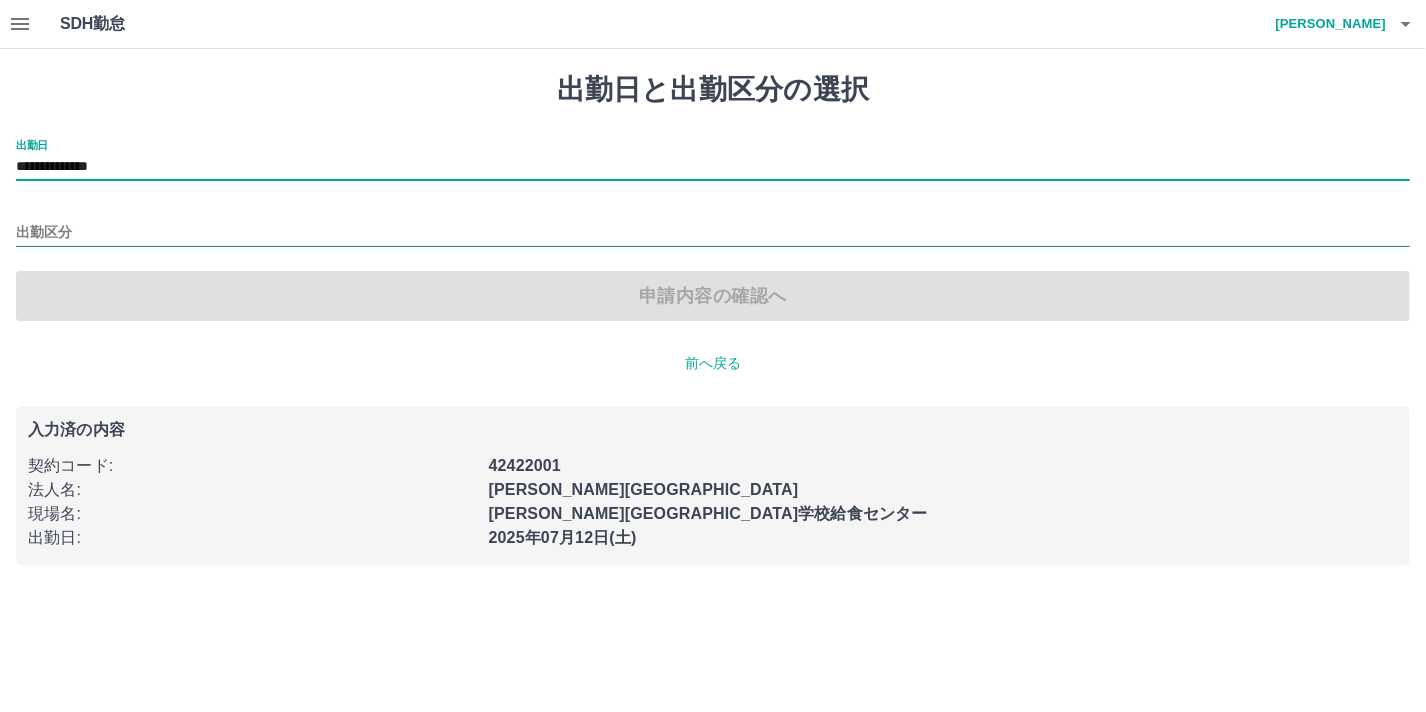 click on "出勤区分" at bounding box center [713, 233] 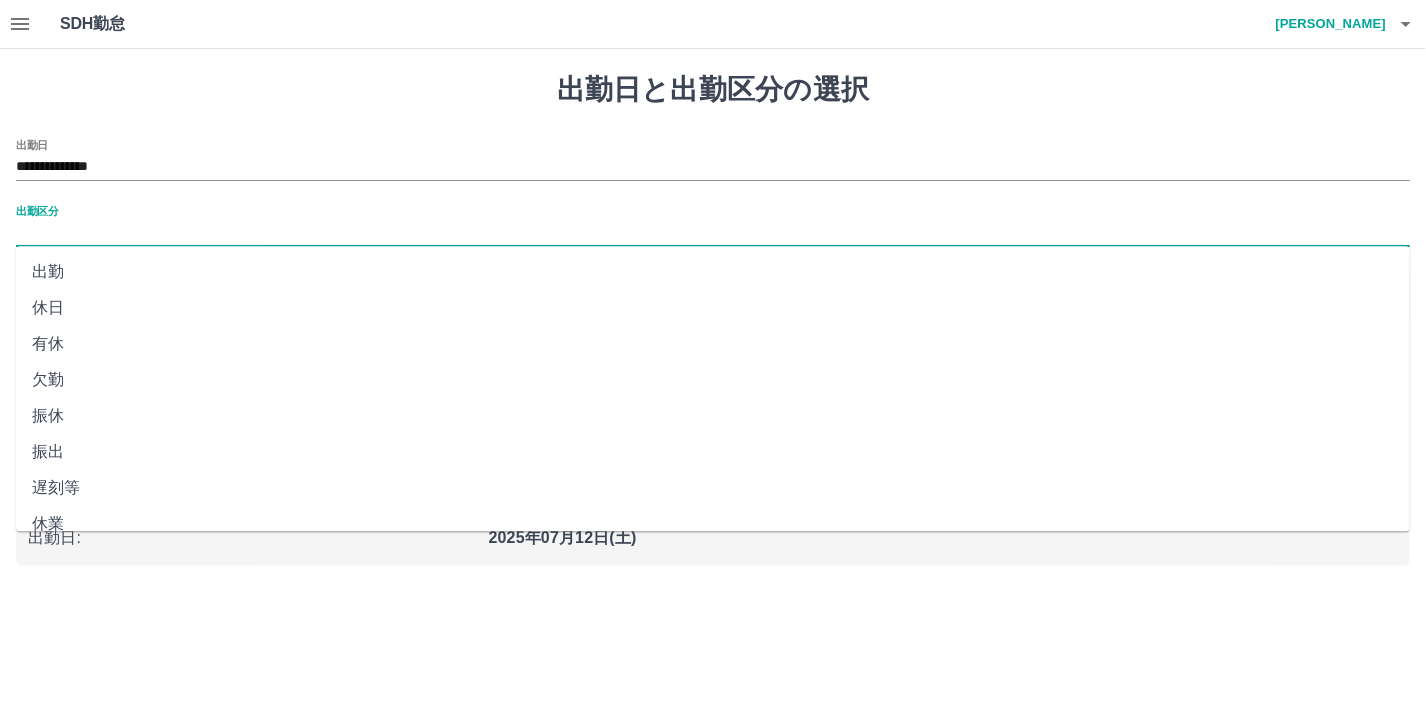 click on "休日" at bounding box center (713, 308) 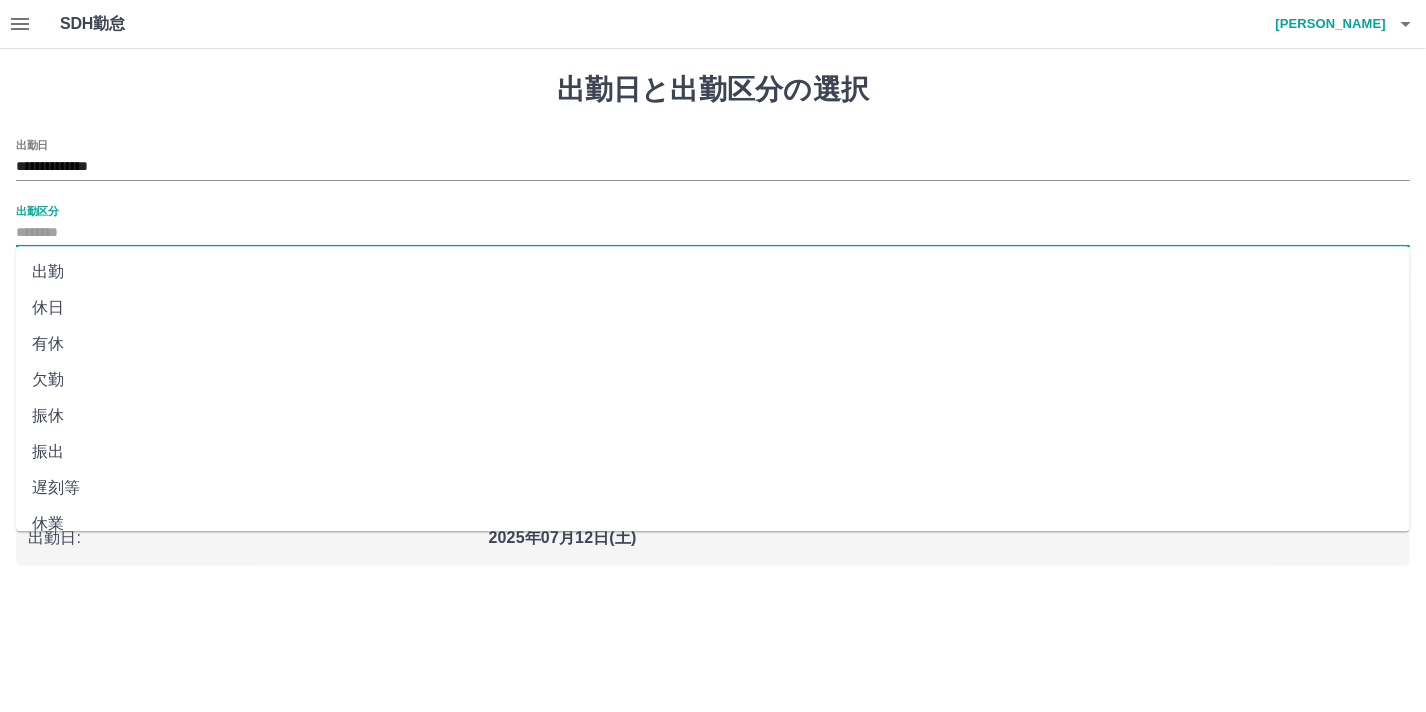 type on "**" 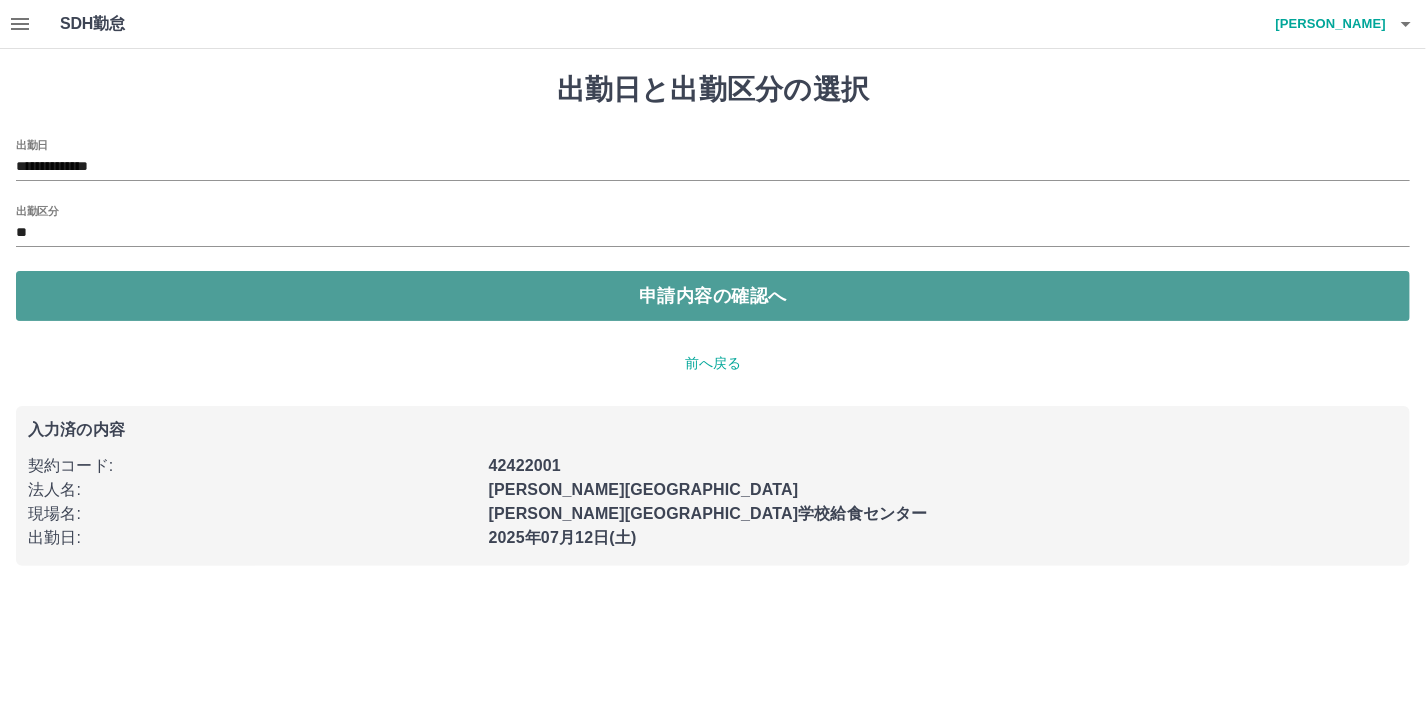 click on "申請内容の確認へ" at bounding box center [713, 296] 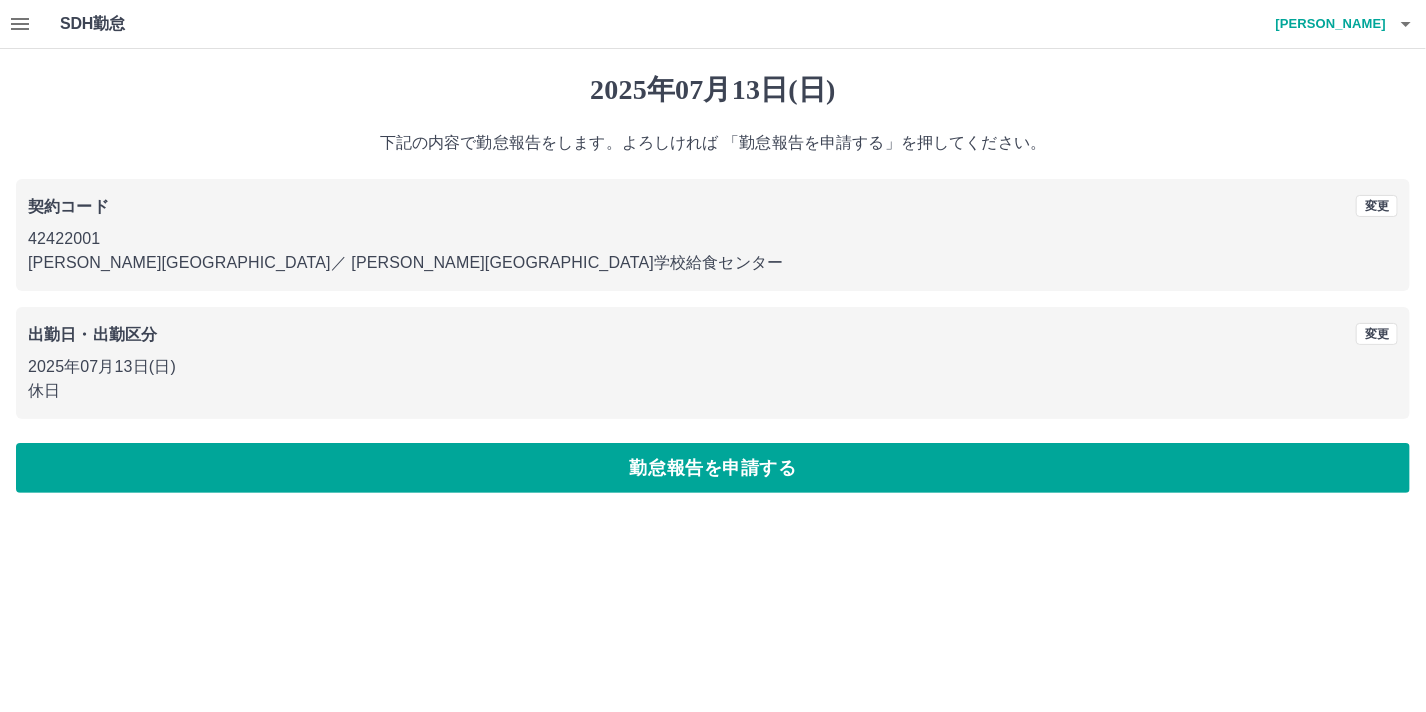 click on "勤怠報告を申請する" at bounding box center (713, 468) 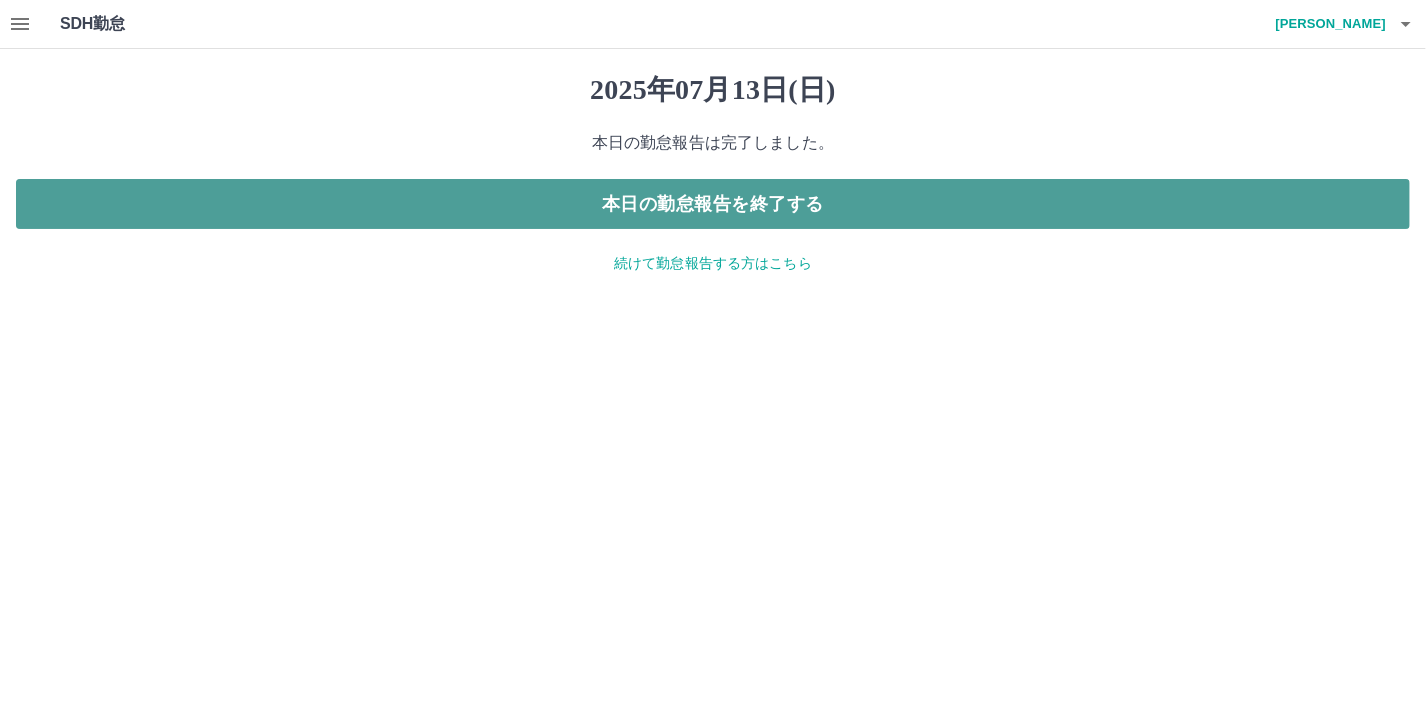click on "本日の勤怠報告を終了する" at bounding box center (713, 204) 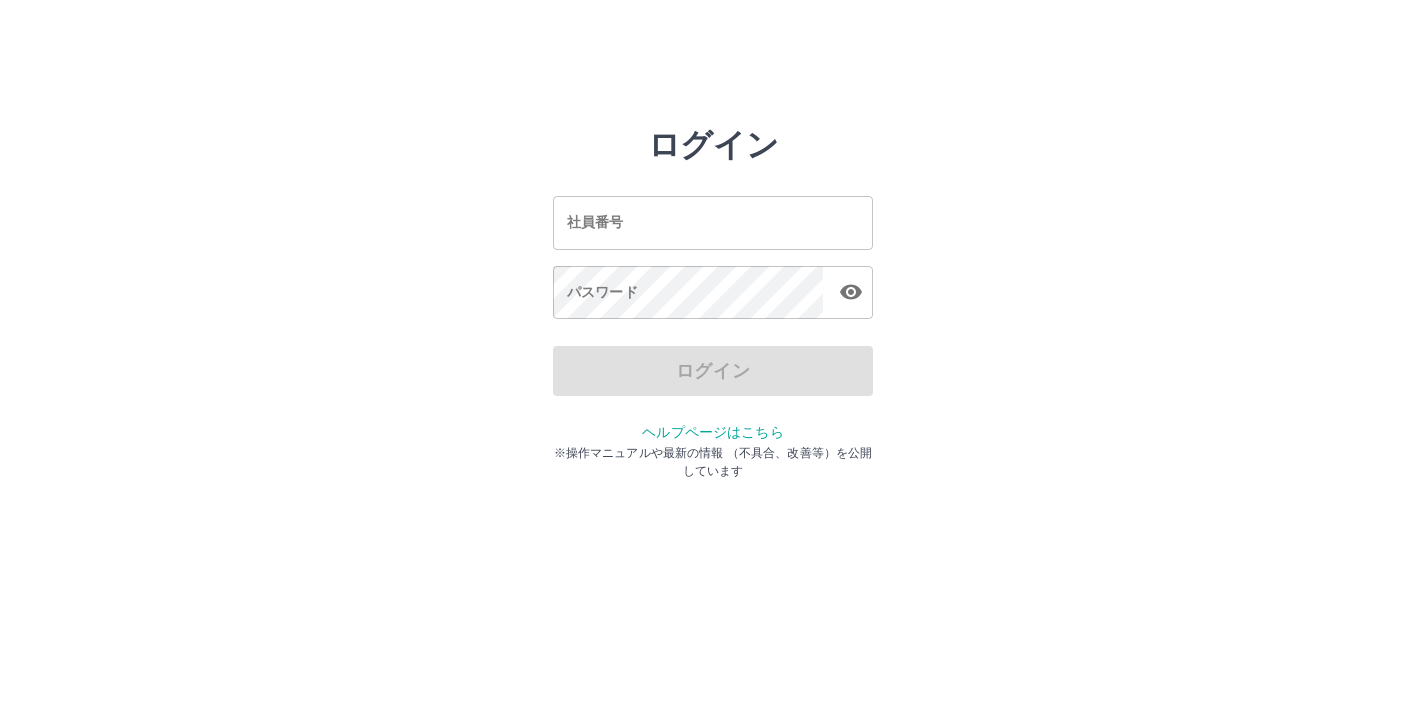 scroll, scrollTop: 0, scrollLeft: 0, axis: both 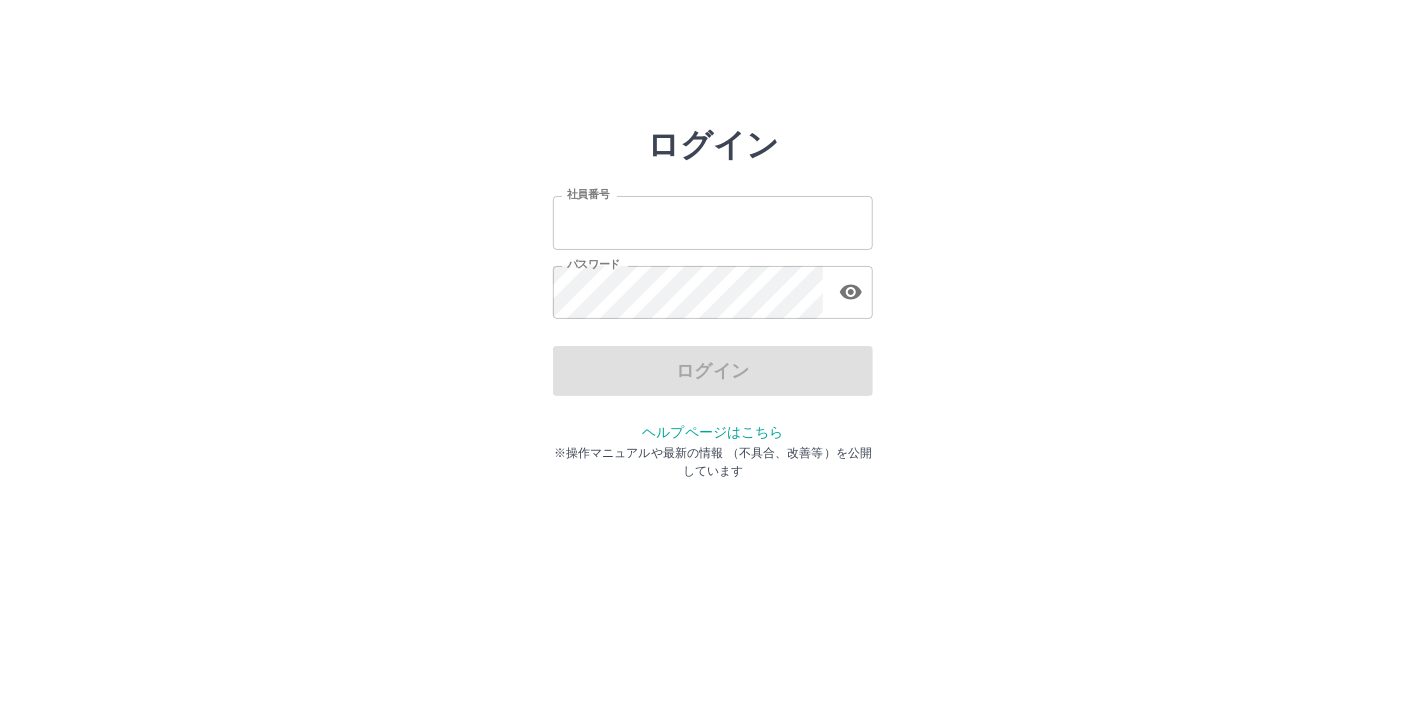 type on "*******" 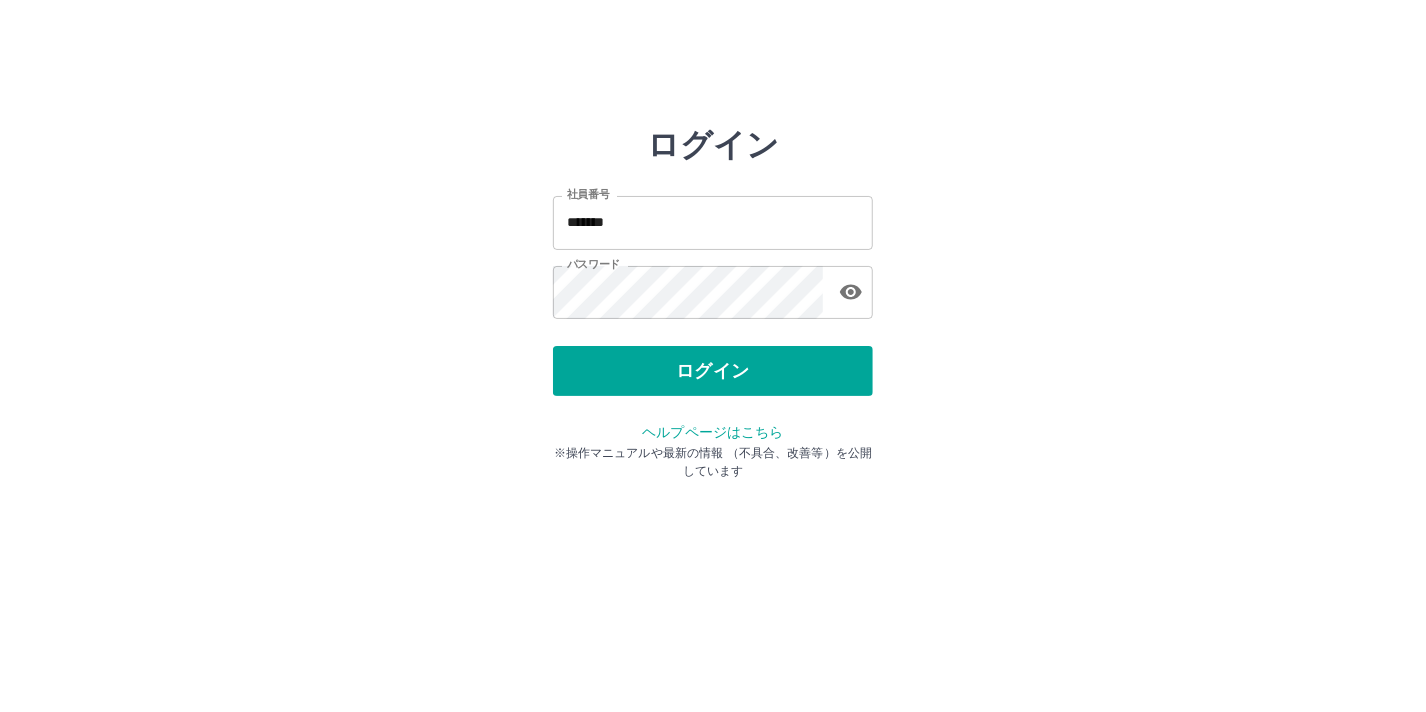 click on "ログイン" at bounding box center [713, 371] 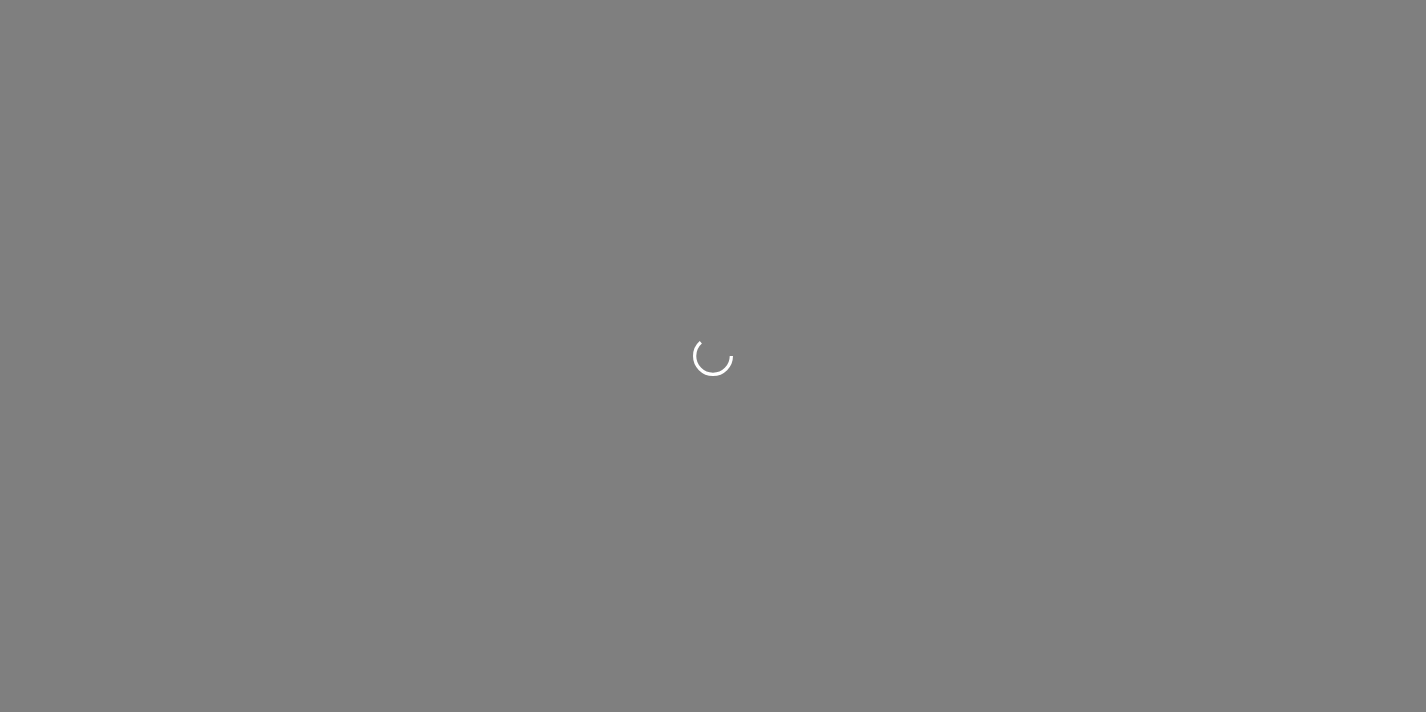 scroll, scrollTop: 0, scrollLeft: 0, axis: both 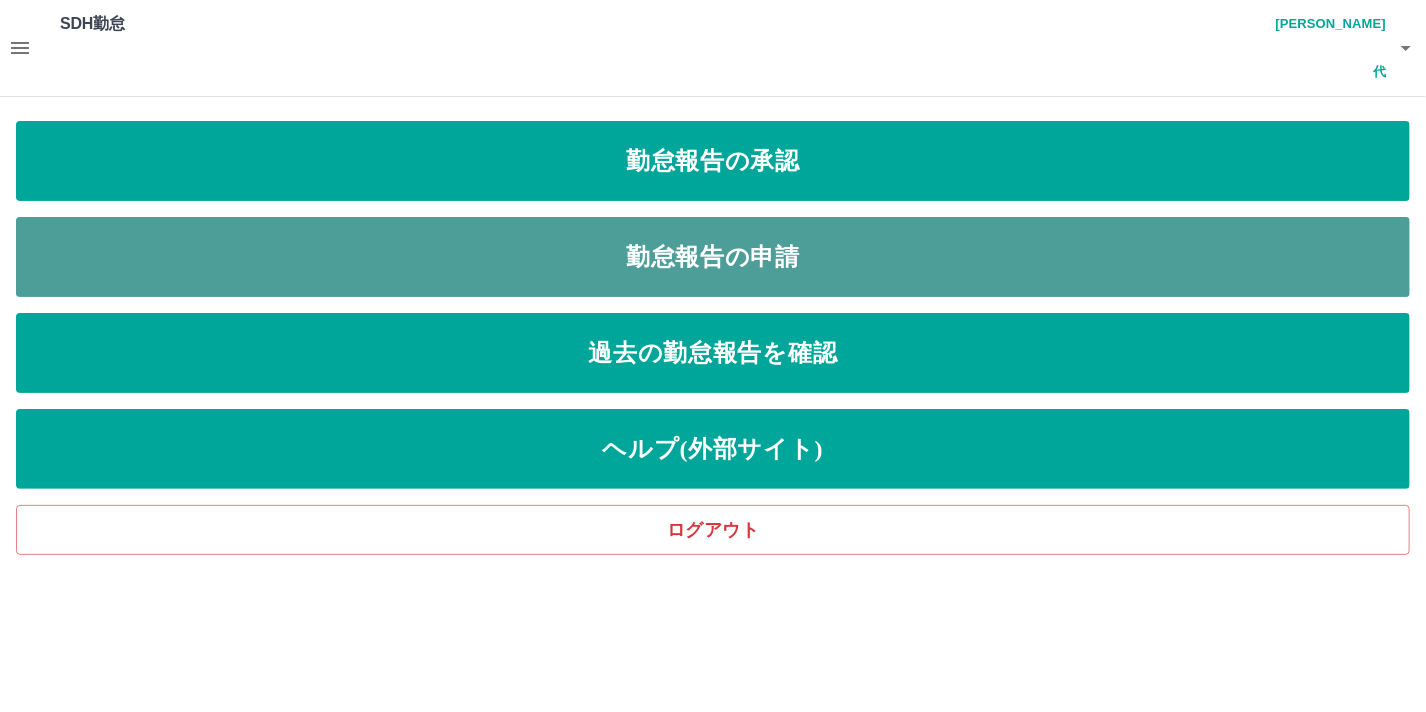 click on "勤怠報告の申請" at bounding box center (713, 257) 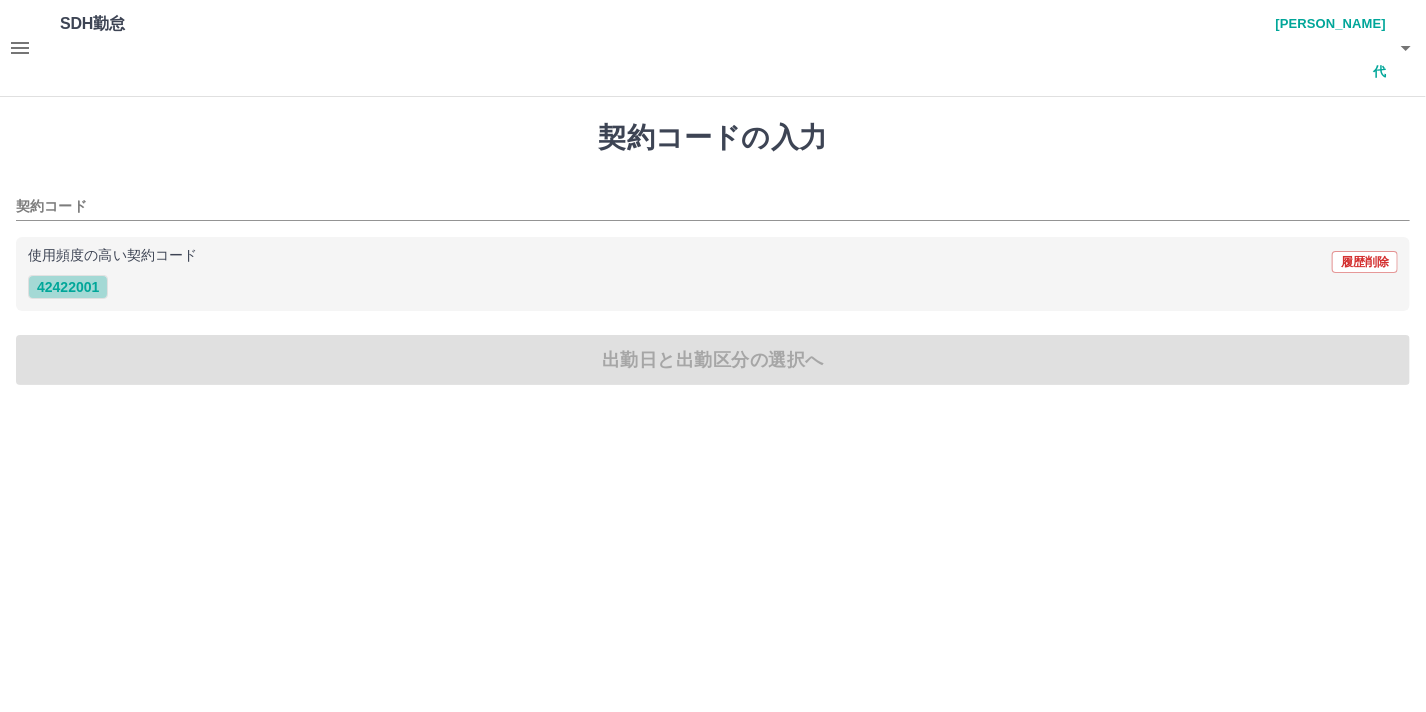 click on "42422001" at bounding box center [68, 287] 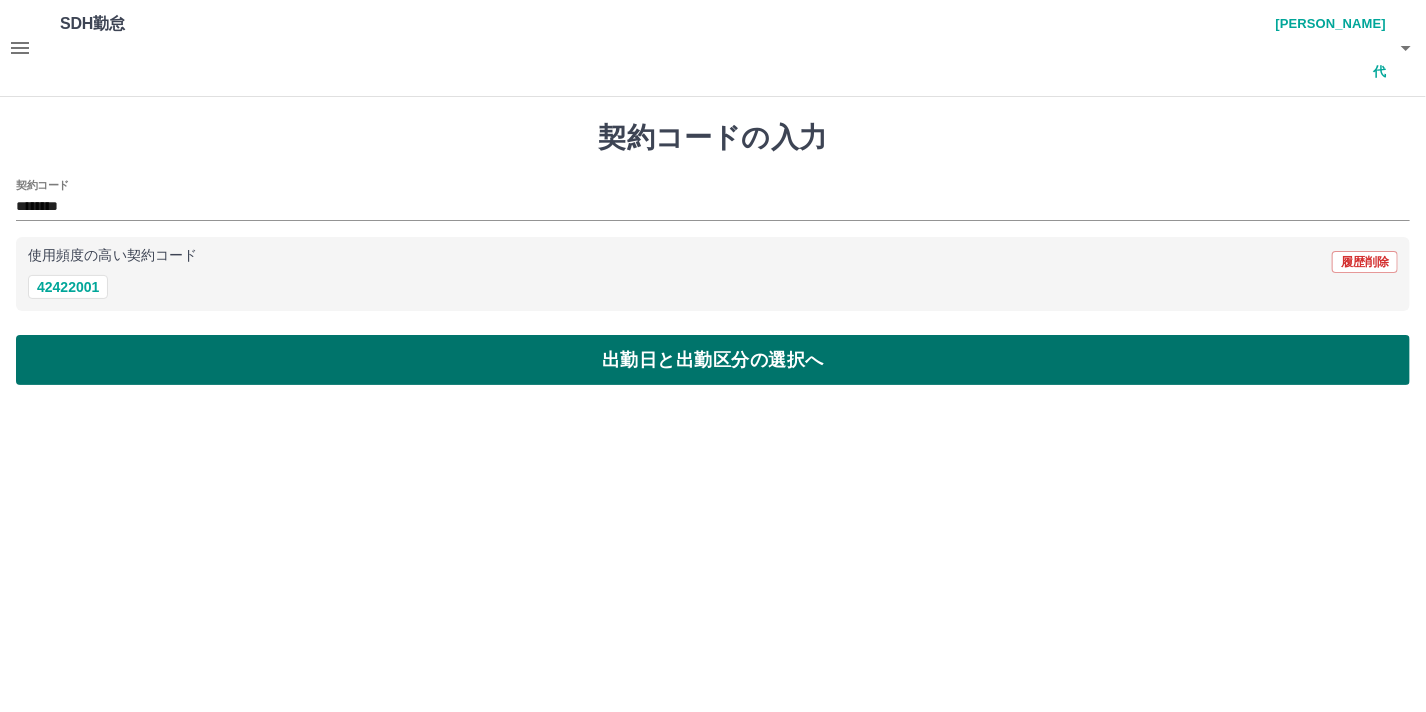 click on "出勤日と出勤区分の選択へ" at bounding box center (713, 360) 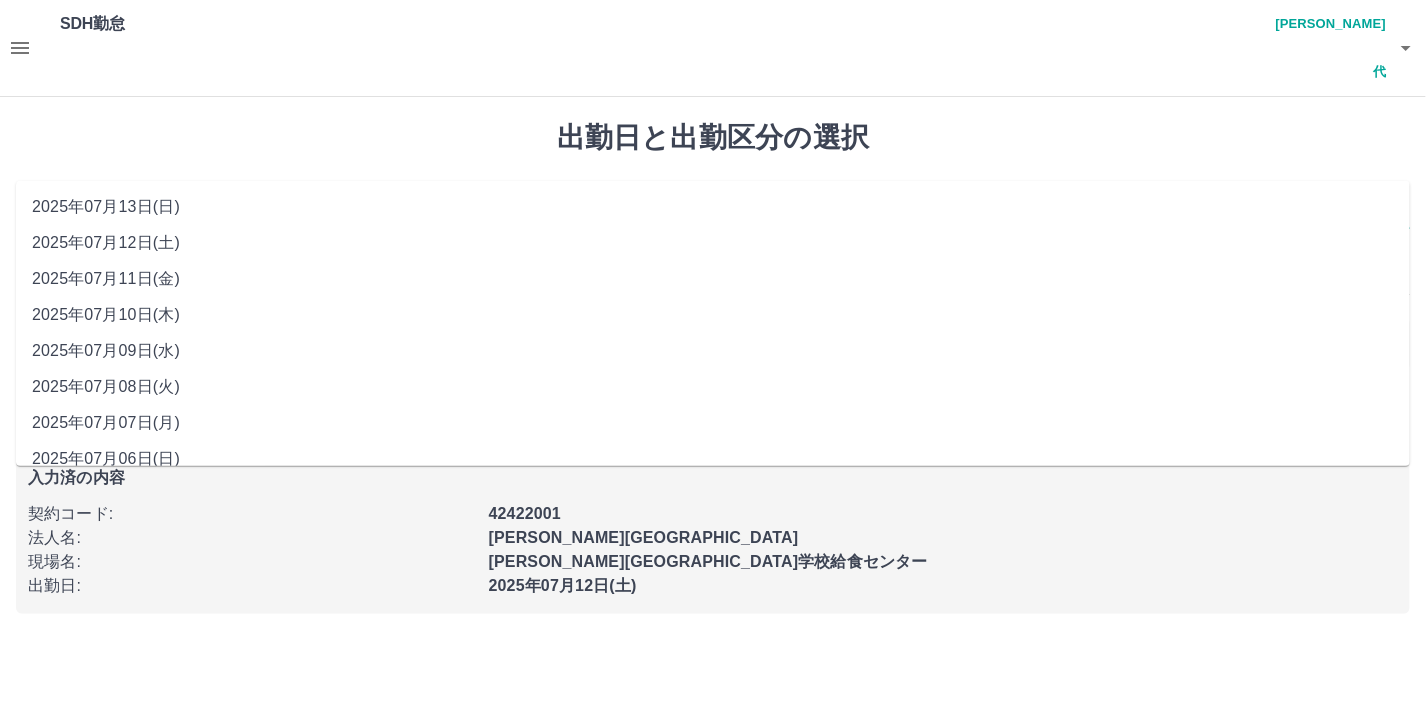 click on "**********" at bounding box center [713, 215] 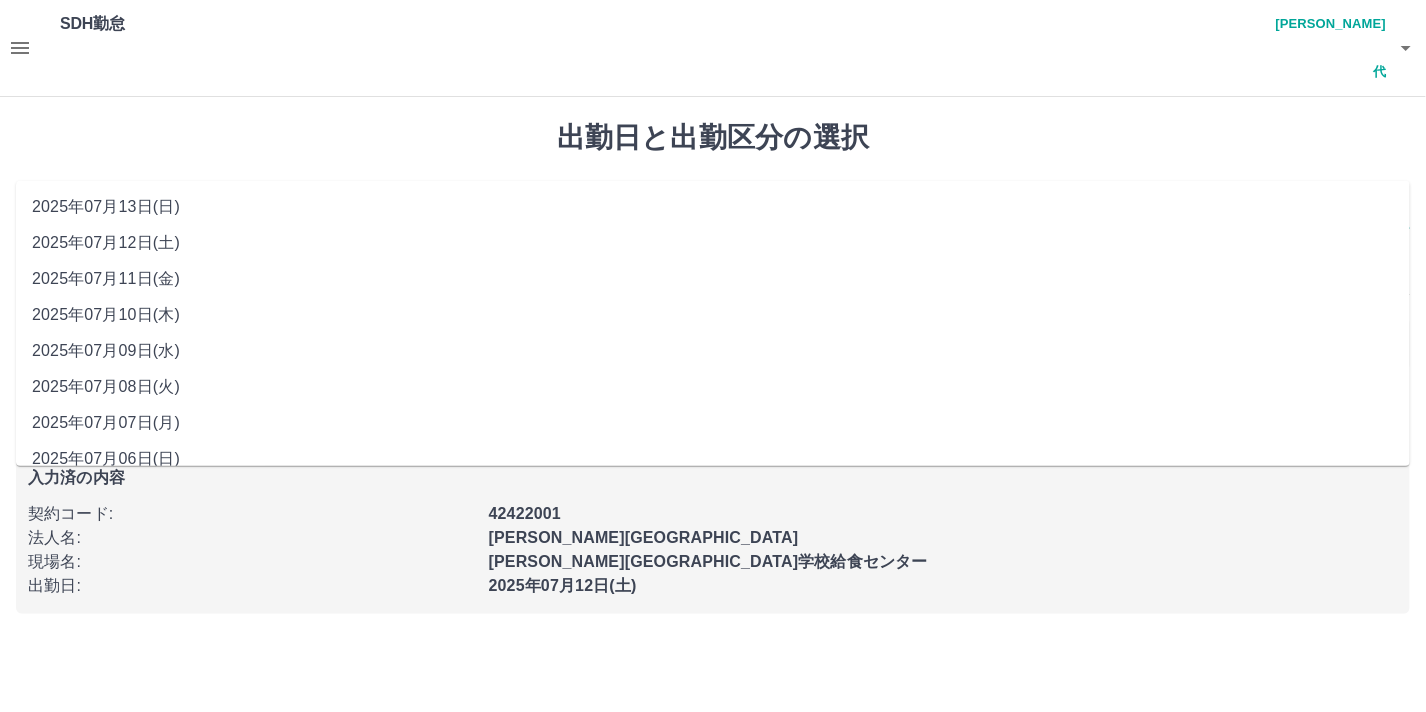 drag, startPoint x: 180, startPoint y: 168, endPoint x: 141, endPoint y: 318, distance: 154.98709 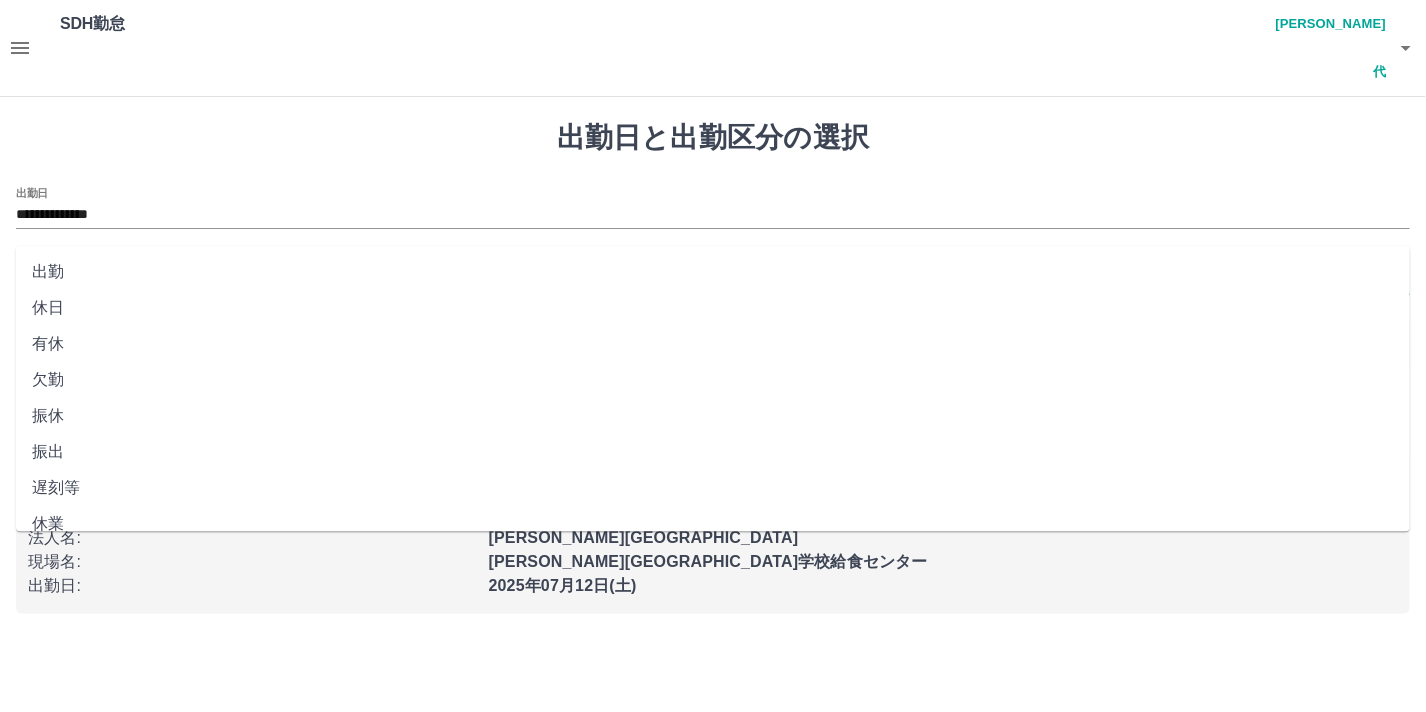 click on "出勤区分" at bounding box center [713, 281] 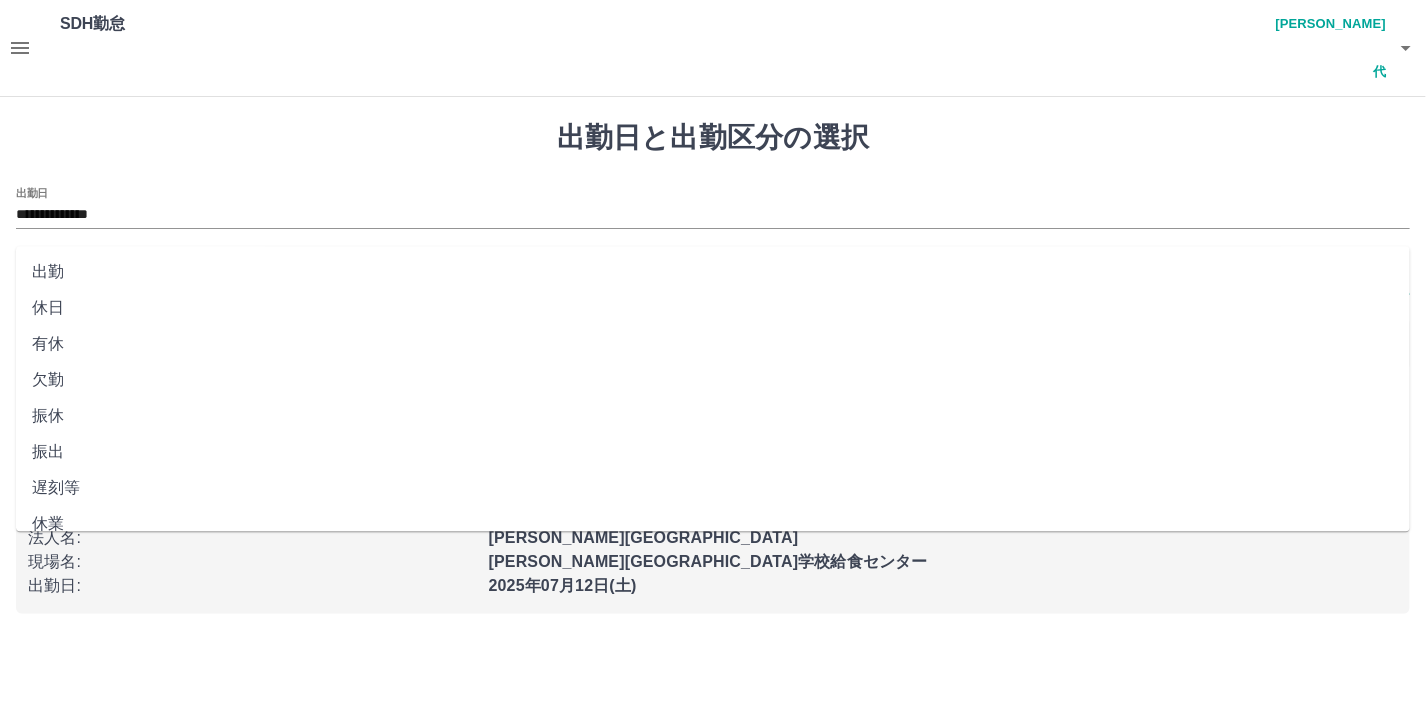 click on "出勤" at bounding box center [713, 272] 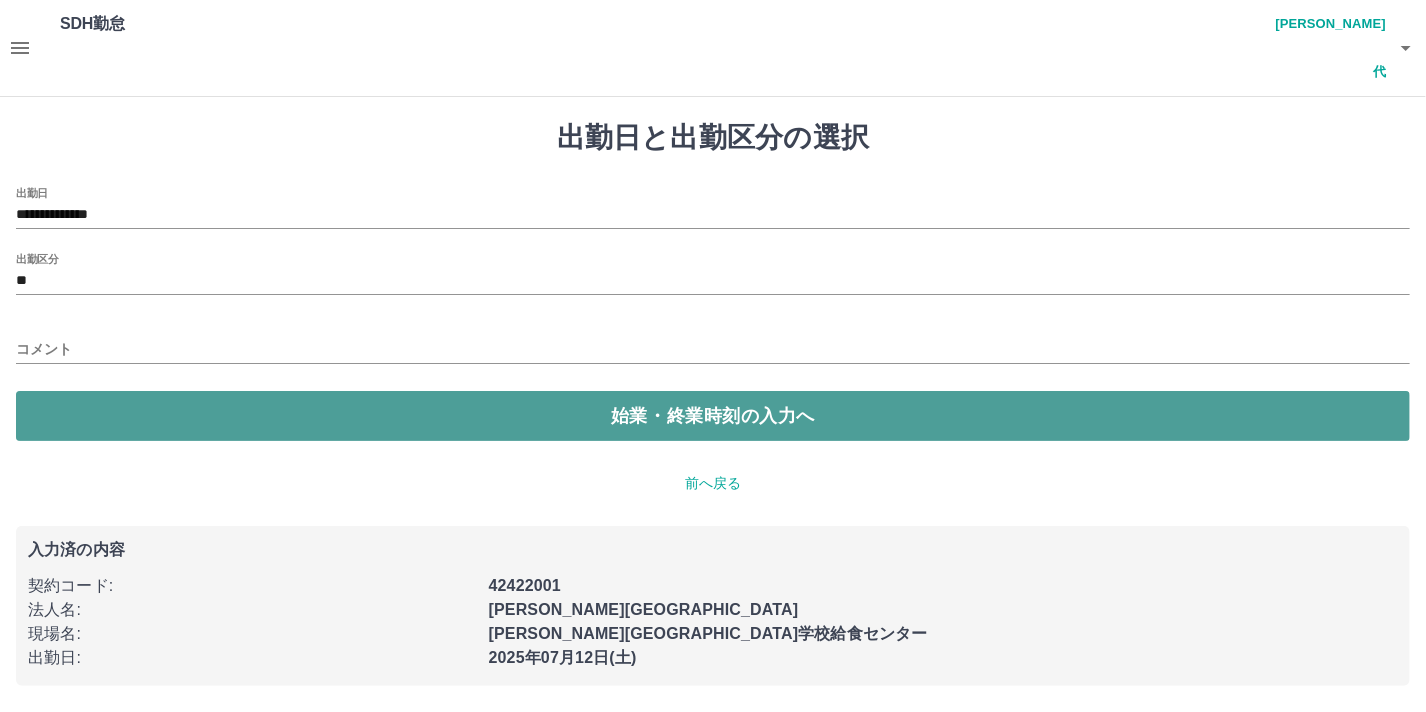 click on "始業・終業時刻の入力へ" at bounding box center (713, 416) 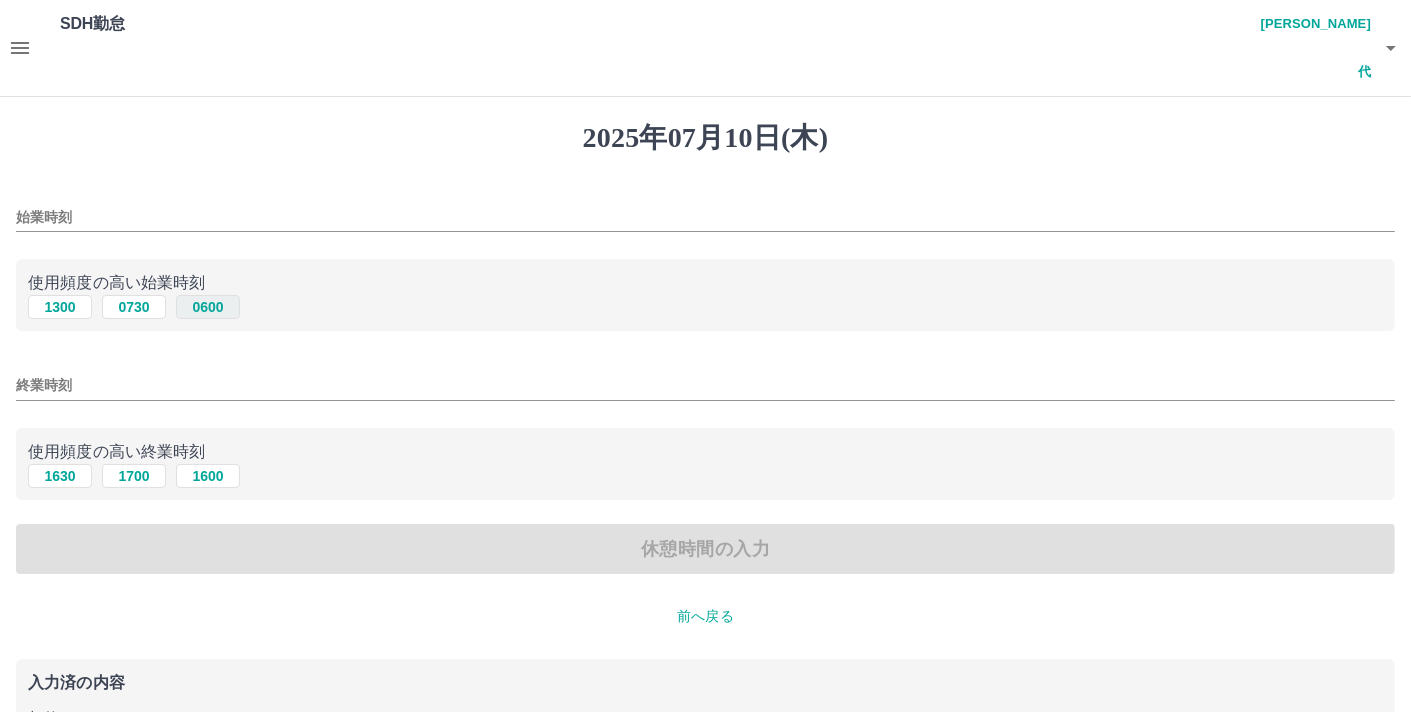 click on "0600" at bounding box center [208, 307] 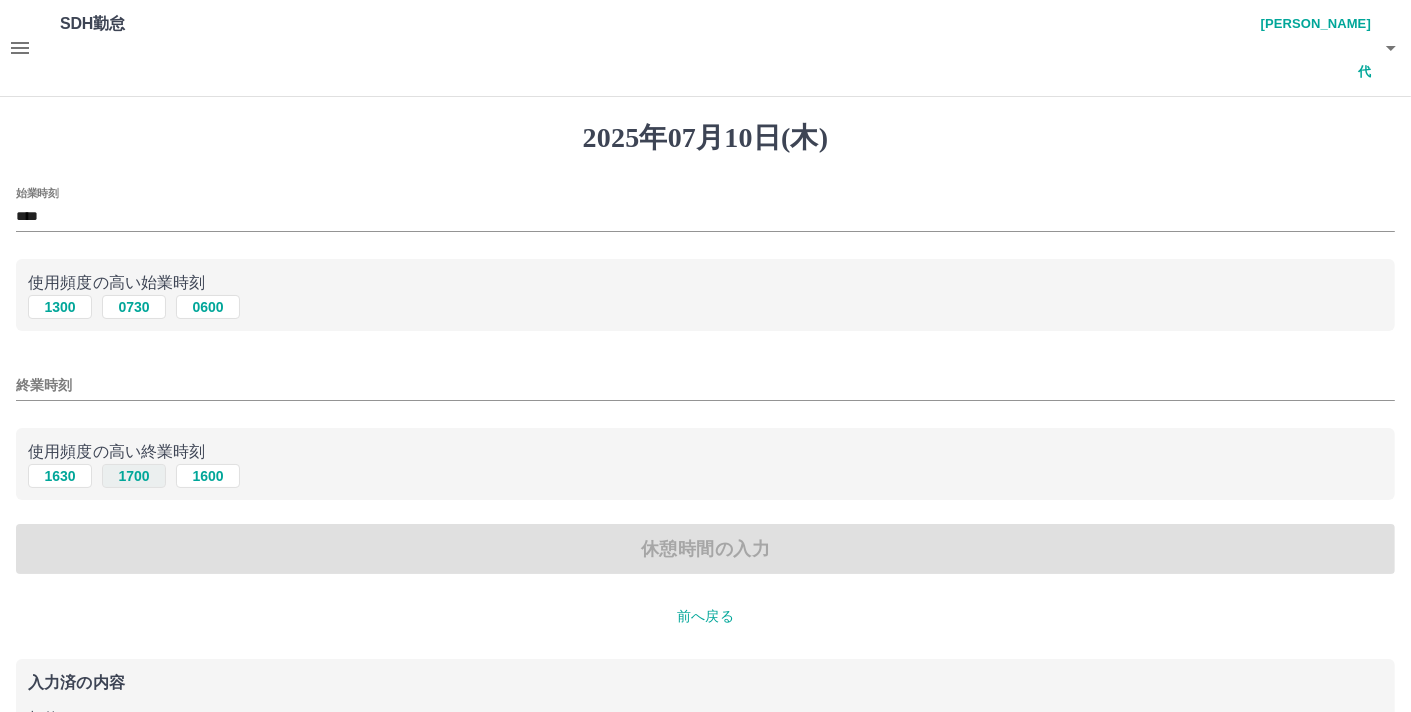 click on "1700" at bounding box center [134, 476] 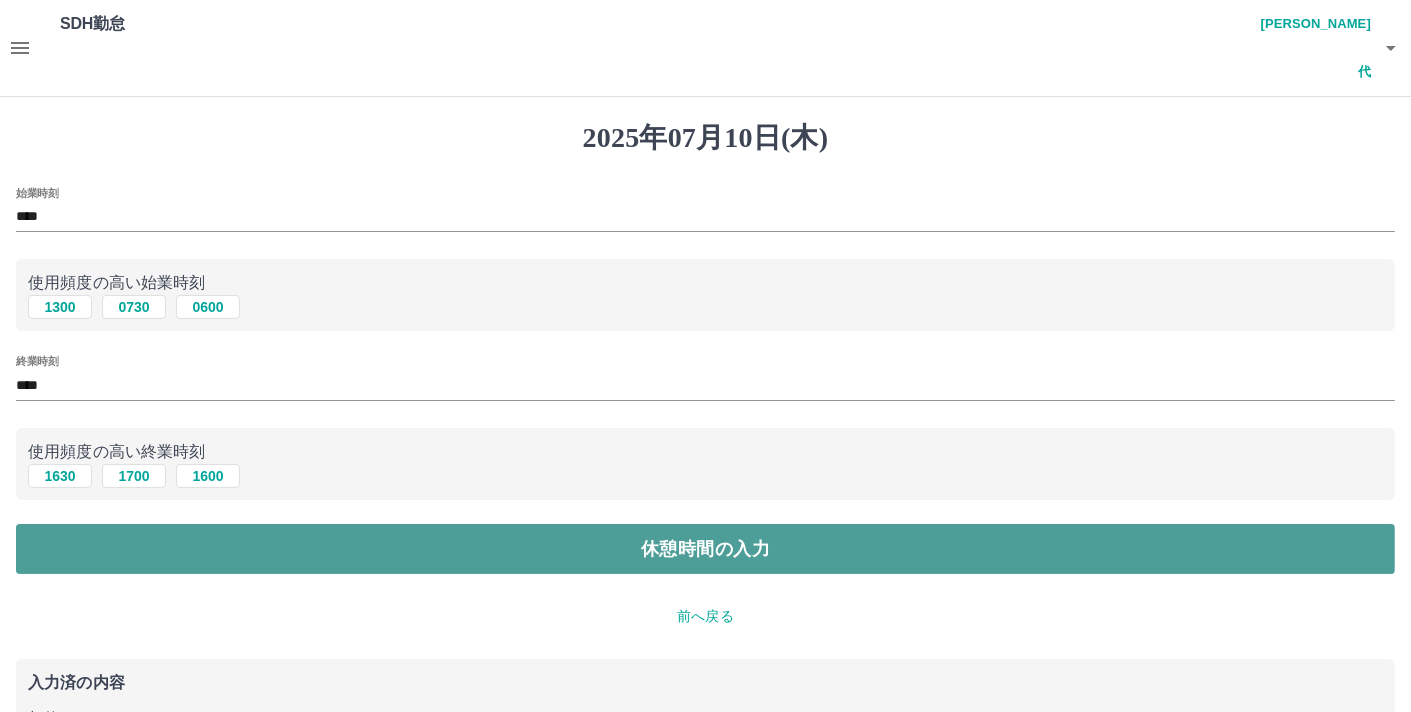 click on "休憩時間の入力" at bounding box center (705, 549) 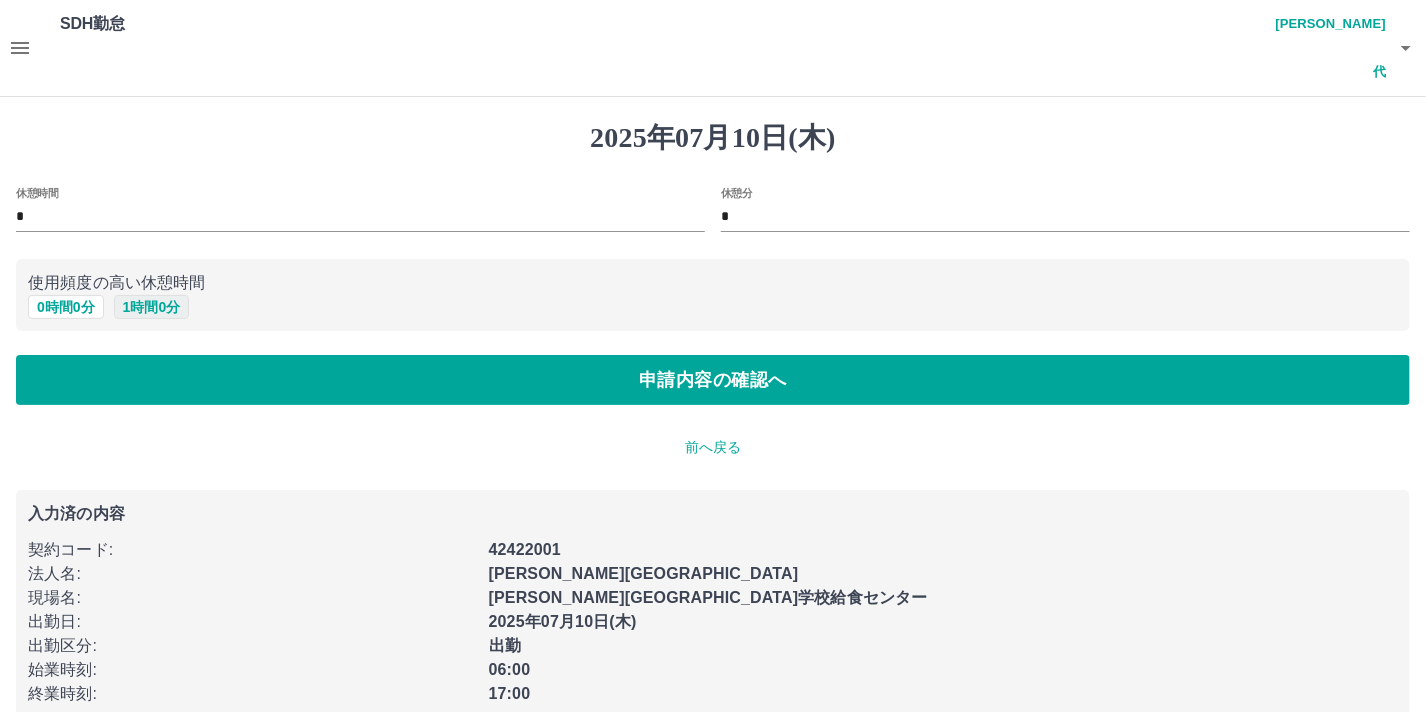 click on "1 時間 0 分" at bounding box center [152, 307] 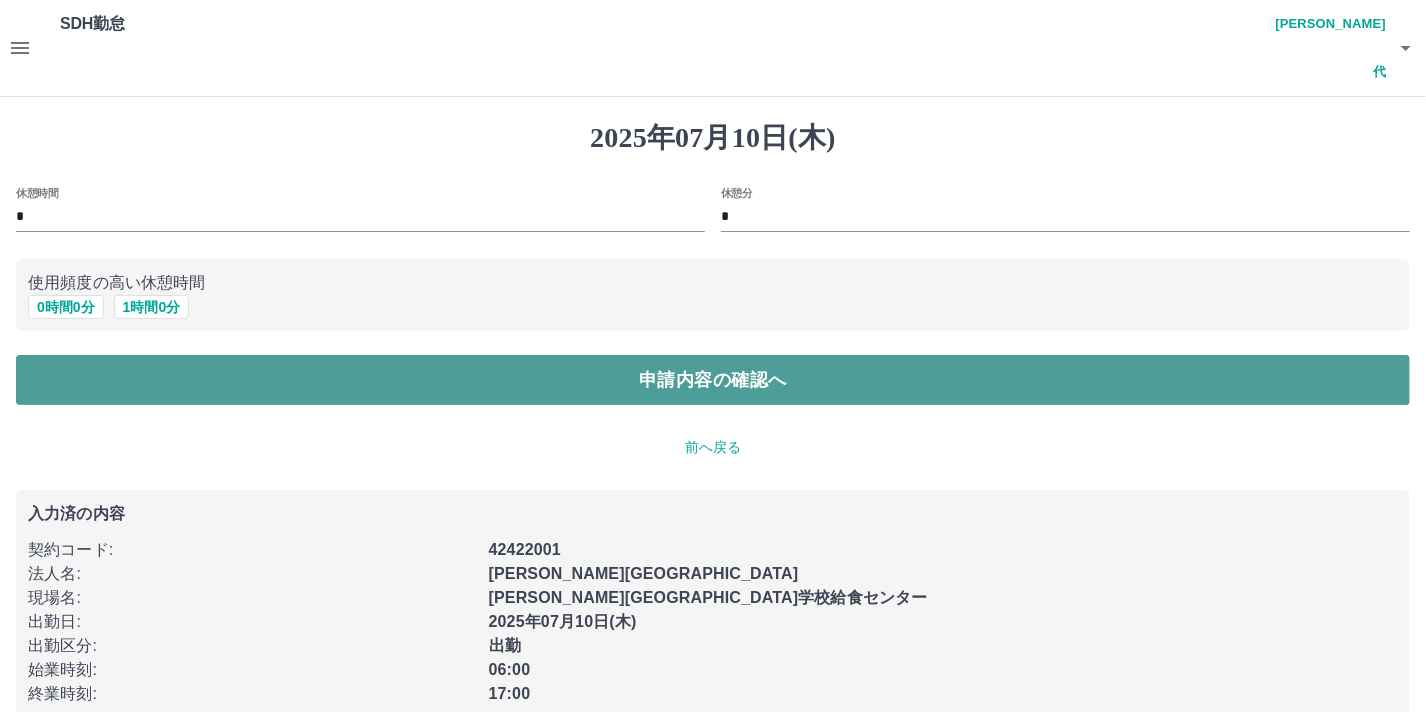 click on "申請内容の確認へ" at bounding box center (713, 380) 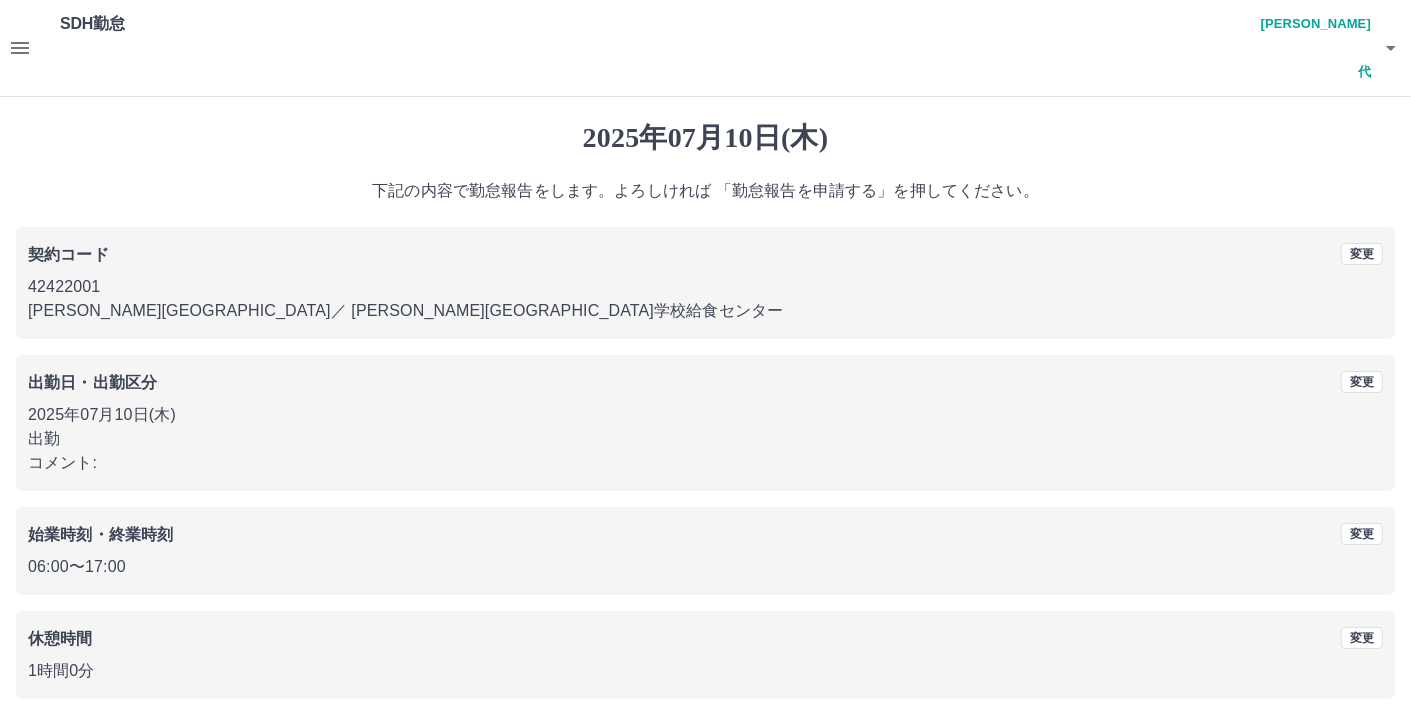 click on "勤怠報告を申請する" at bounding box center (705, 748) 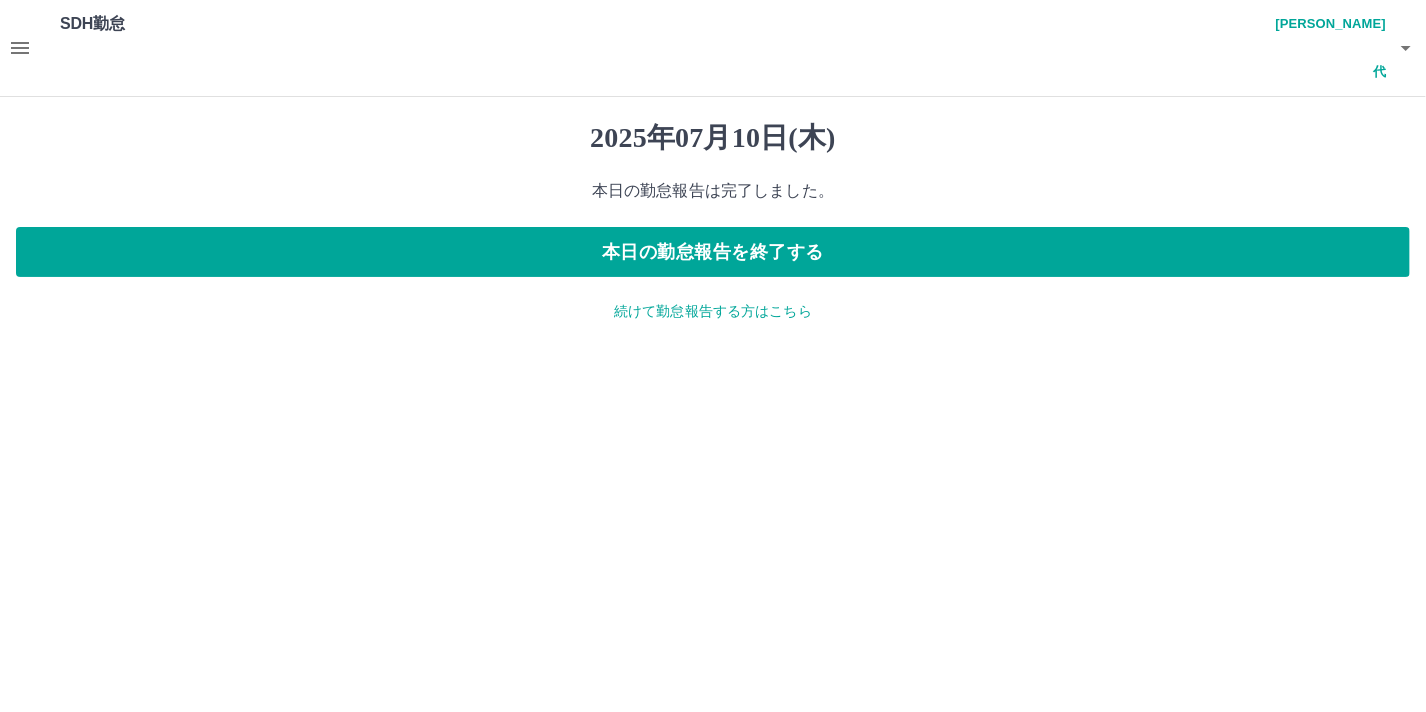 click on "続けて勤怠報告する方はこちら" at bounding box center [713, 311] 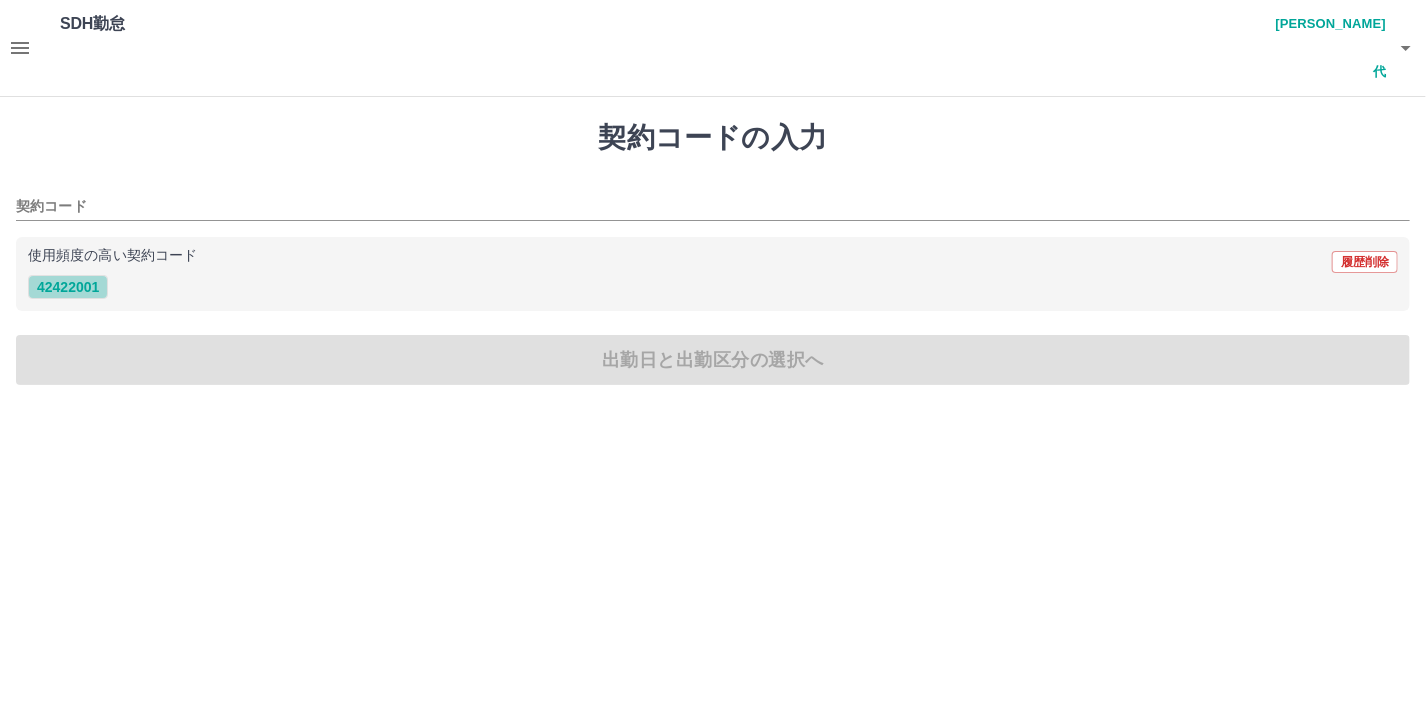 click on "42422001" at bounding box center [68, 287] 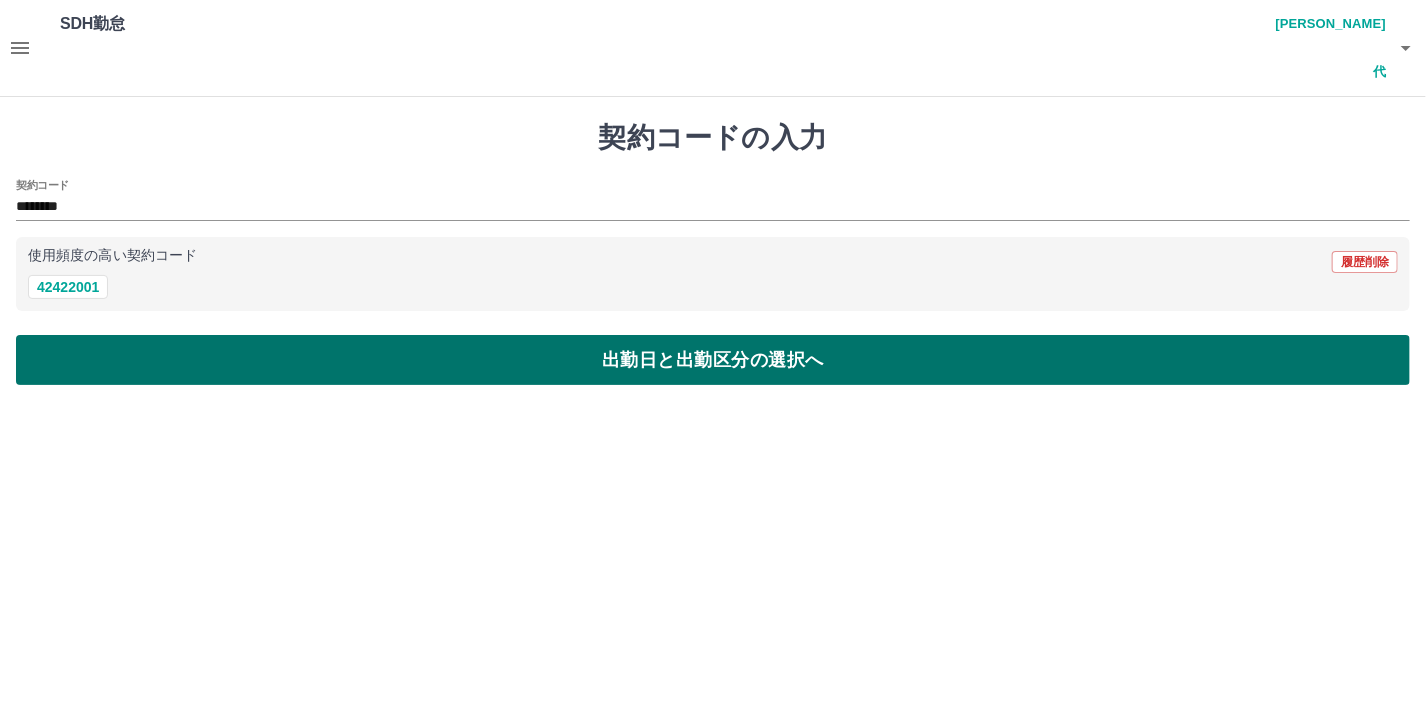 click on "出勤日と出勤区分の選択へ" at bounding box center [713, 360] 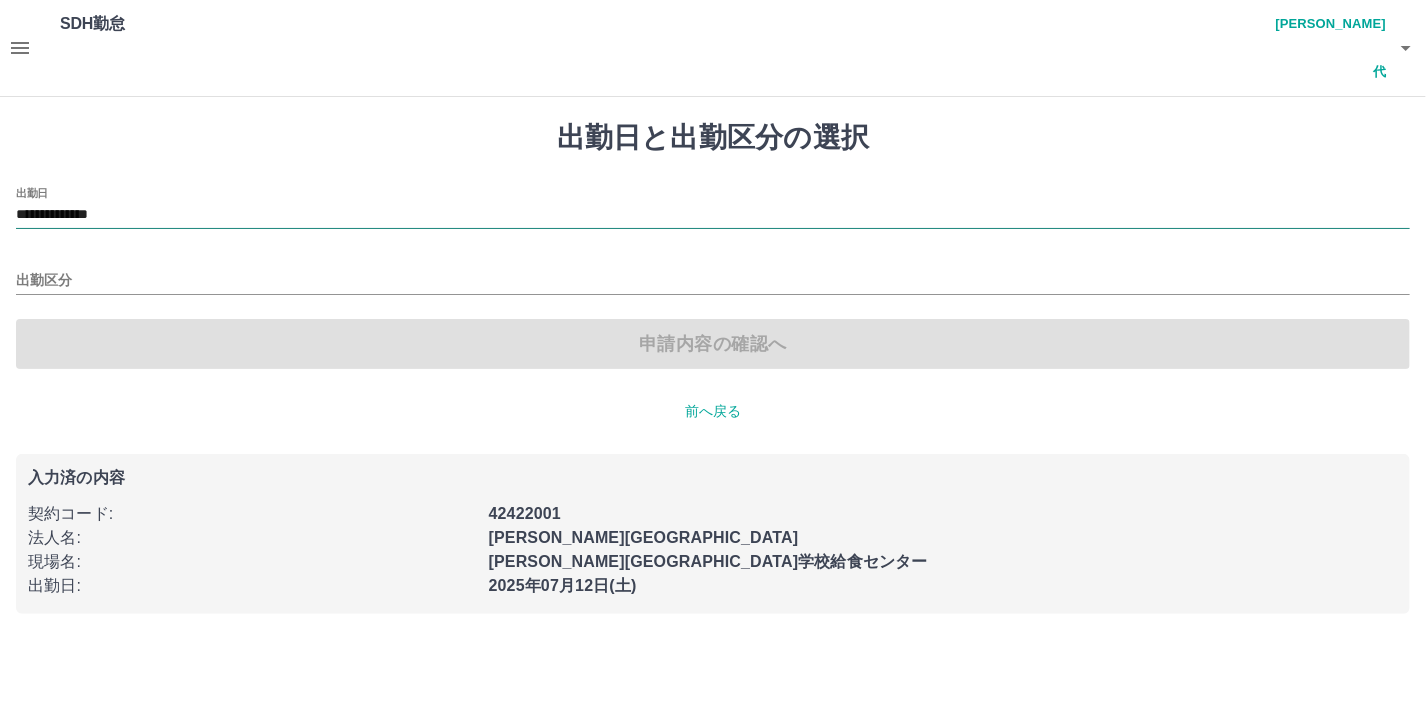 click on "**********" at bounding box center [713, 215] 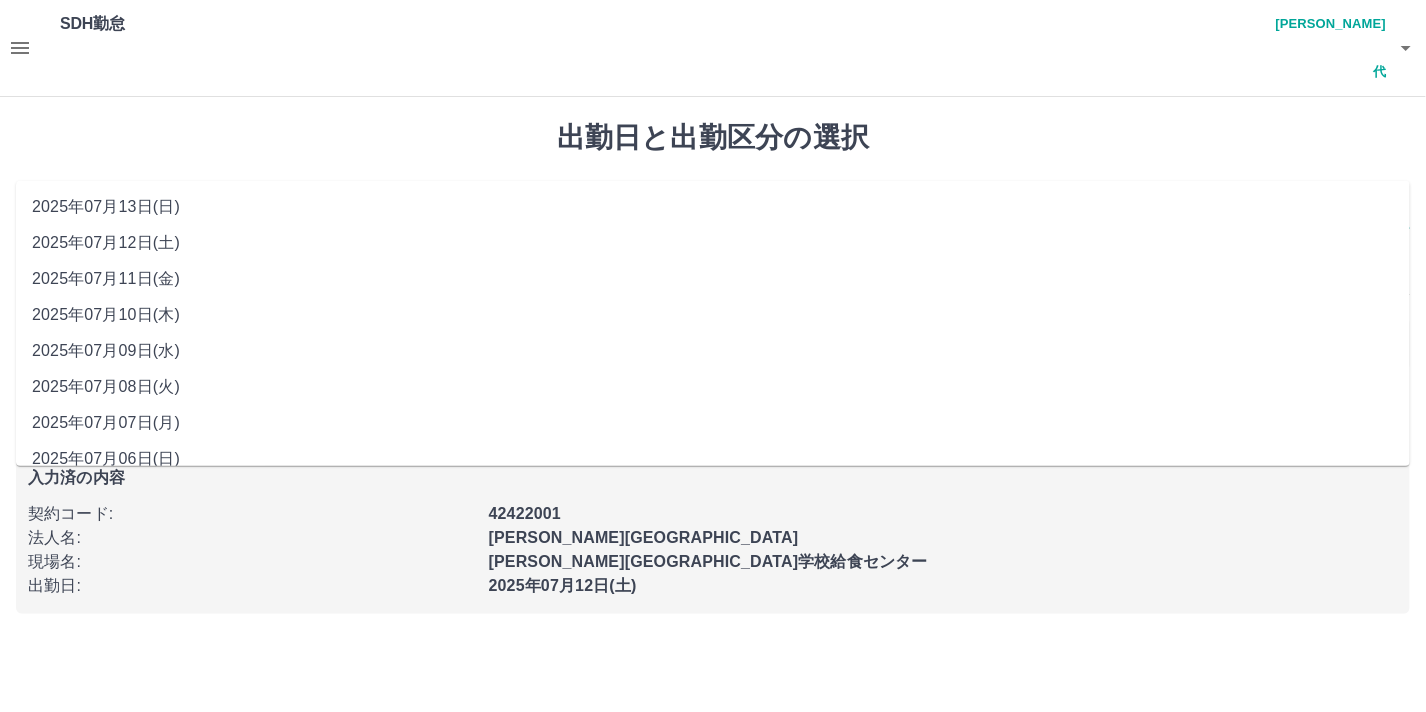 drag, startPoint x: 185, startPoint y: 156, endPoint x: 141, endPoint y: 276, distance: 127.81236 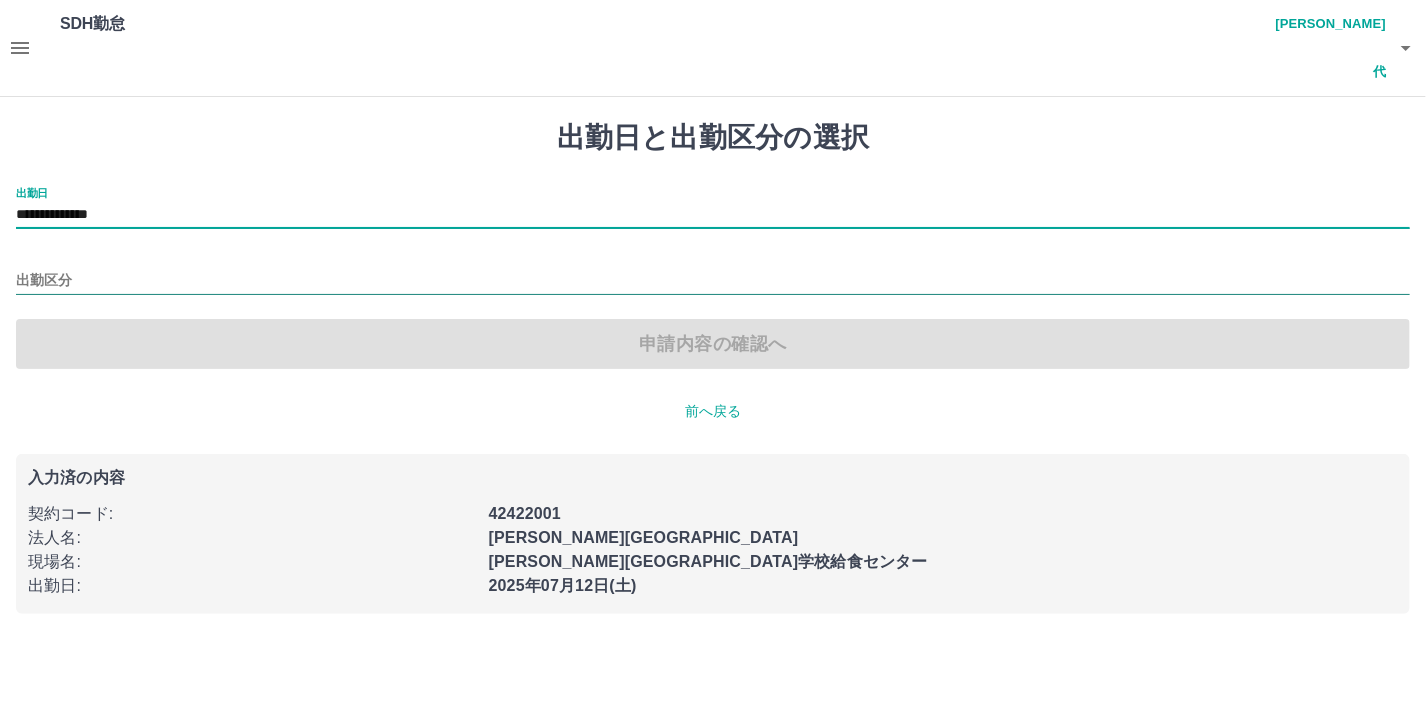 click on "出勤区分" at bounding box center [713, 281] 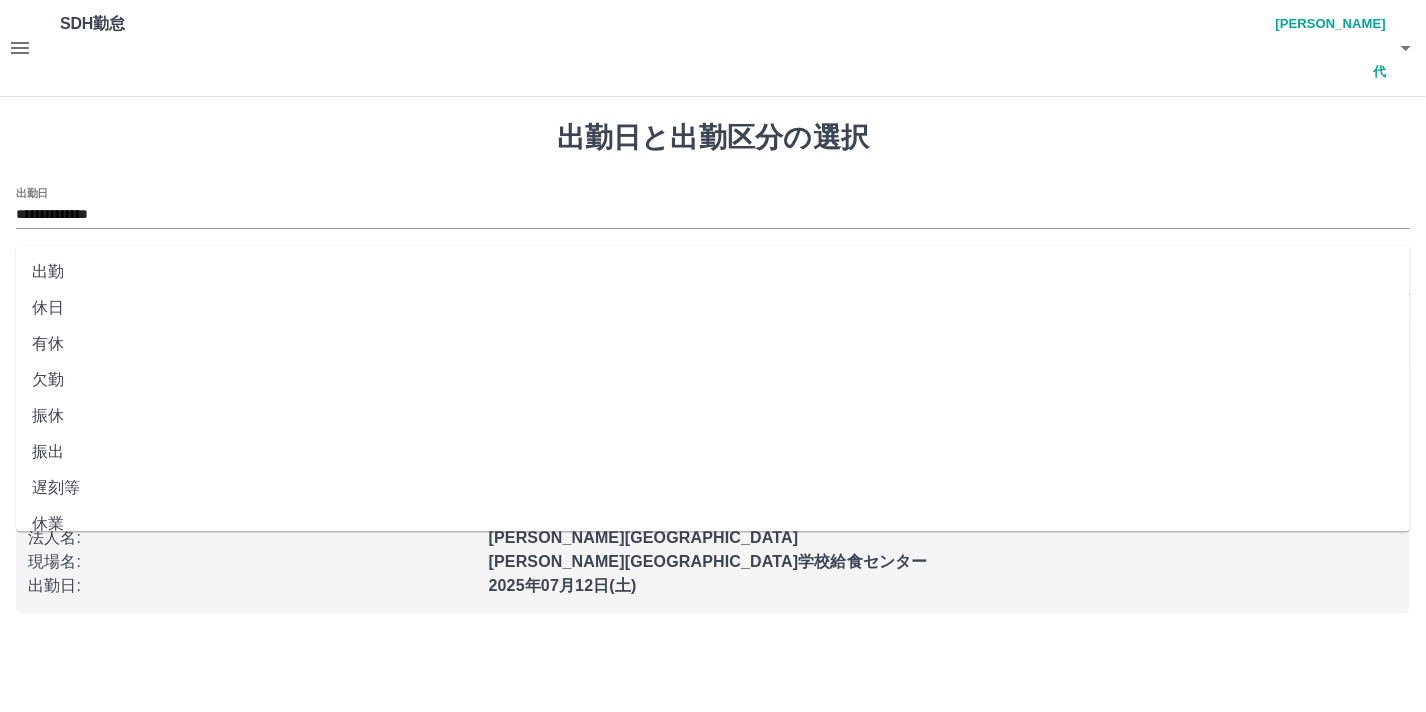 click on "出勤" at bounding box center [713, 272] 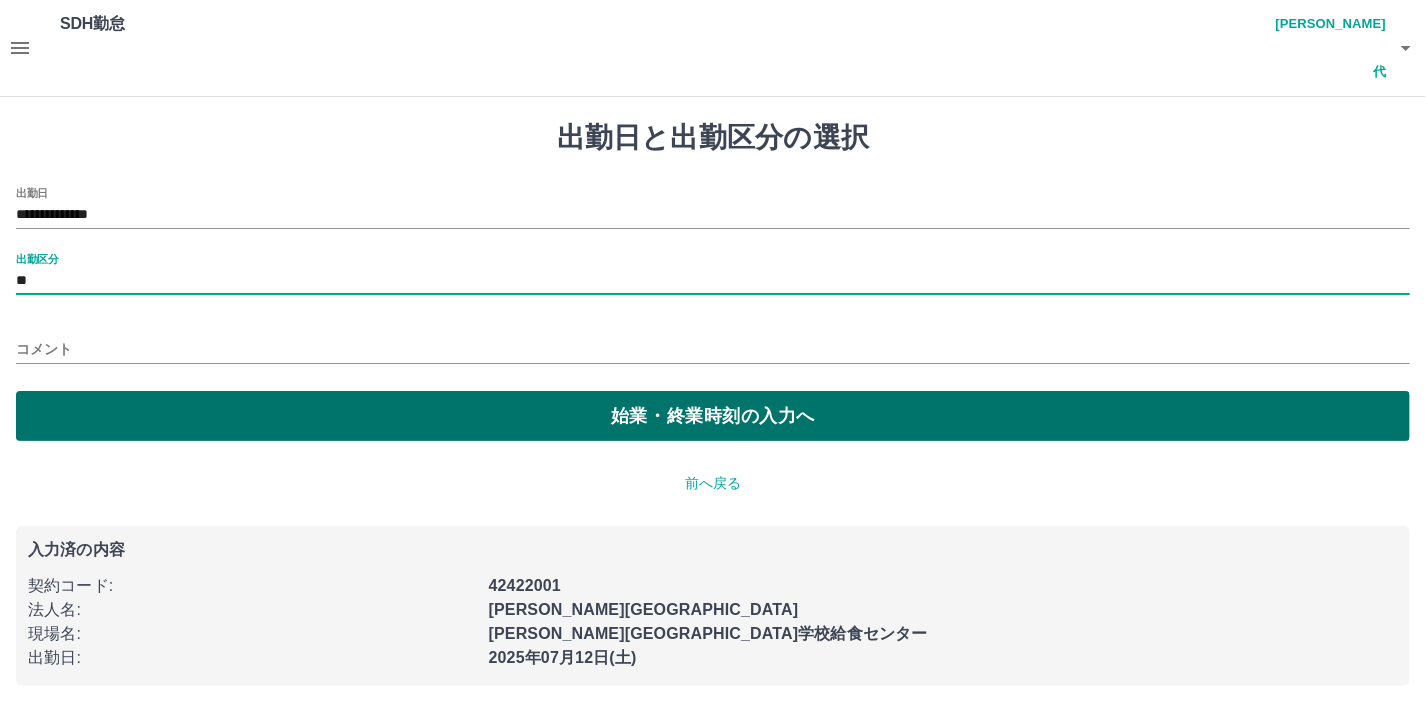 click on "始業・終業時刻の入力へ" at bounding box center (713, 416) 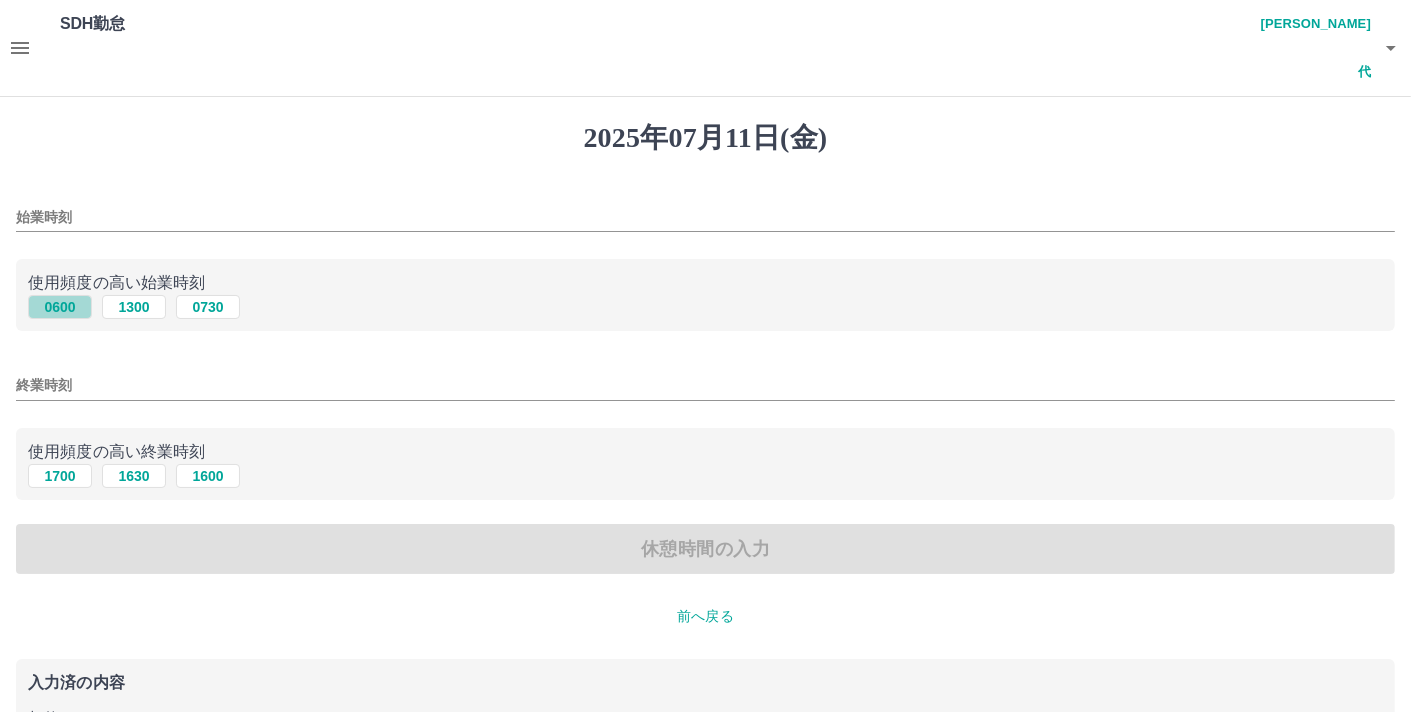 click on "0600" at bounding box center (60, 307) 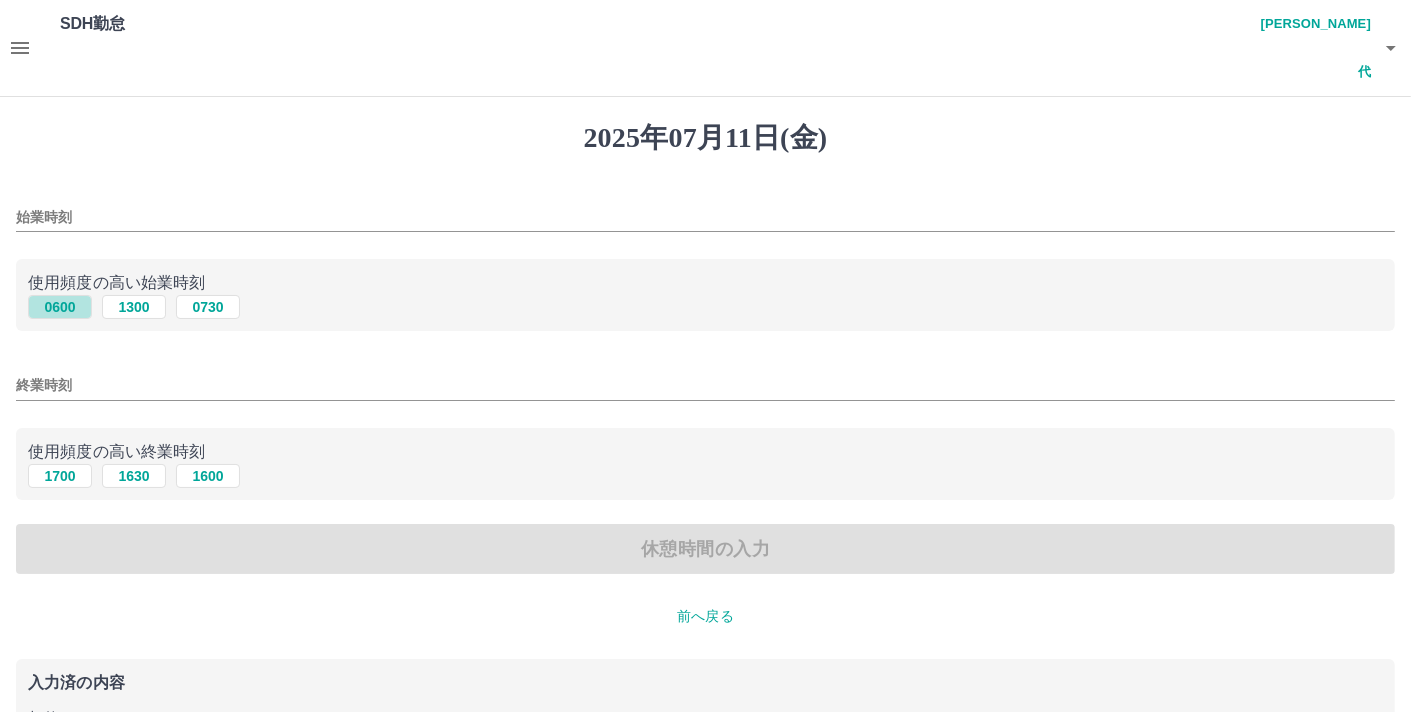 type on "****" 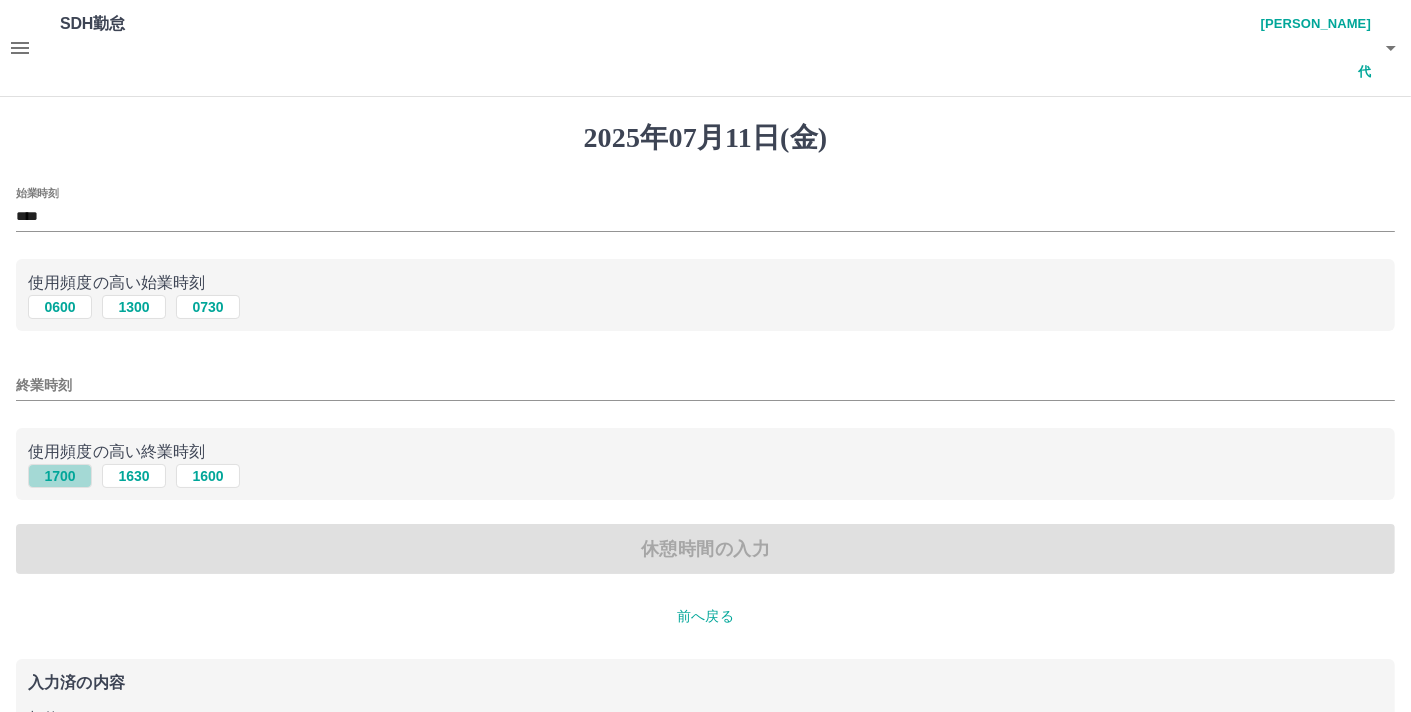 click on "1700" at bounding box center (60, 476) 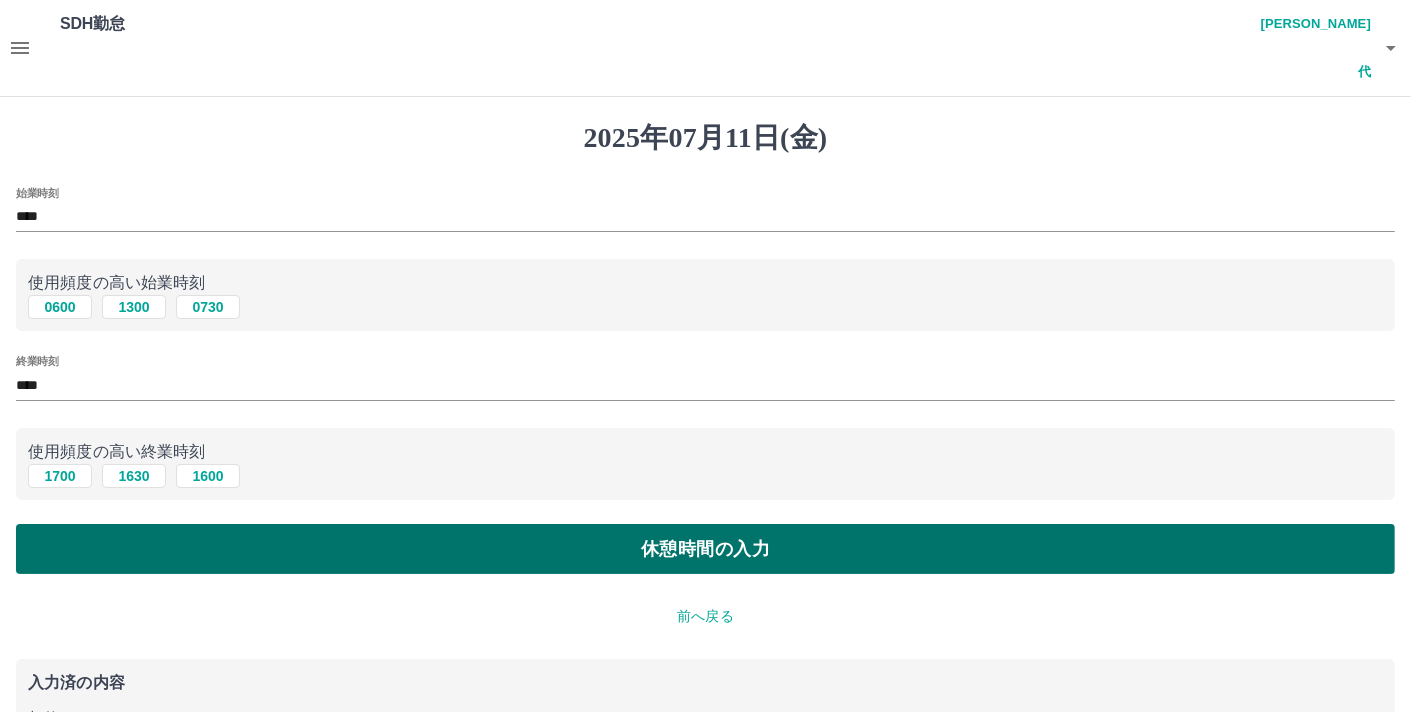 click on "休憩時間の入力" at bounding box center (705, 549) 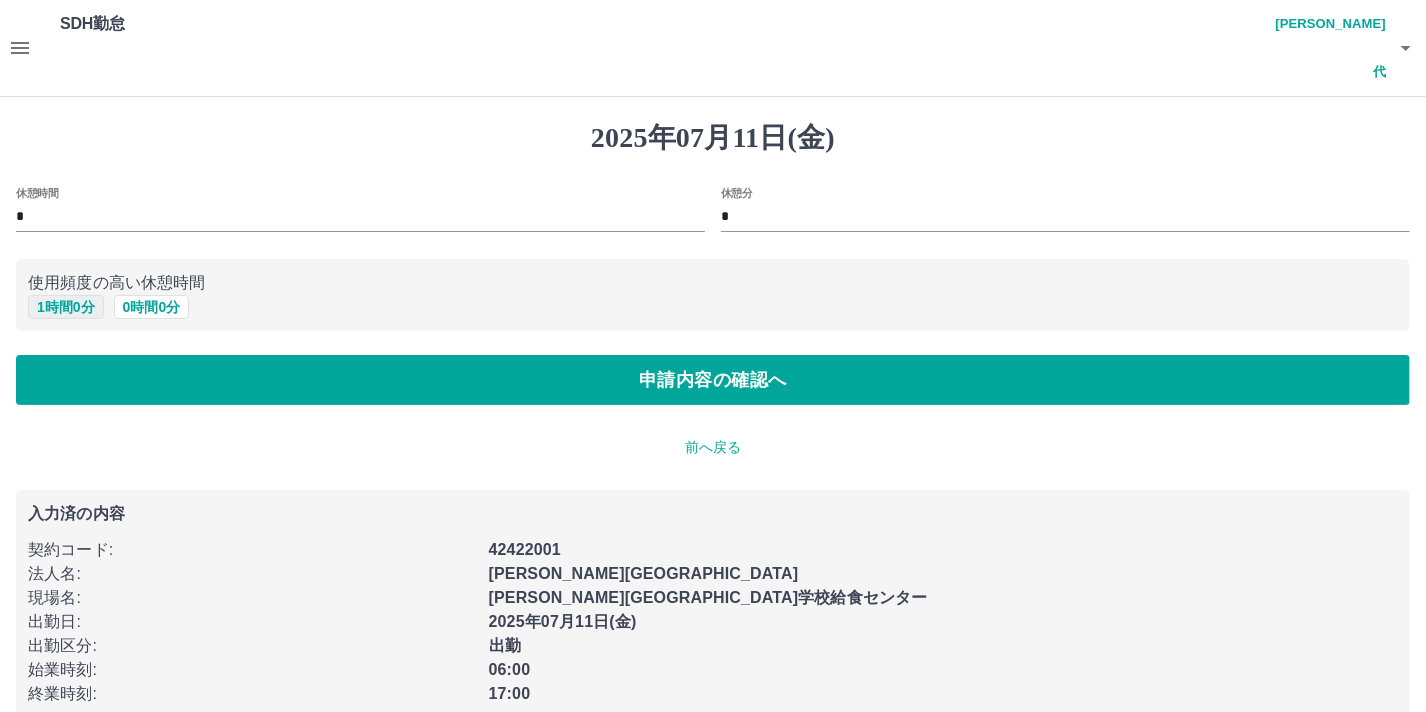 click on "1 時間 0 分" at bounding box center [66, 307] 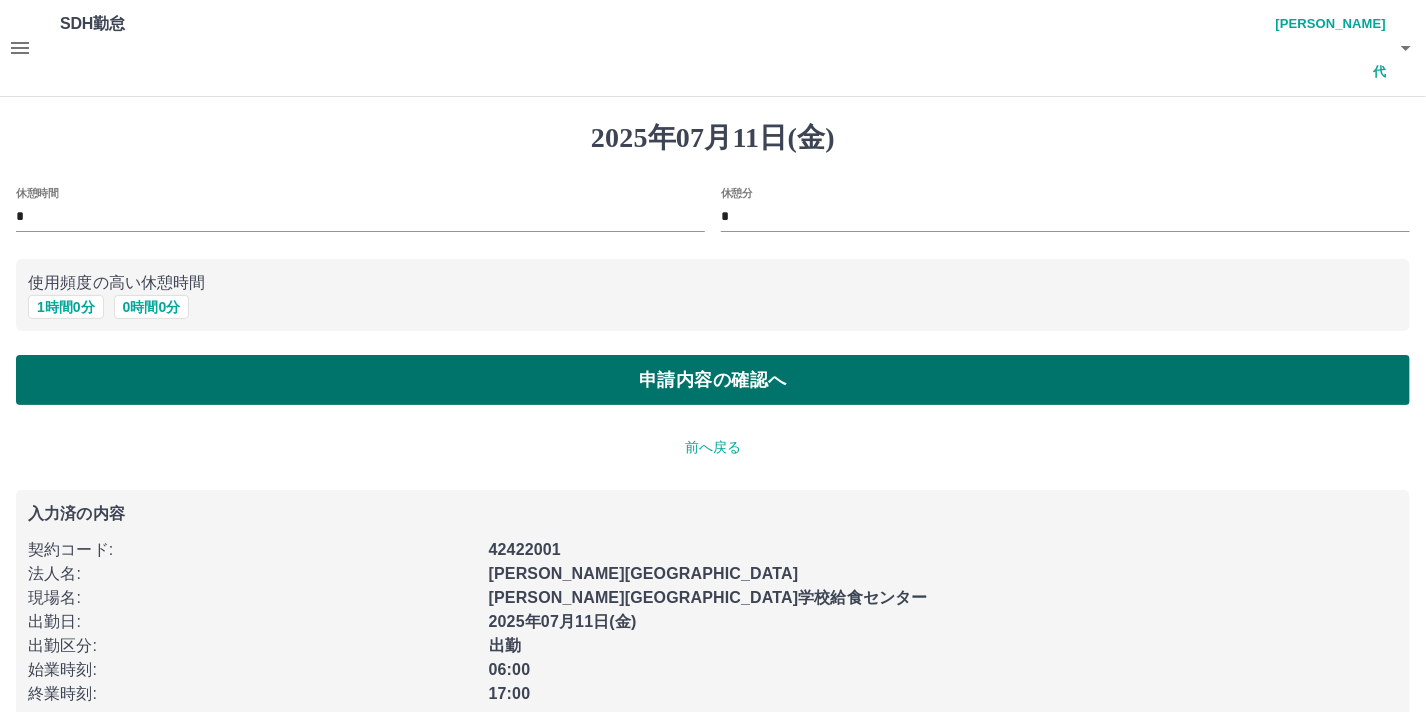 click on "申請内容の確認へ" at bounding box center (713, 380) 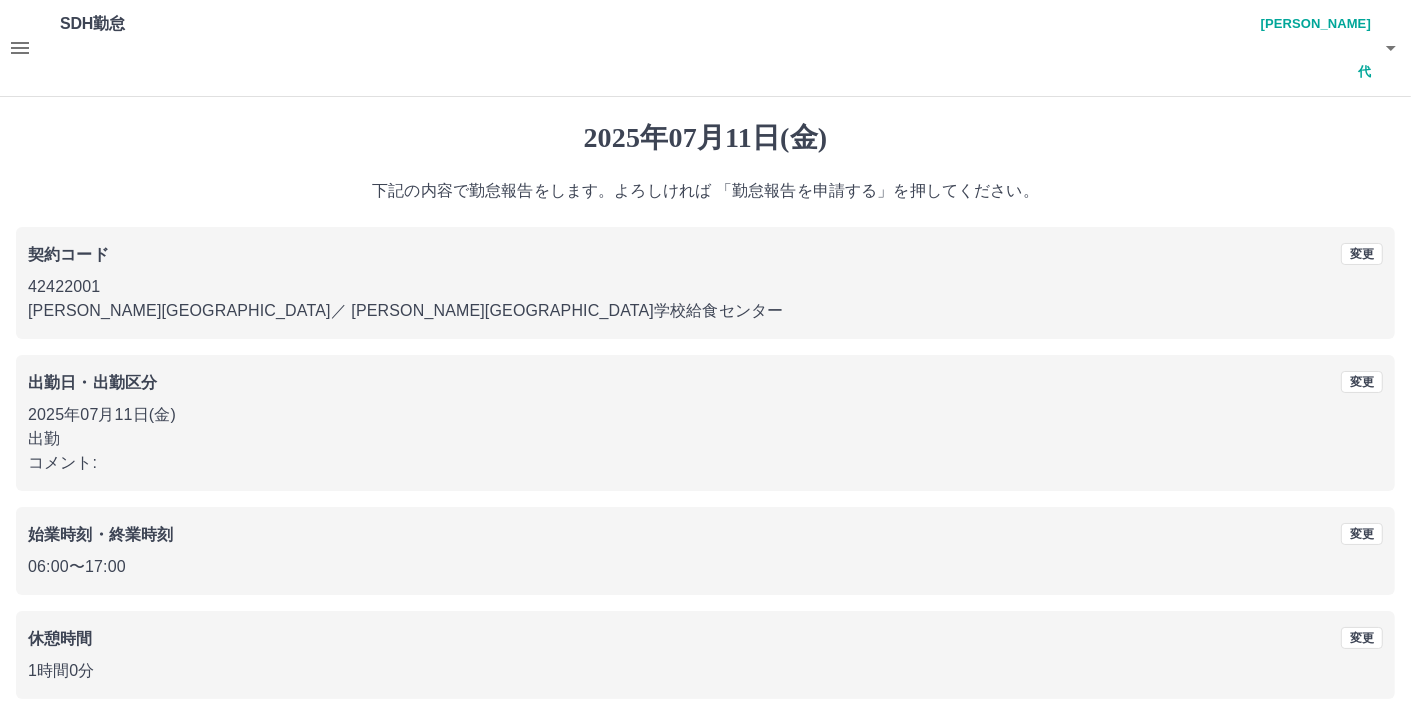 click on "勤怠報告を申請する" at bounding box center (705, 748) 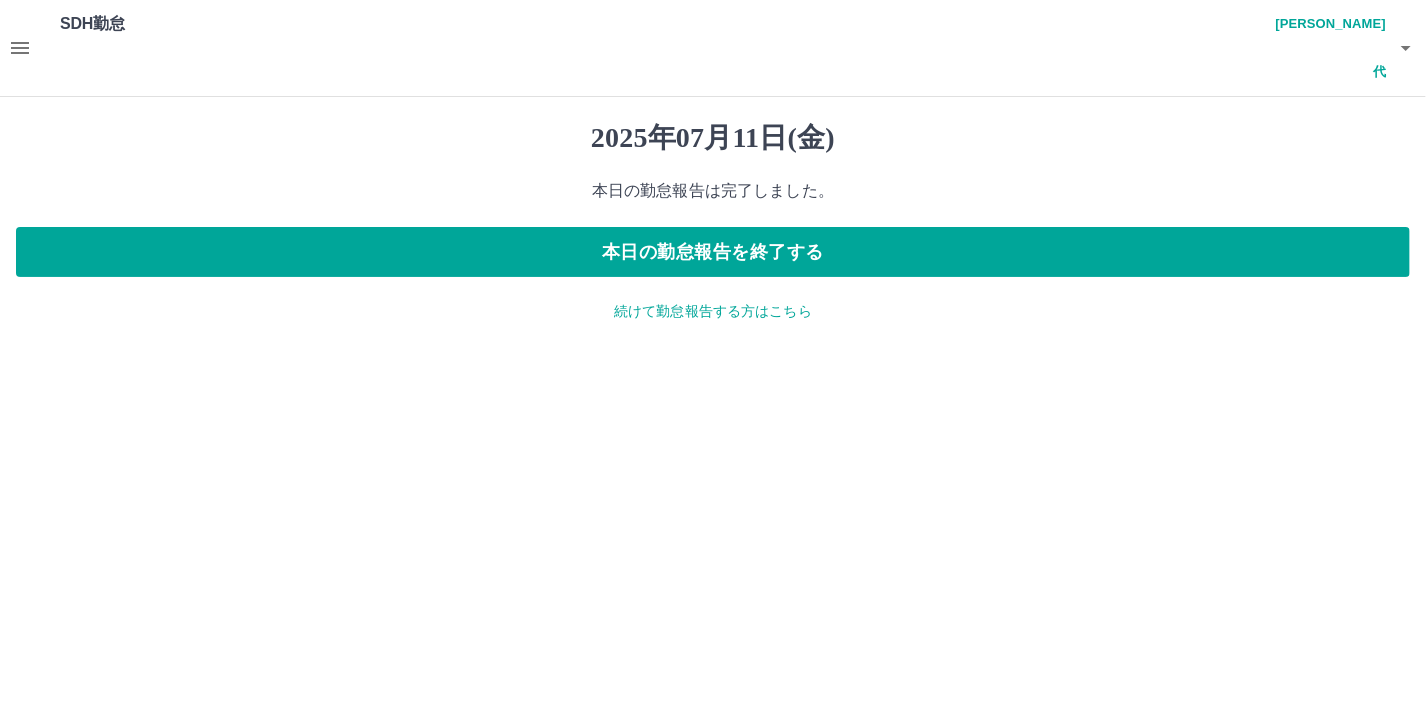 click on "2025年07月11日(金) 本日の勤怠報告は完了しました。 本日の勤怠報告を終了する 続けて勤怠報告する方はこちら" at bounding box center (713, 221) 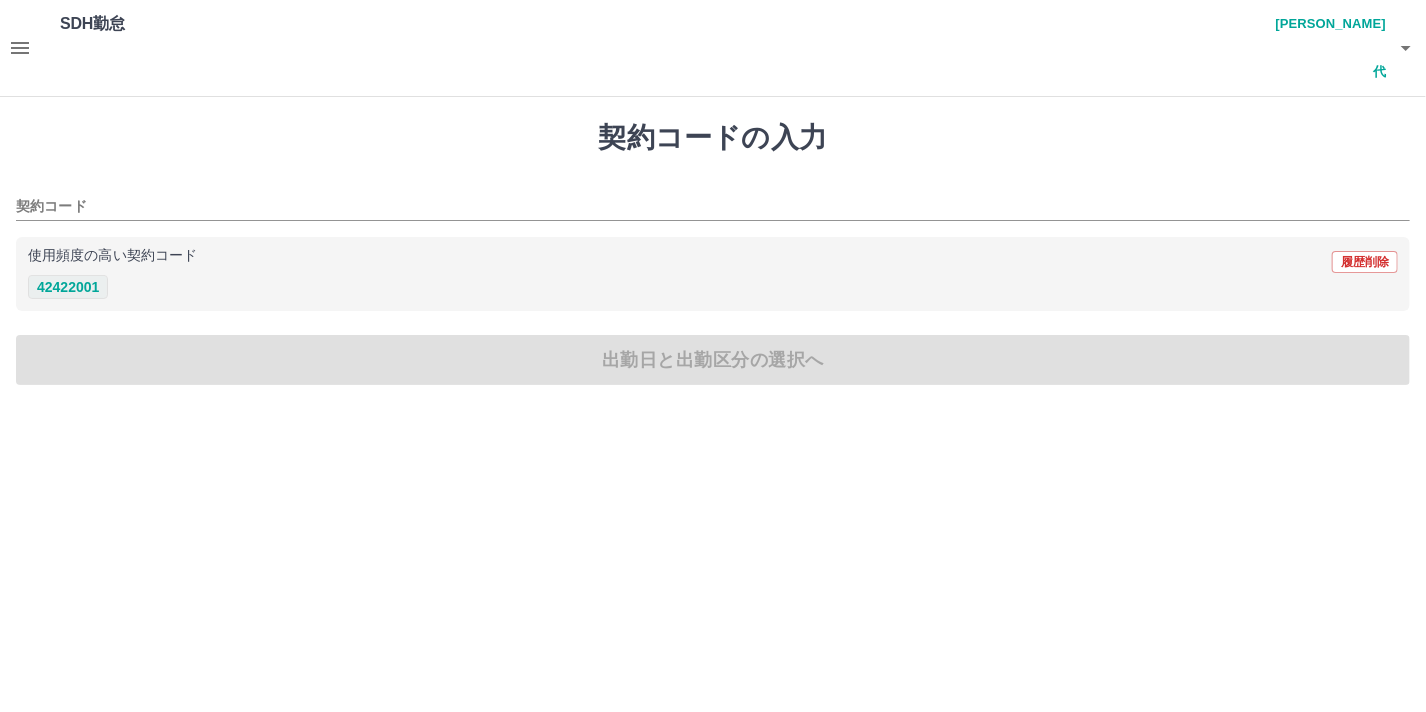 click on "42422001" at bounding box center [68, 287] 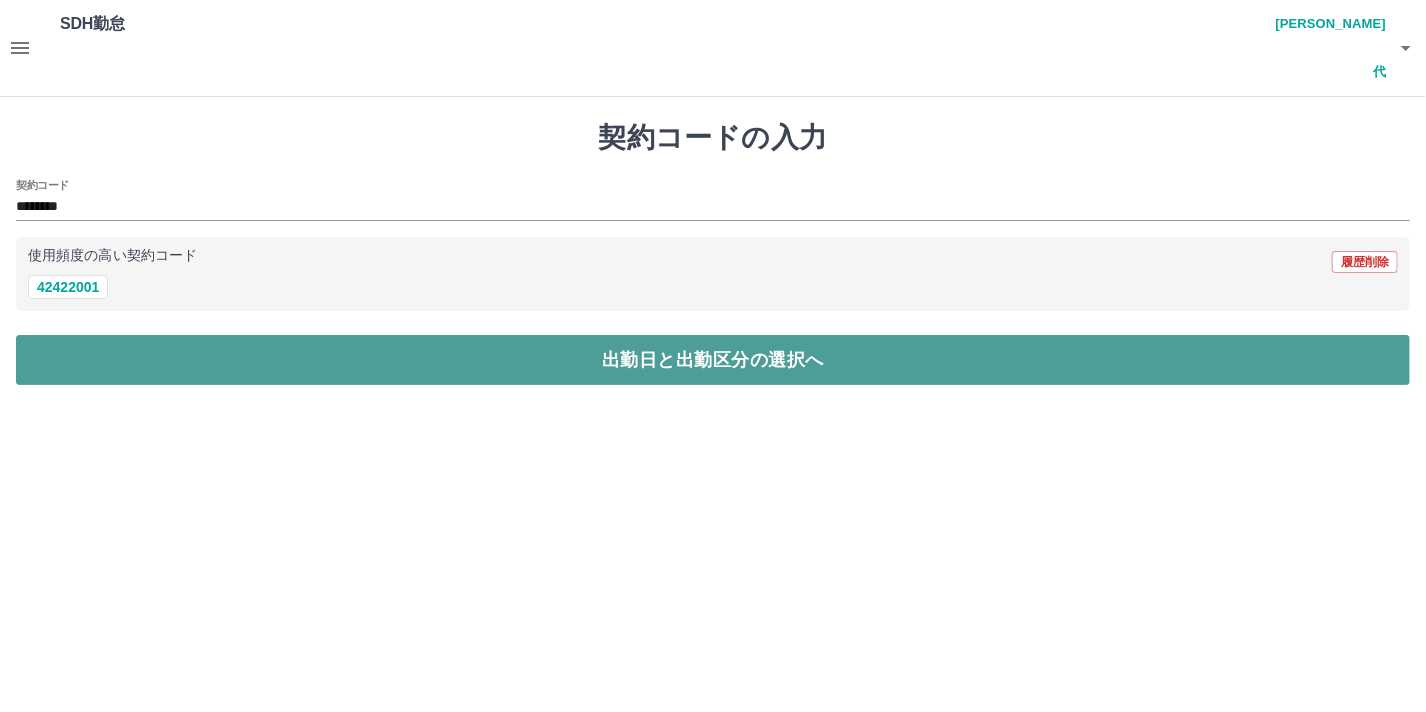 click on "出勤日と出勤区分の選択へ" at bounding box center (713, 360) 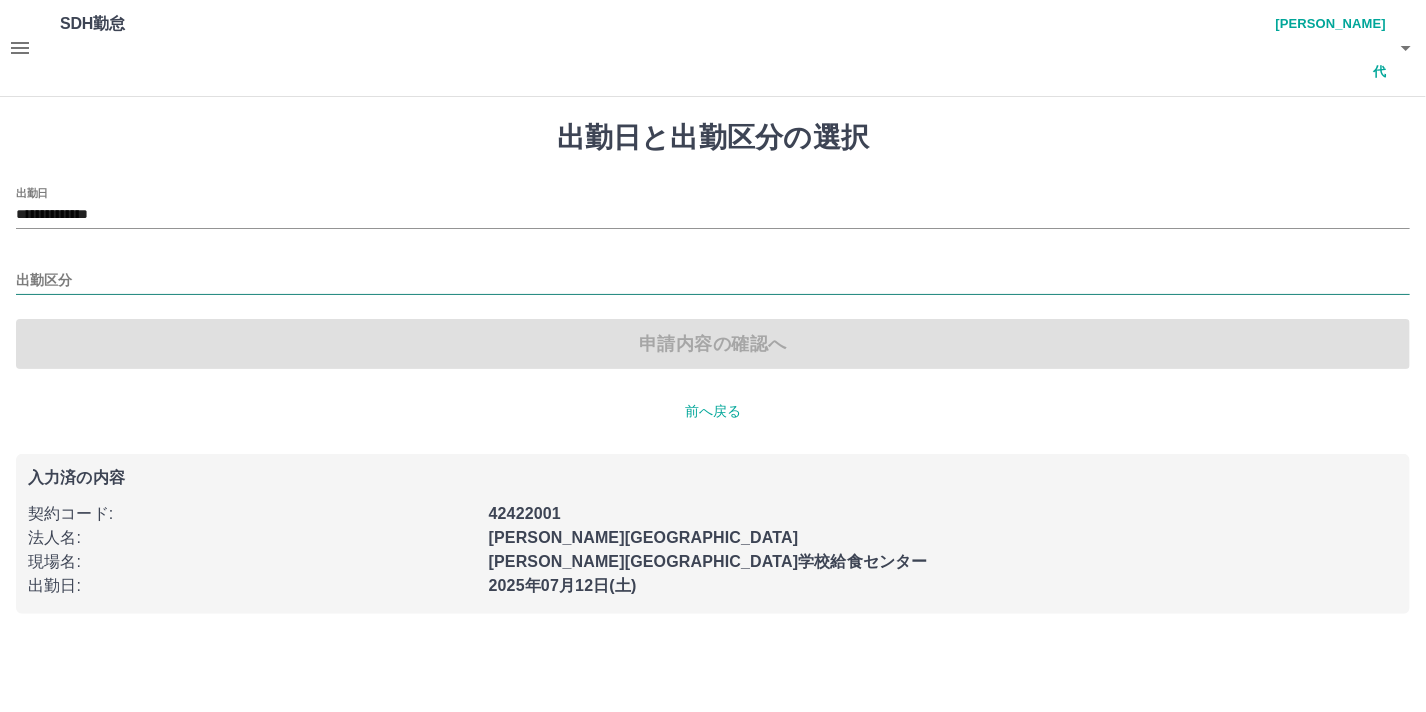click on "出勤区分" at bounding box center (713, 281) 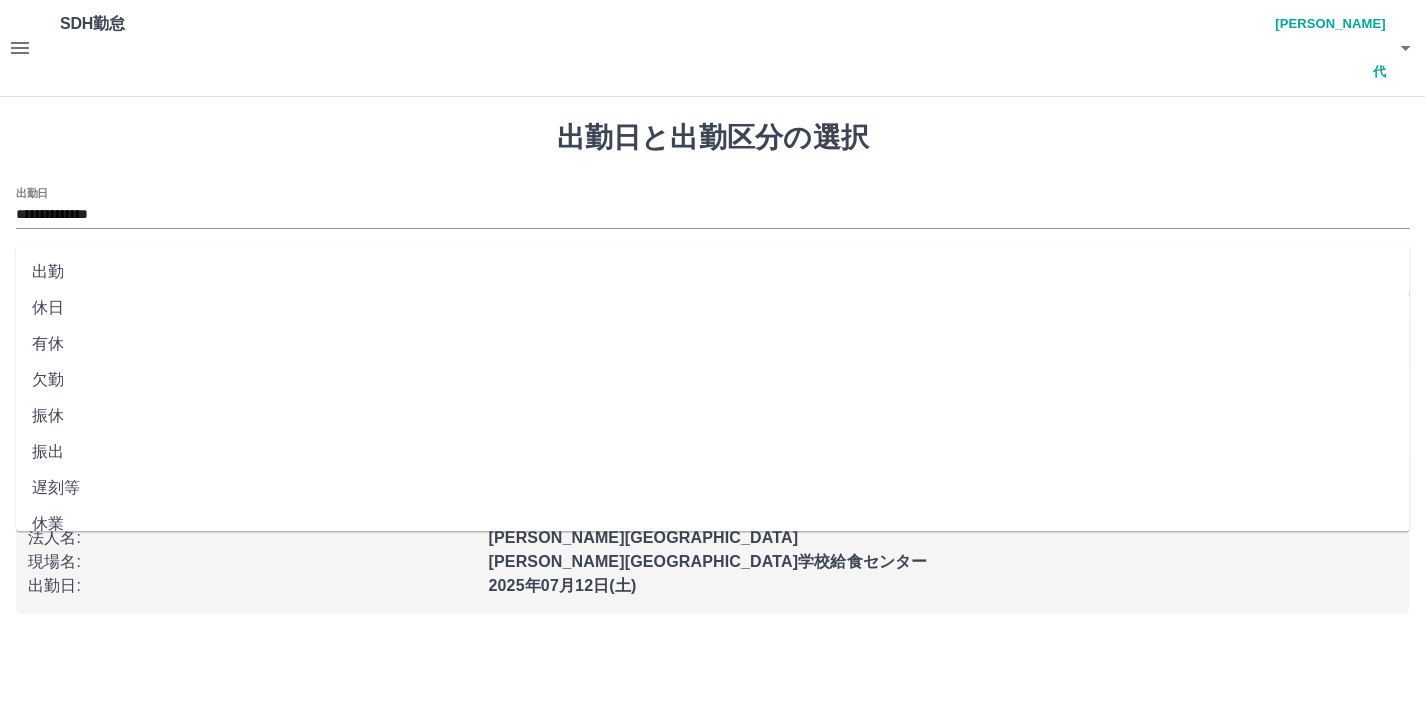click on "休日" at bounding box center (713, 308) 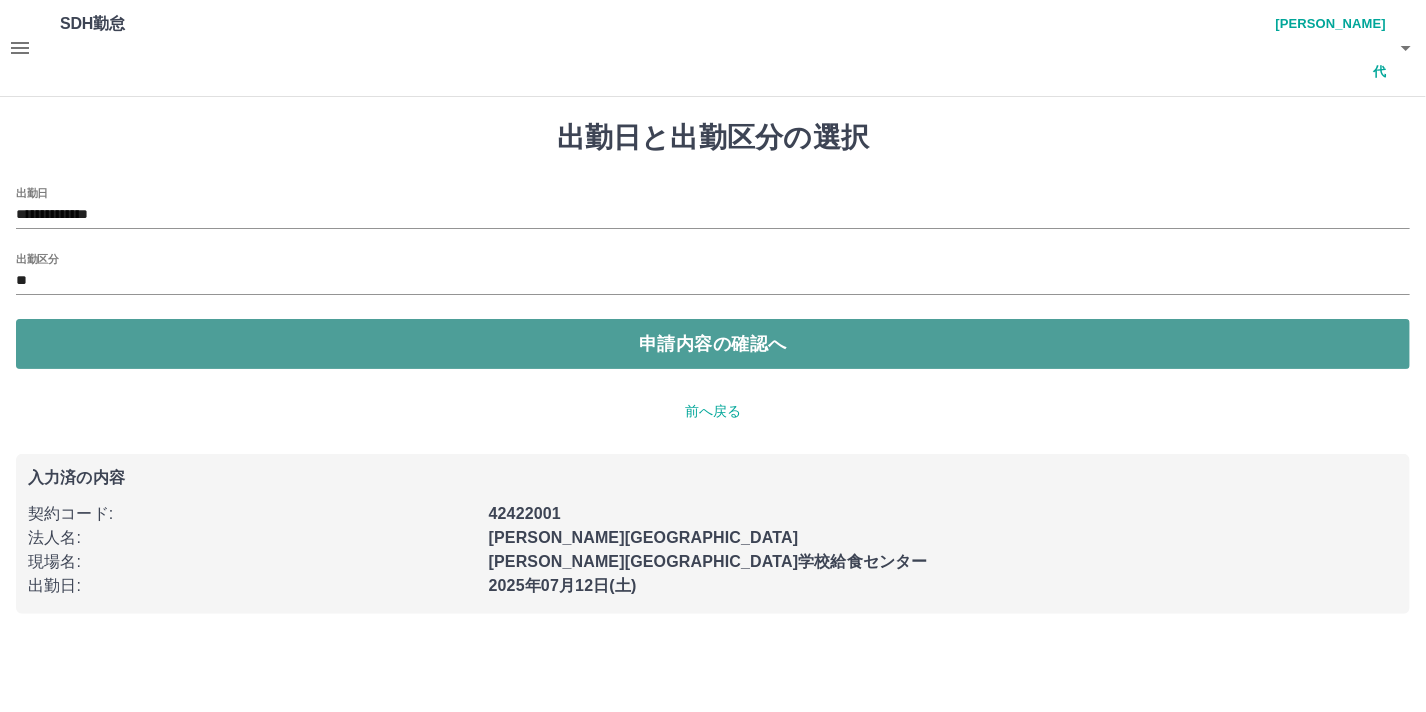 click on "申請内容の確認へ" at bounding box center (713, 344) 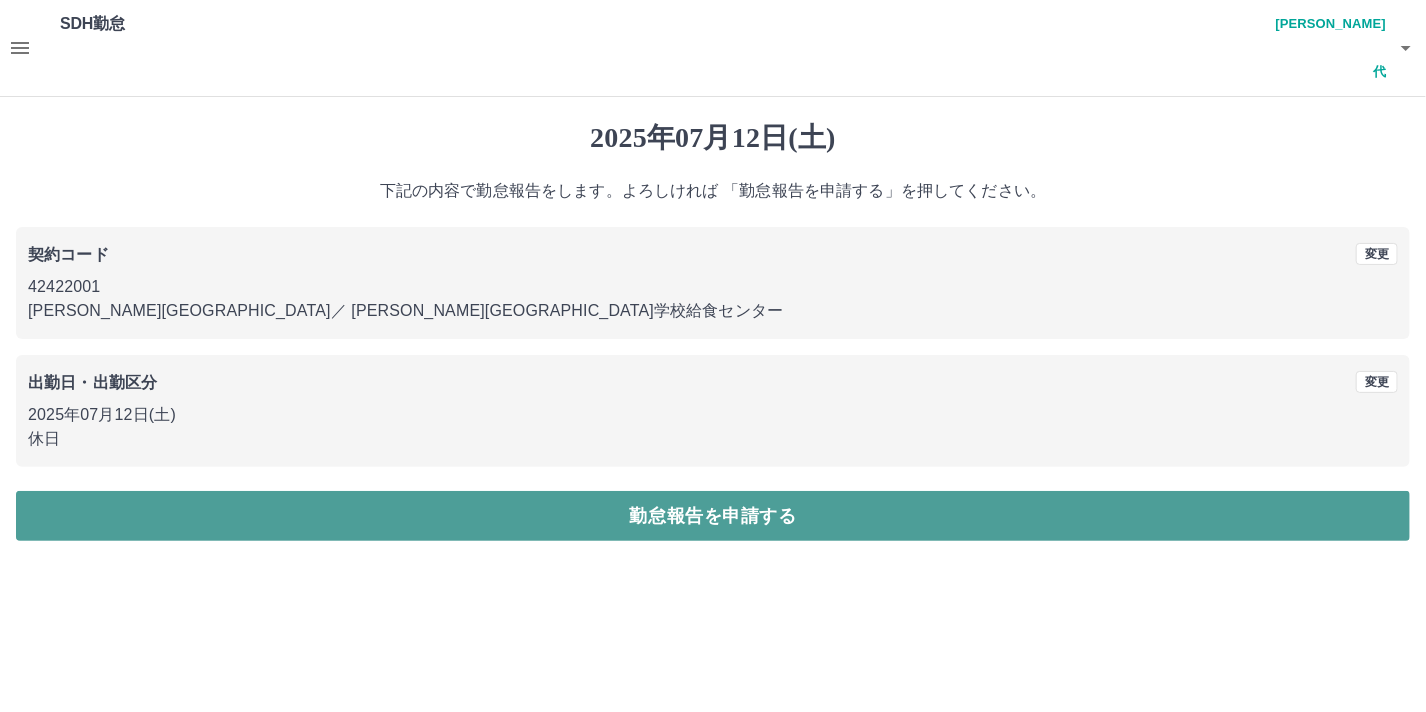 click on "勤怠報告を申請する" at bounding box center [713, 516] 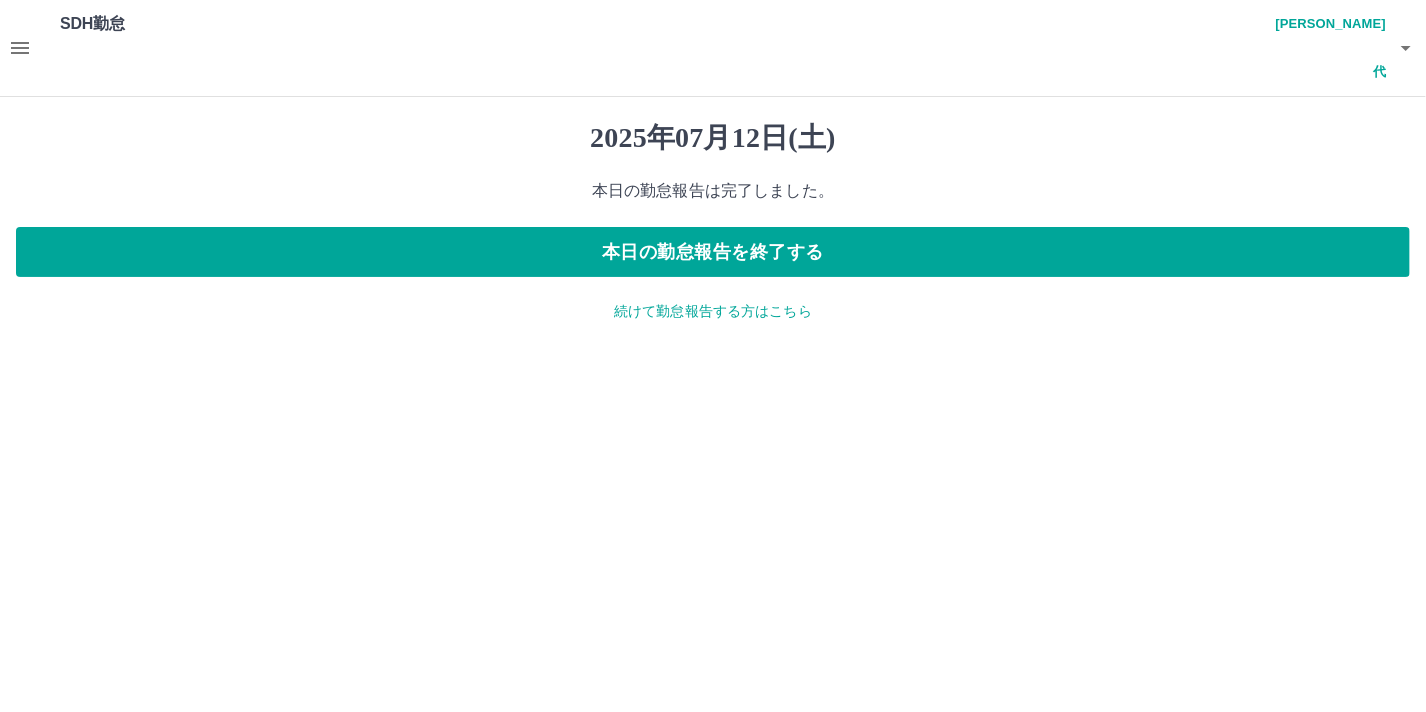 click on "続けて勤怠報告する方はこちら" at bounding box center (713, 311) 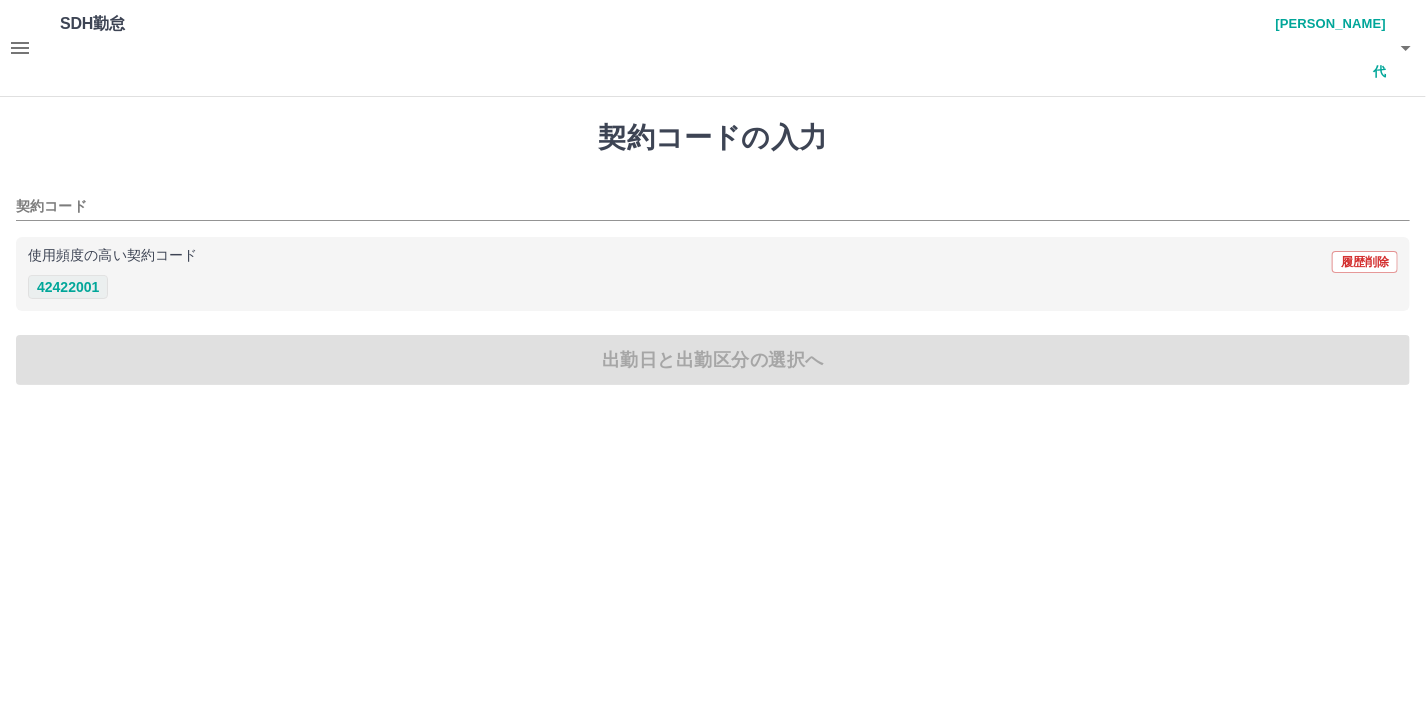 click on "42422001" at bounding box center [68, 287] 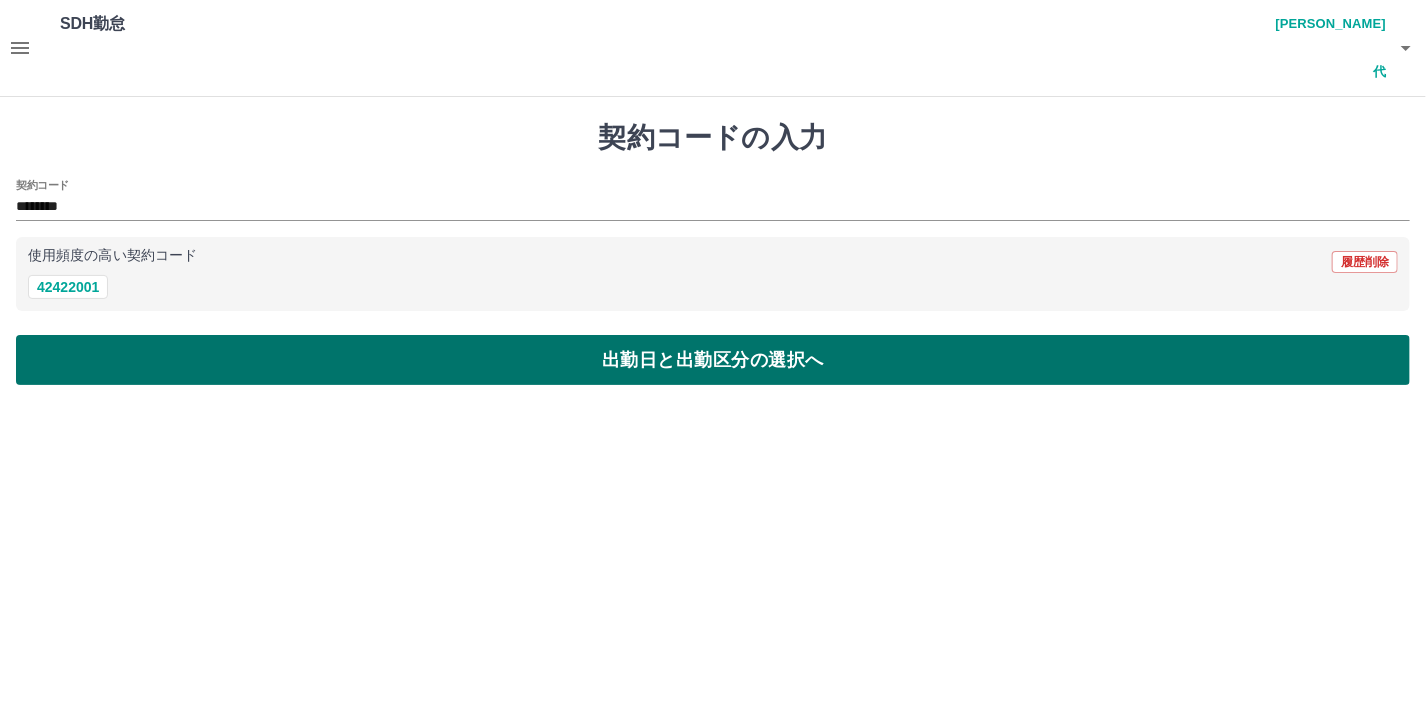 click on "出勤日と出勤区分の選択へ" at bounding box center (713, 360) 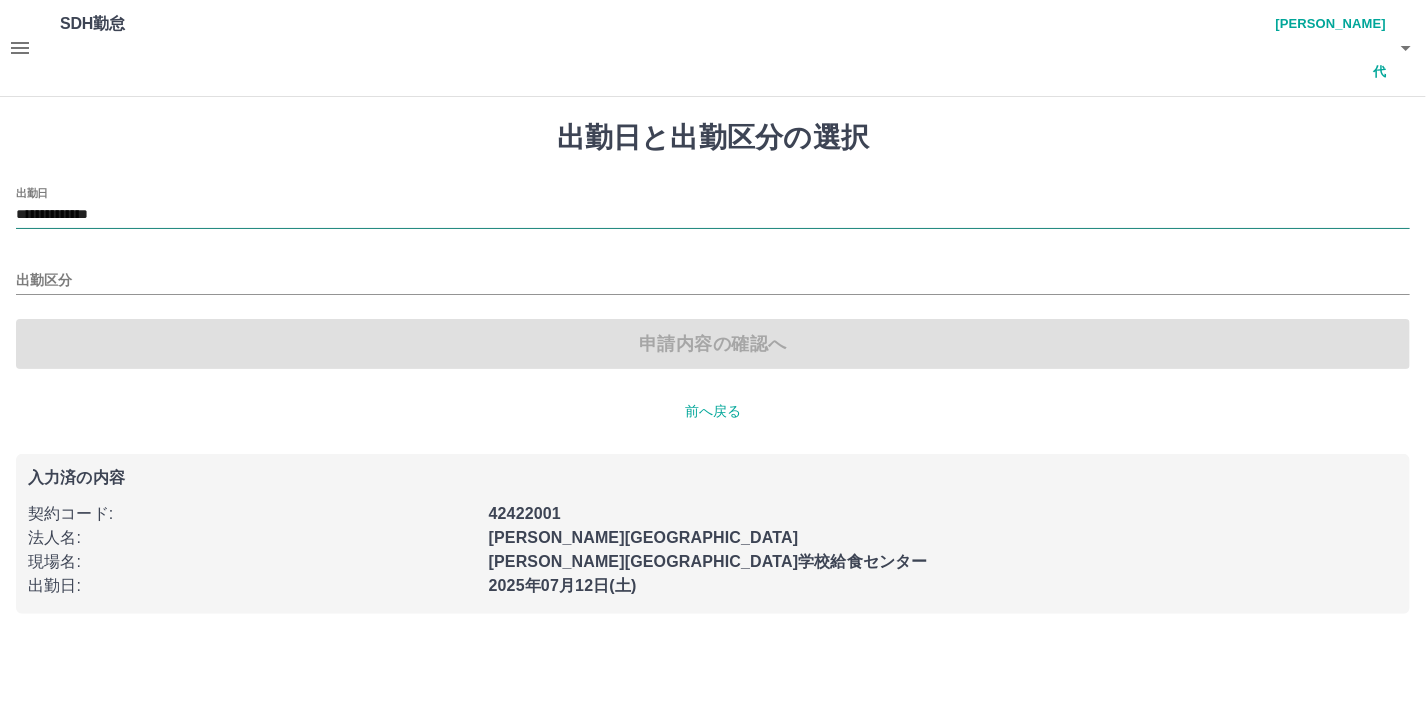 click on "**********" at bounding box center (713, 215) 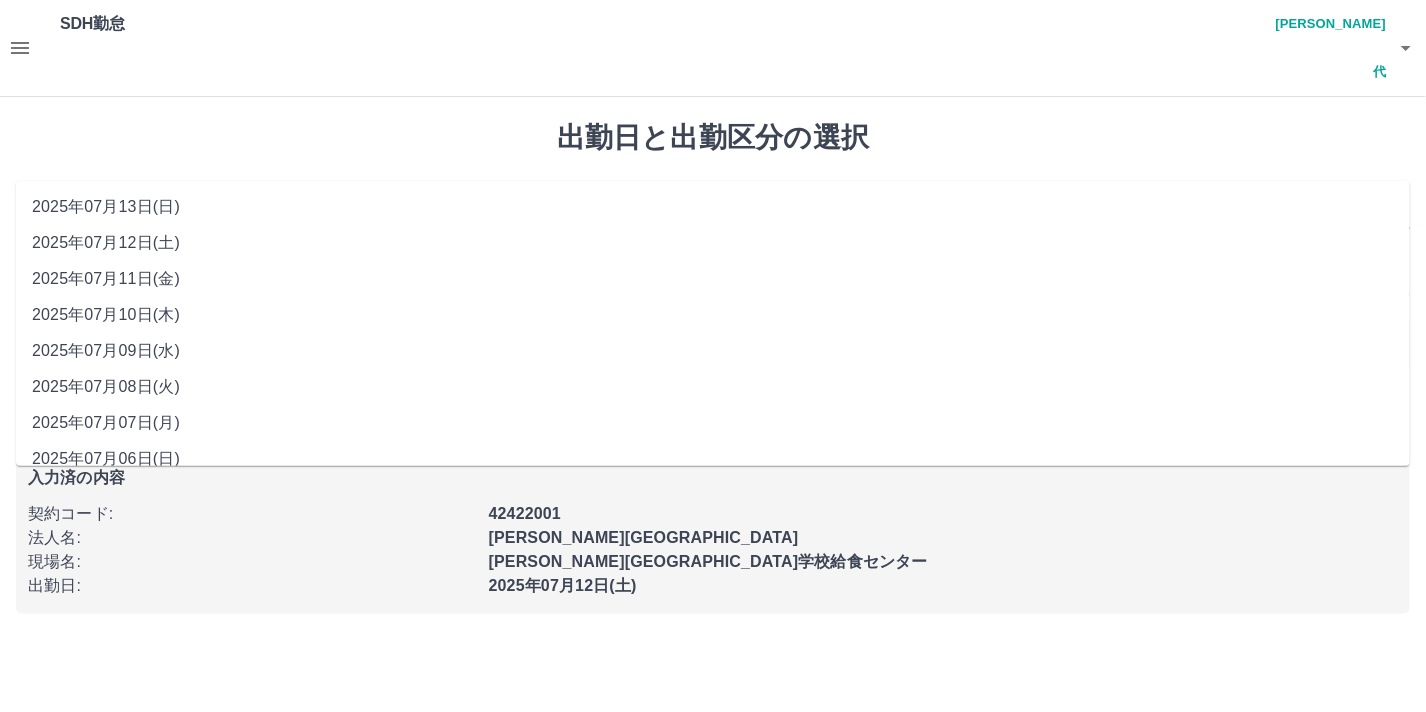drag, startPoint x: 148, startPoint y: 165, endPoint x: 149, endPoint y: 215, distance: 50.01 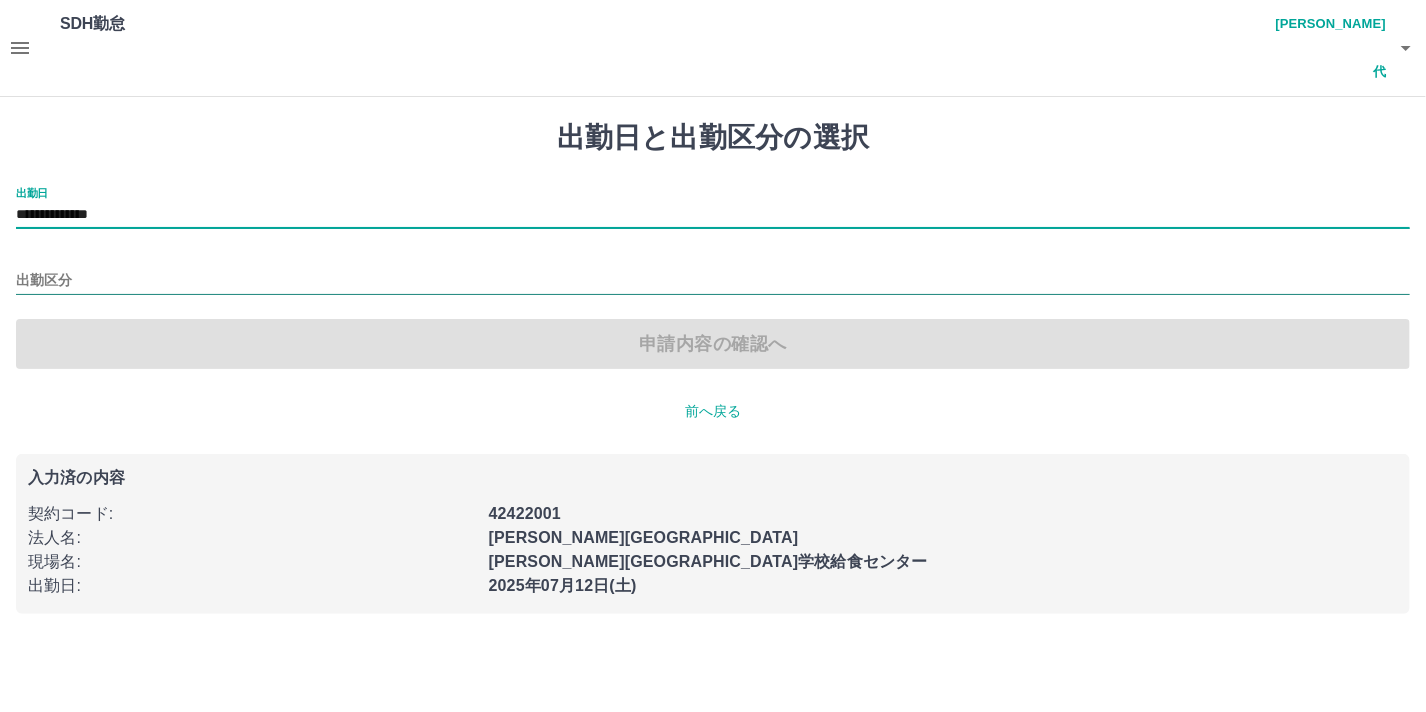 click on "出勤区分" at bounding box center [713, 281] 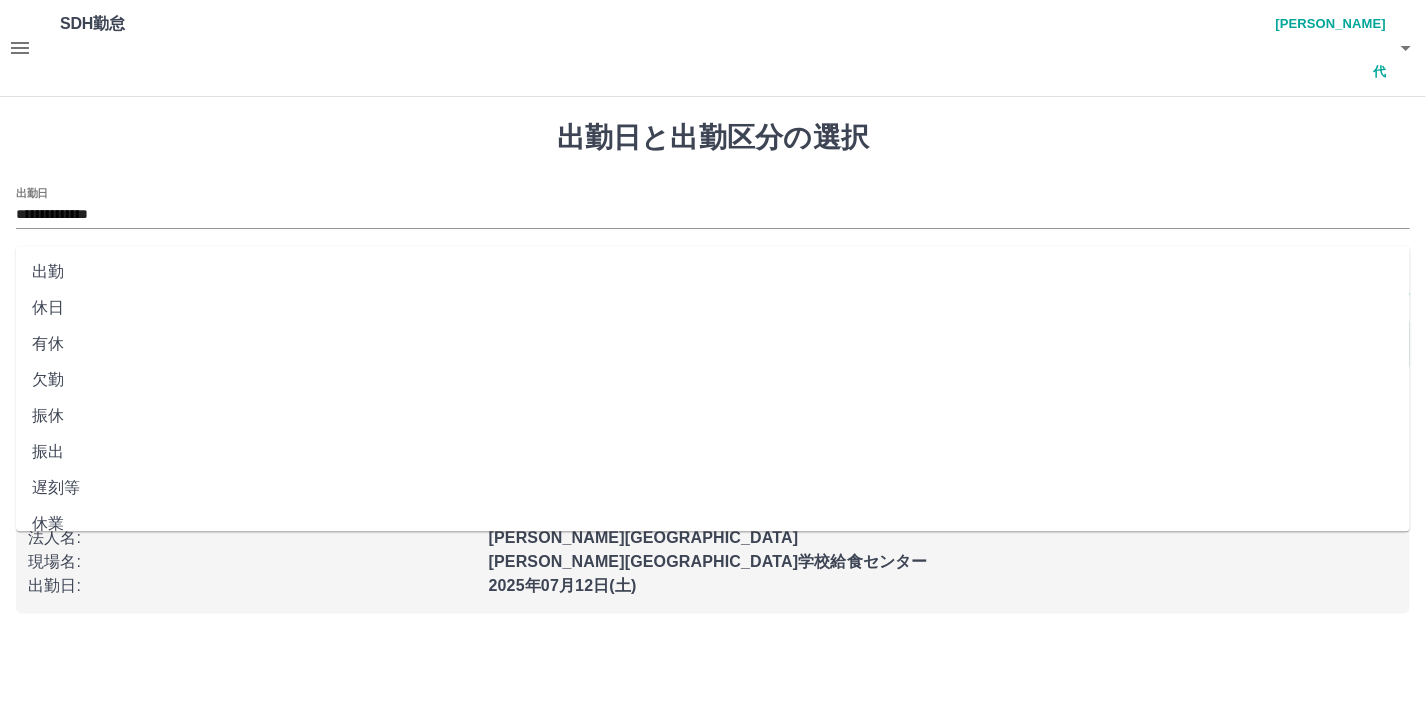 click on "休日" at bounding box center [713, 308] 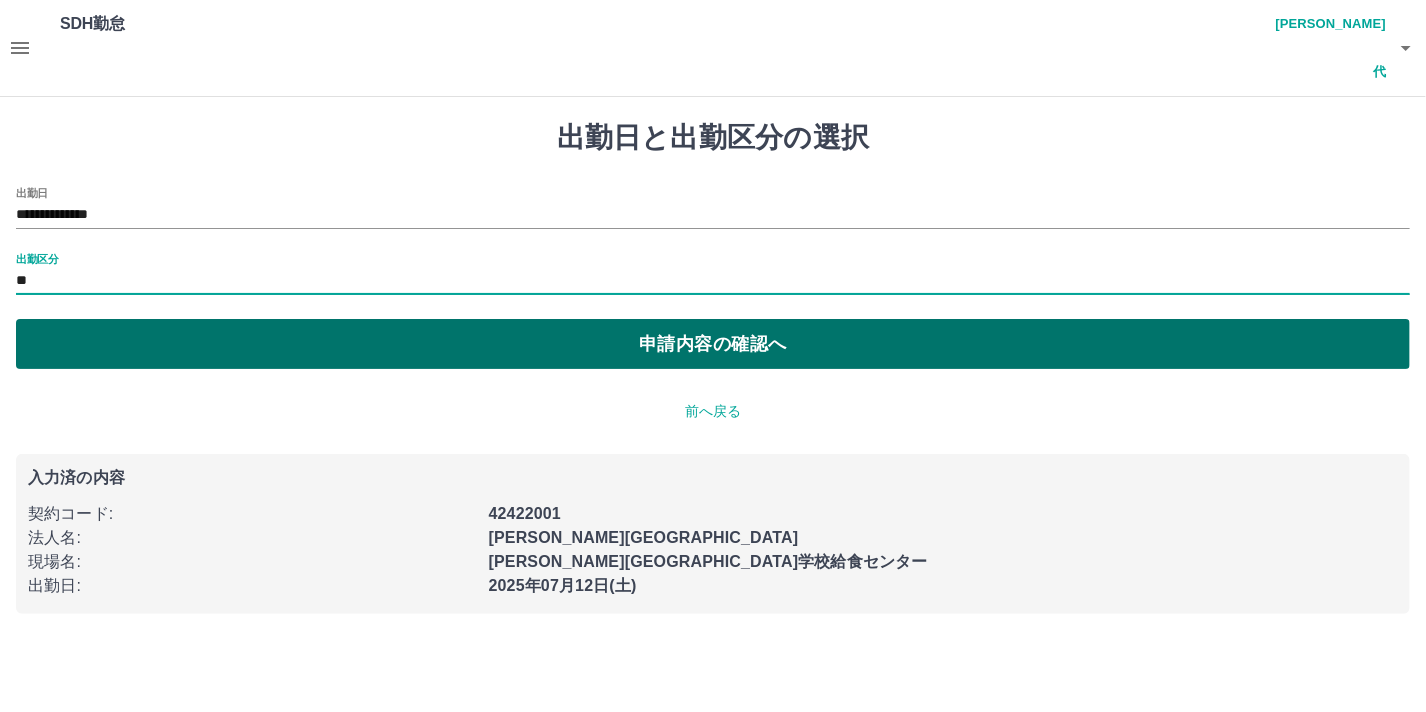 click on "申請内容の確認へ" at bounding box center (713, 344) 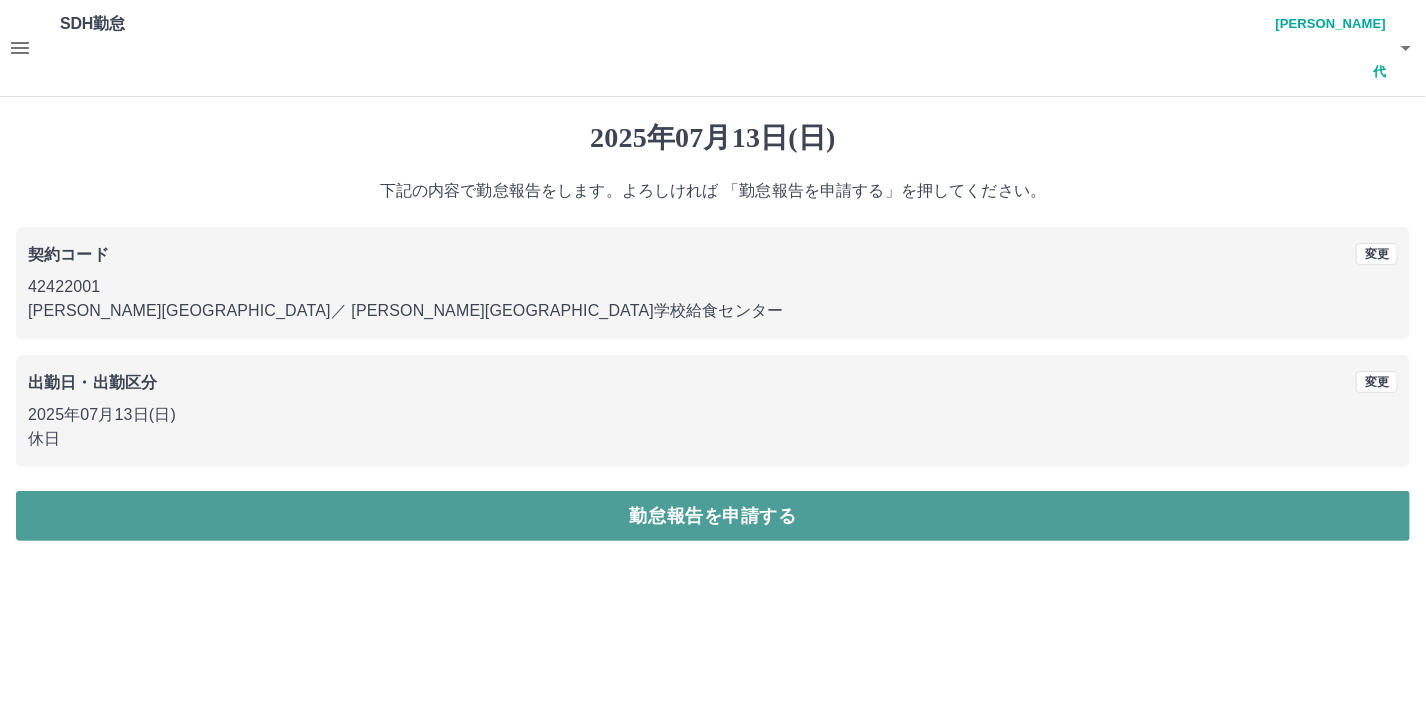 click on "勤怠報告を申請する" at bounding box center (713, 516) 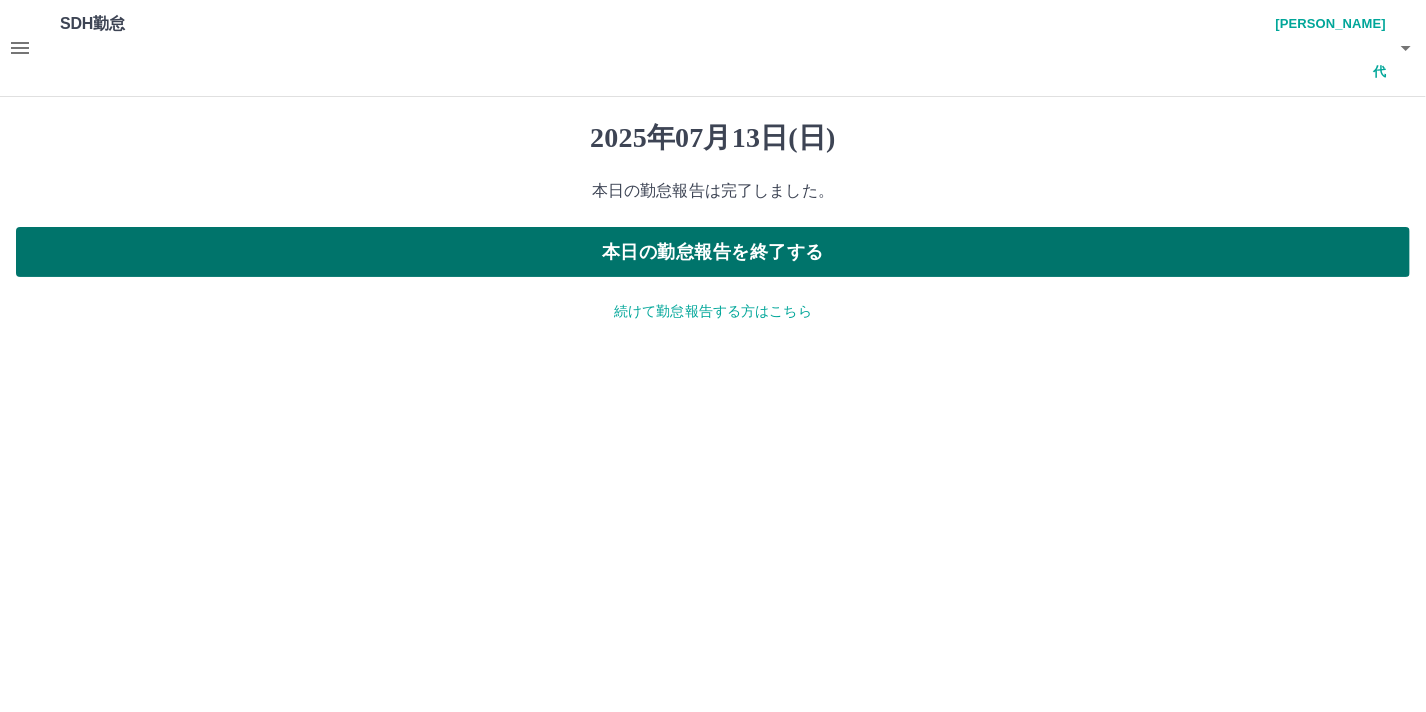 click on "本日の勤怠報告を終了する" at bounding box center (713, 252) 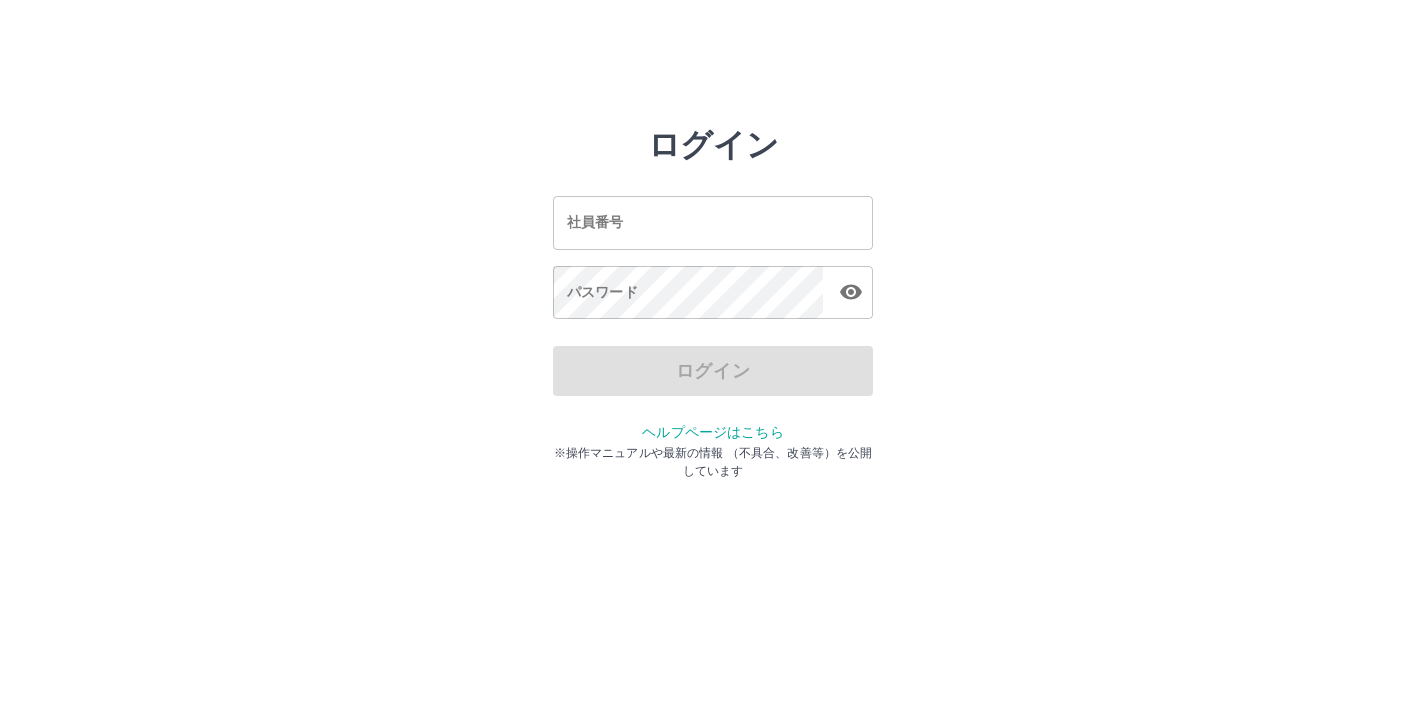 scroll, scrollTop: 0, scrollLeft: 0, axis: both 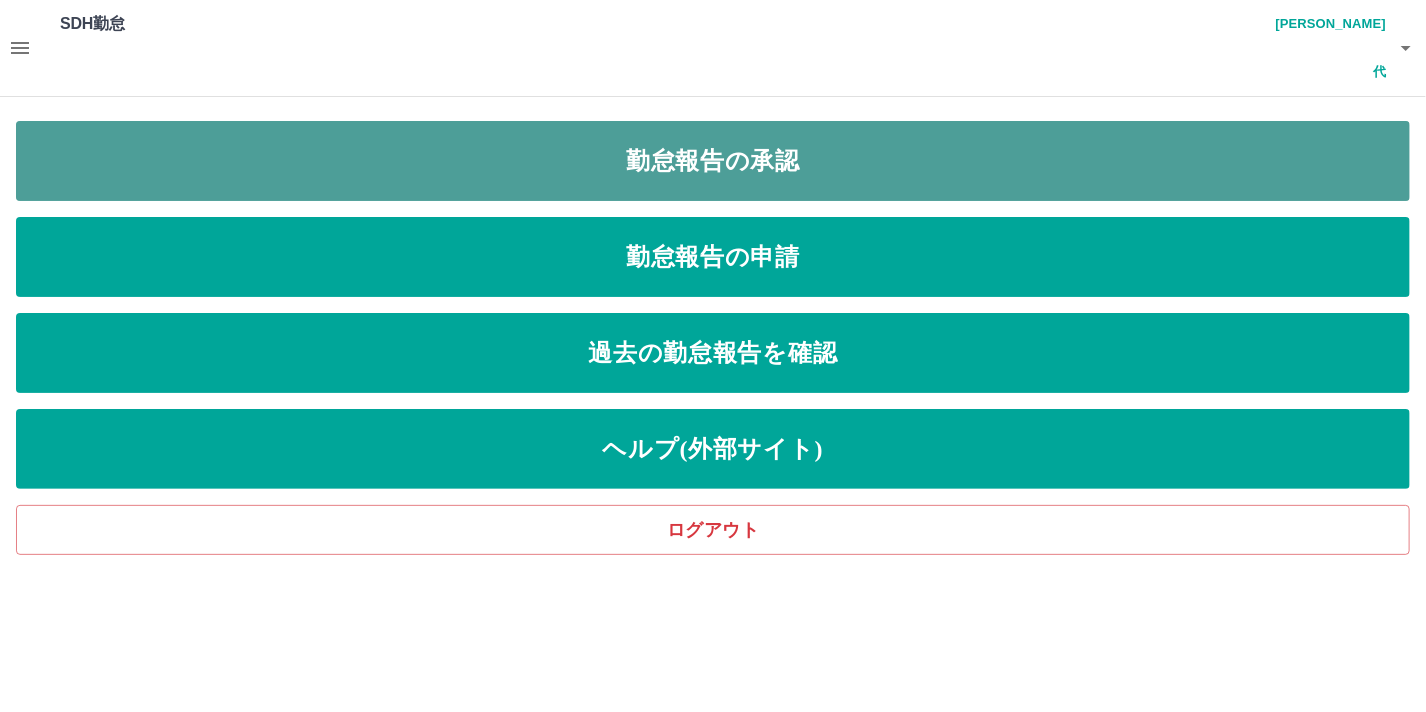 click on "勤怠報告の承認" at bounding box center [713, 161] 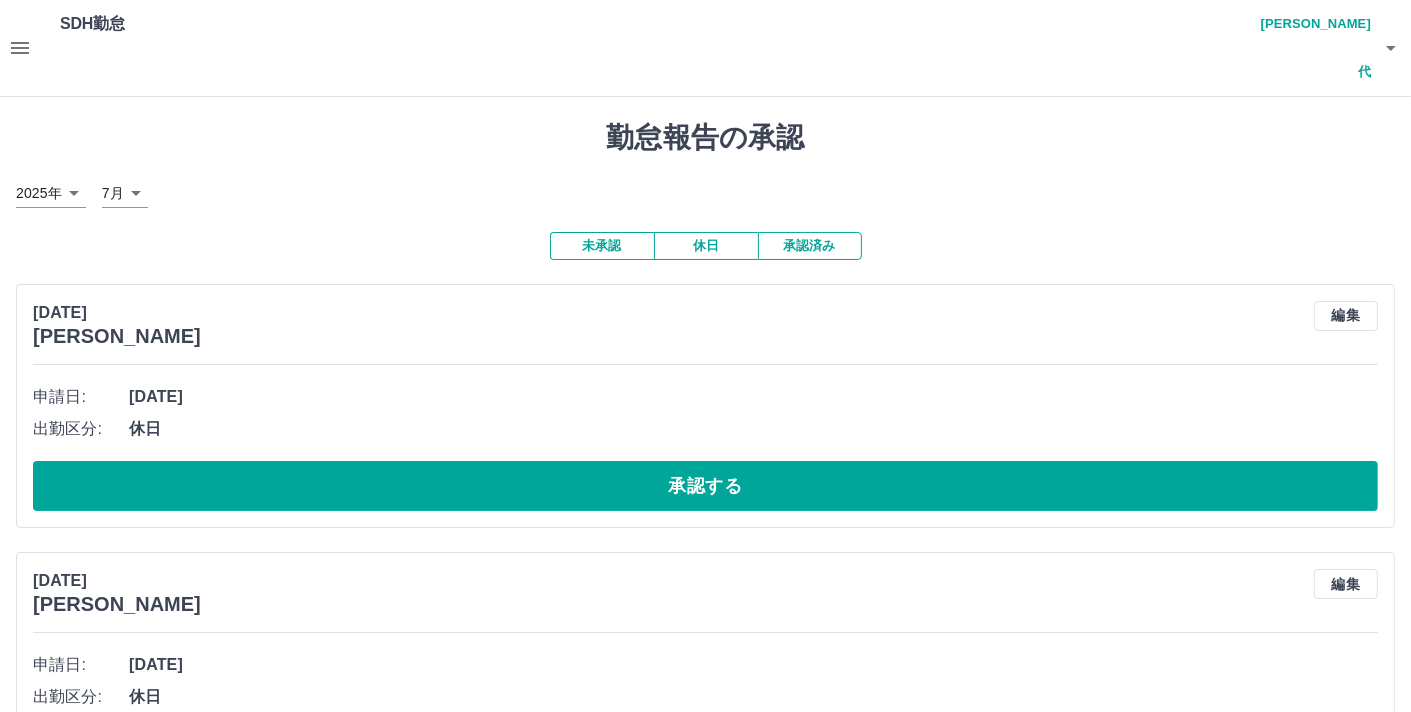click 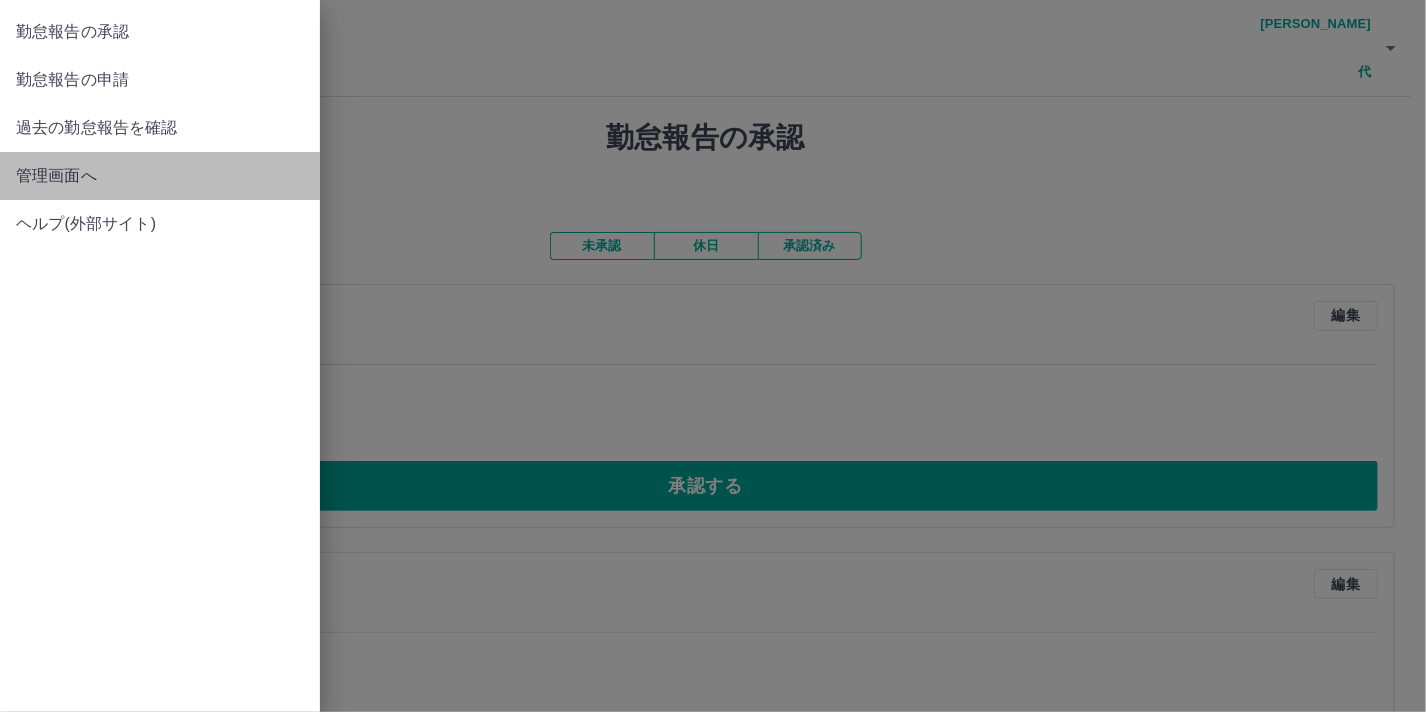 click on "管理画面へ" at bounding box center (160, 176) 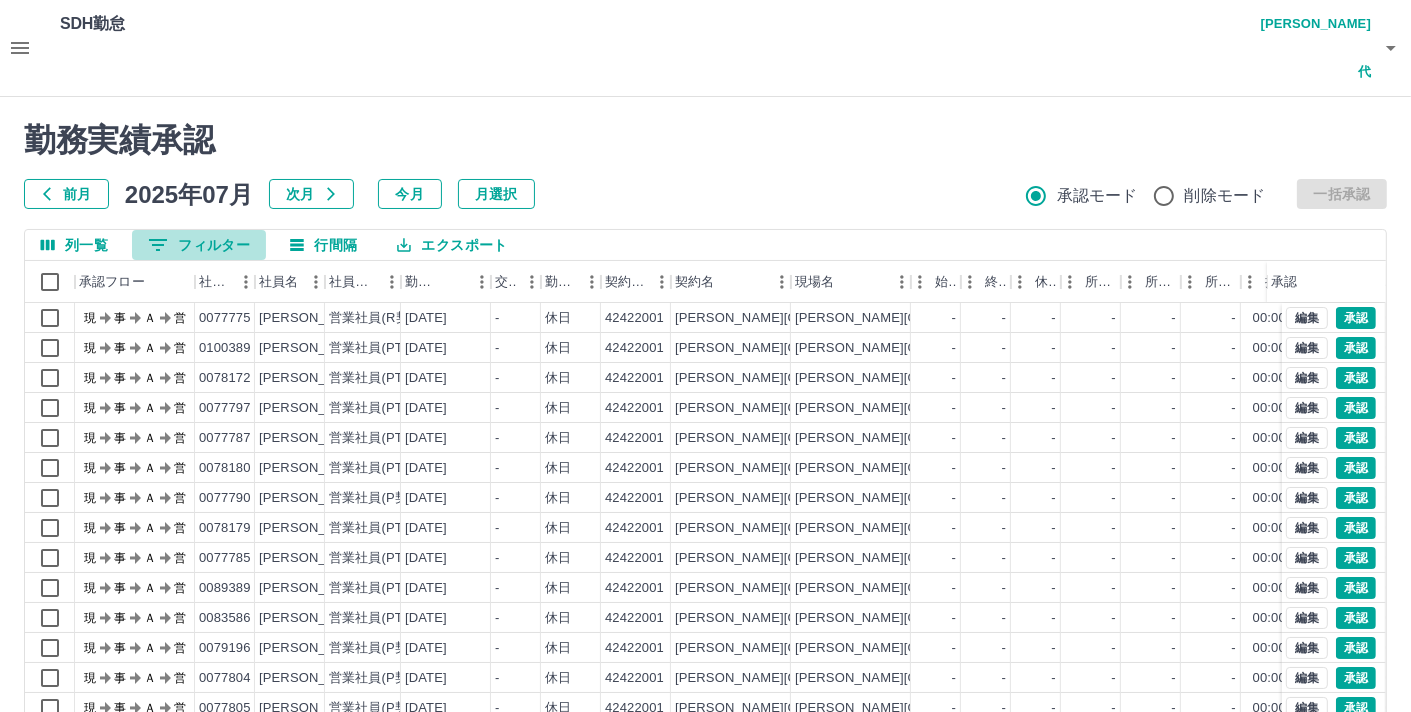 click on "0 フィルター" at bounding box center [199, 245] 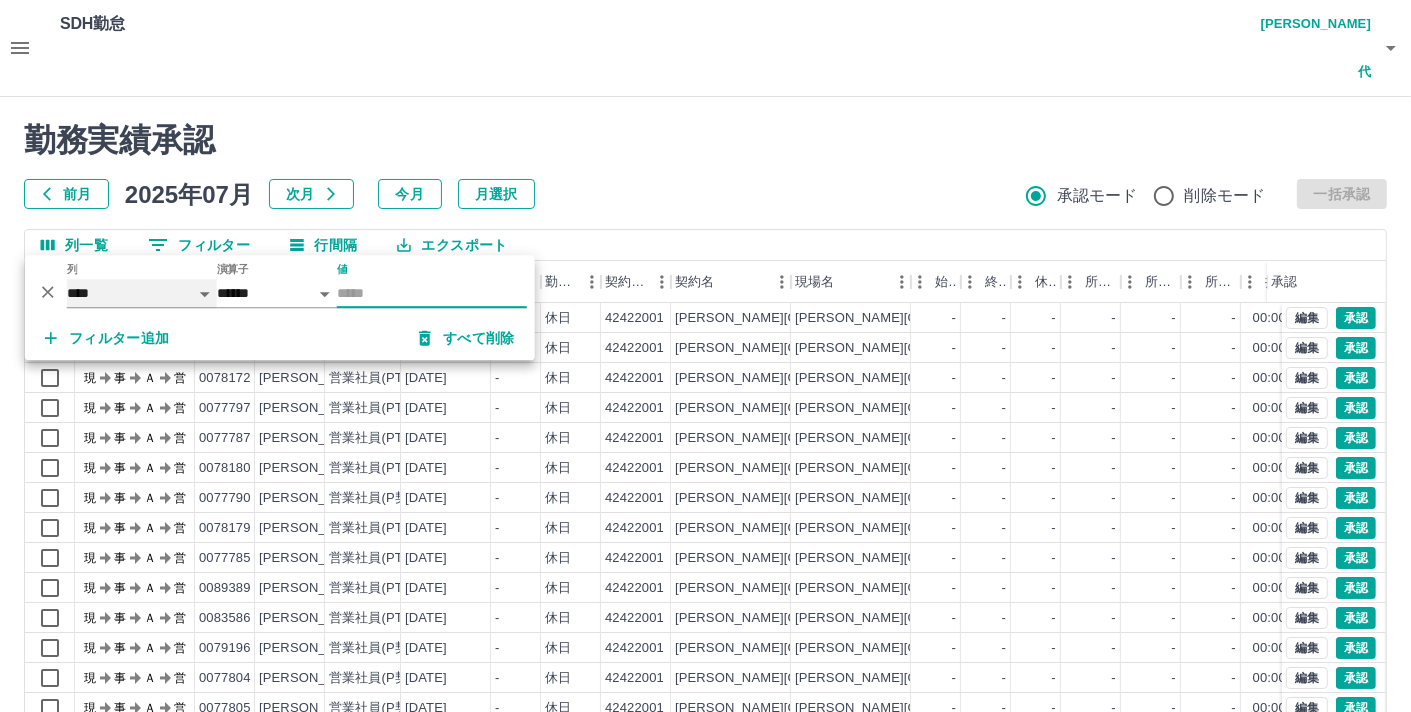 click on "**** *** **** *** *** **** ***** *** *** ** ** ** **** **** **** ** ** *** **** *****" at bounding box center [142, 293] 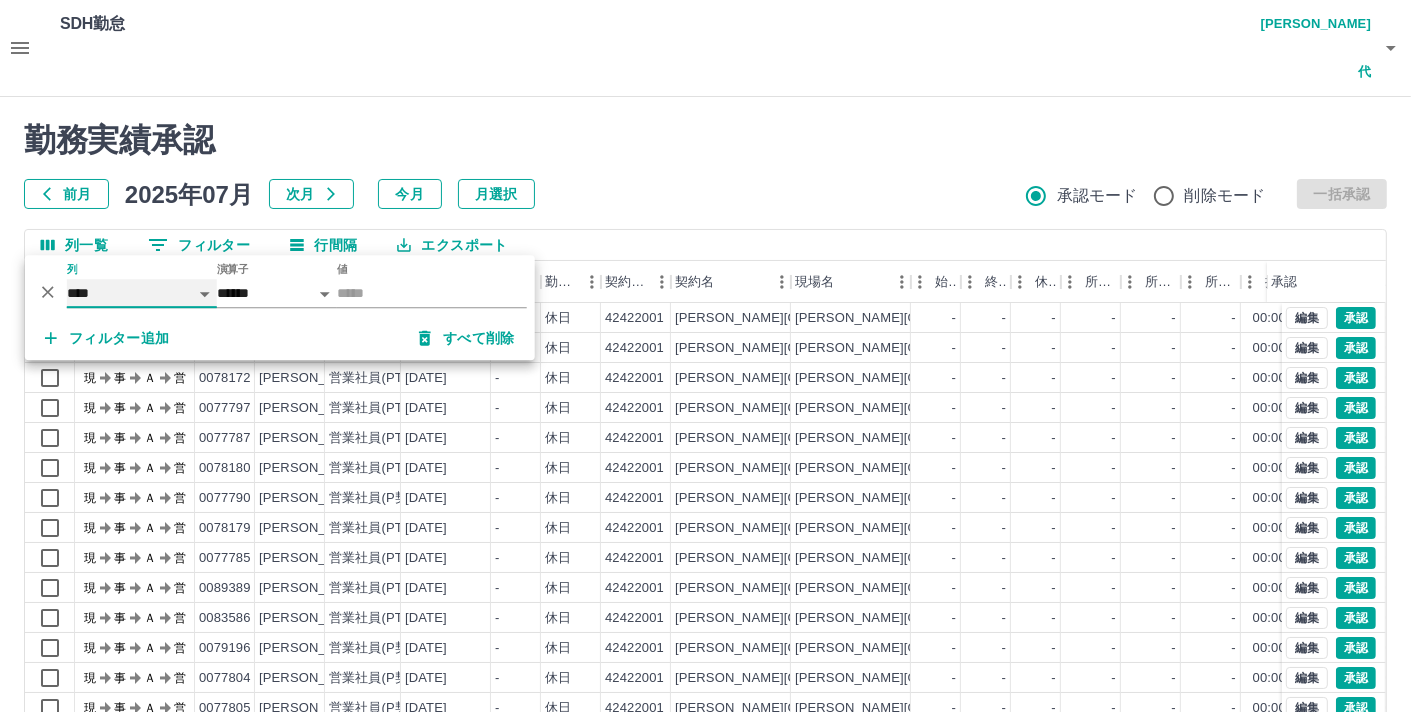 click on "**** *** **** *** *** **** ***** *** *** ** ** ** **** **** **** ** ** *** **** *****" at bounding box center (142, 293) 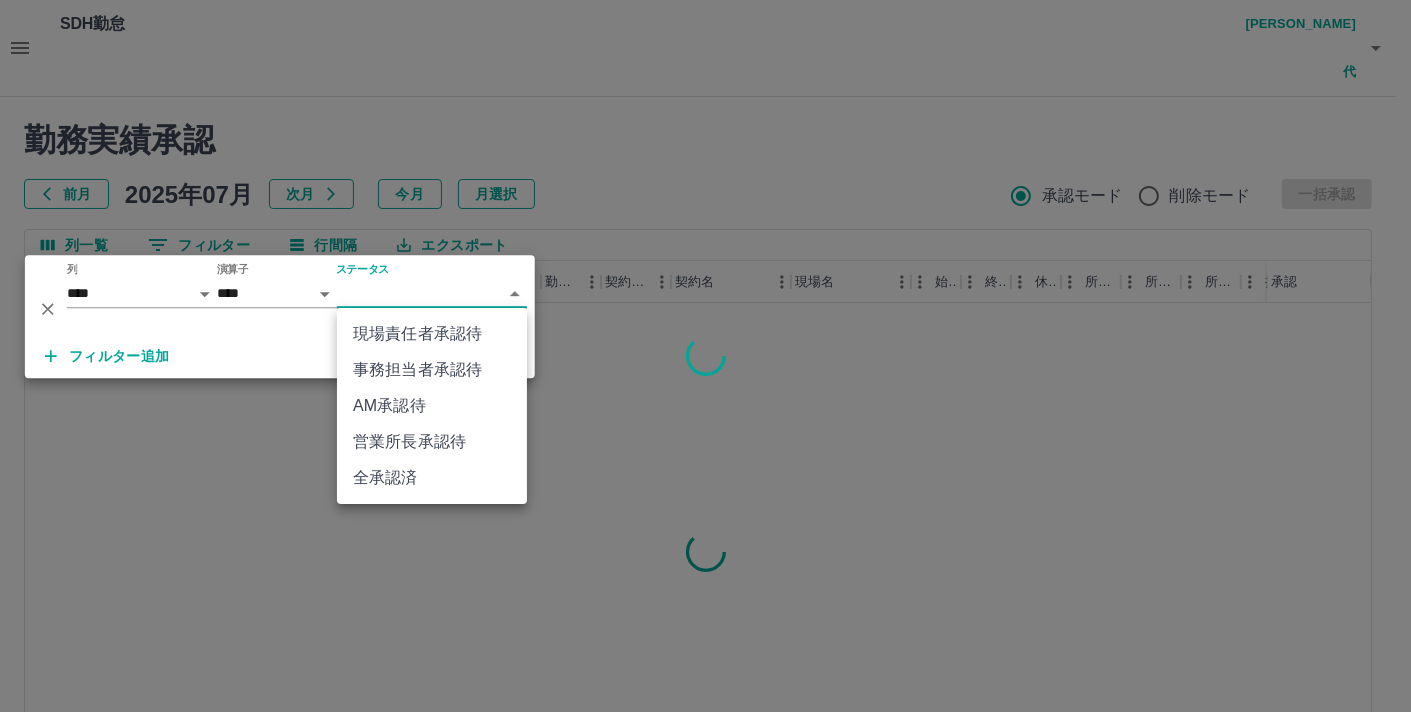 click on "SDH勤怠 [PERSON_NAME] 勤務実績承認 前月 [DATE] 次月 今月 月選択 承認モード 削除モード 一括承認 列一覧 0 フィルター 行間隔 エクスポート 承認フロー 社員番号 社員名 社員区分 勤務日 交通費 勤務区分 契約コード 契約名 現場名 始業 終業 休憩 所定開始 所定終業 所定休憩 拘束 勤務 遅刻等 コメント ステータス 承認 ページあたりの行数: 20 ** 1～20 / 639 SDH勤怠 *** ** 列 **** *** **** *** *** **** ***** *** *** ** ** ** **** **** **** ** ** *** **** ***** 演算子 **** ****** ステータス ​ ********* フィルター追加 すべて削除 現場責任者承認待 事務担当者承認待 AM承認待 営業所長承認待 全承認済" at bounding box center (705, 446) 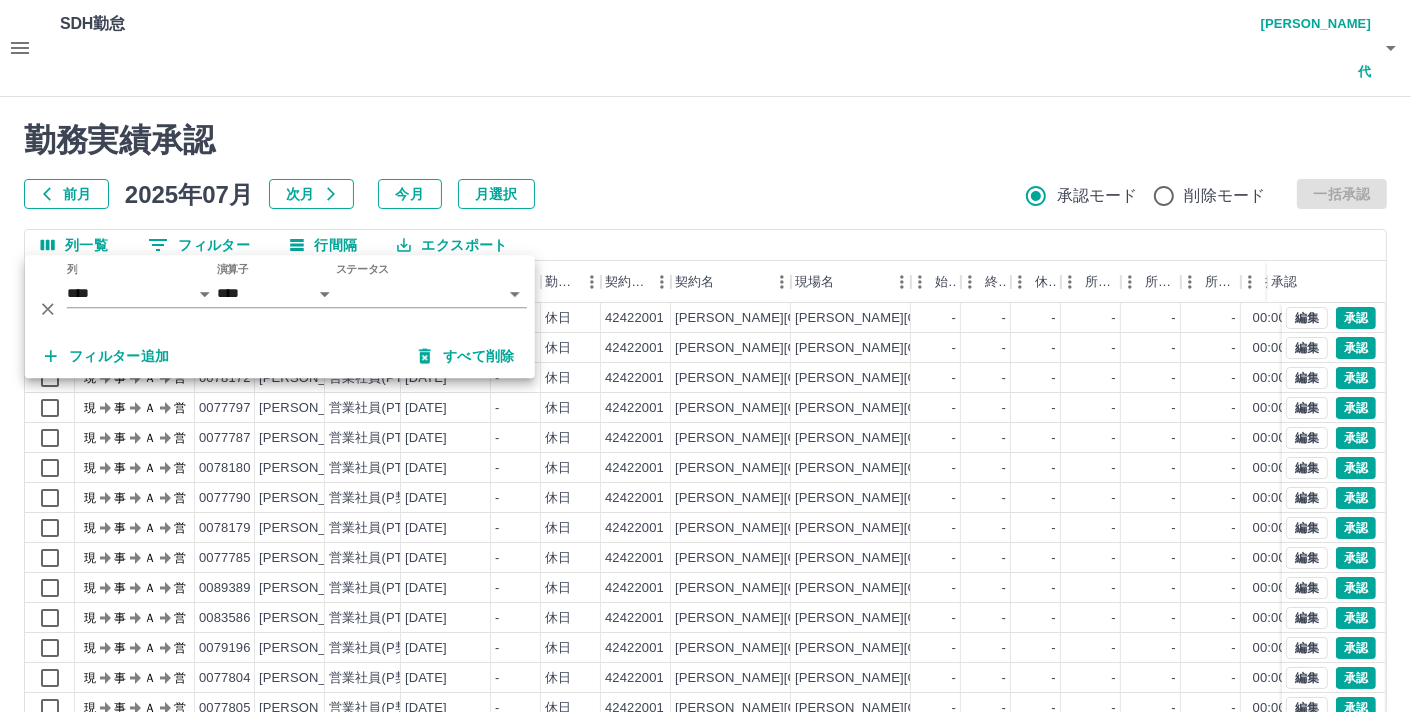 click on "SDH勤怠 [PERSON_NAME] 勤務実績承認 前月 [DATE] 次月 今月 月選択 承認モード 削除モード 一括承認 列一覧 0 フィルター 行間隔 エクスポート 承認フロー 社員番号 社員名 社員区分 勤務日 交通費 勤務区分 契約コード 契約名 現場名 始業 終業 休憩 所定開始 所定終業 所定休憩 拘束 勤務 遅刻等 コメント ステータス 承認 現 事 Ａ 営 0077775 藤原　和代 営業社員(R契約) [DATE]  -  休日 42422001 [PERSON_NAME][GEOGRAPHIC_DATA] [PERSON_NAME][GEOGRAPHIC_DATA]学校給食センター - - - - - - 00:00 00:00 00:00 現場責任者承認待 現 事 Ａ 営 0100389 [PERSON_NAME] 営業社員(PT契約) [DATE]  -  休日 42422001 [PERSON_NAME][GEOGRAPHIC_DATA] [PERSON_NAME][GEOGRAPHIC_DATA]学校給食センター - - - - - - 00:00 00:00 00:00 現場責任者承認待 現 事 Ａ 営 0078172 [PERSON_NAME] 営業社員(PT契約) [DATE]  -  休日 42422001 [PERSON_NAME][GEOGRAPHIC_DATA] [PERSON_NAME][GEOGRAPHIC_DATA]学校給食センター - - - - - - 00:00 00:00 00:00 現場責任者承認待 現 事 Ａ 営 -" at bounding box center [705, 446] 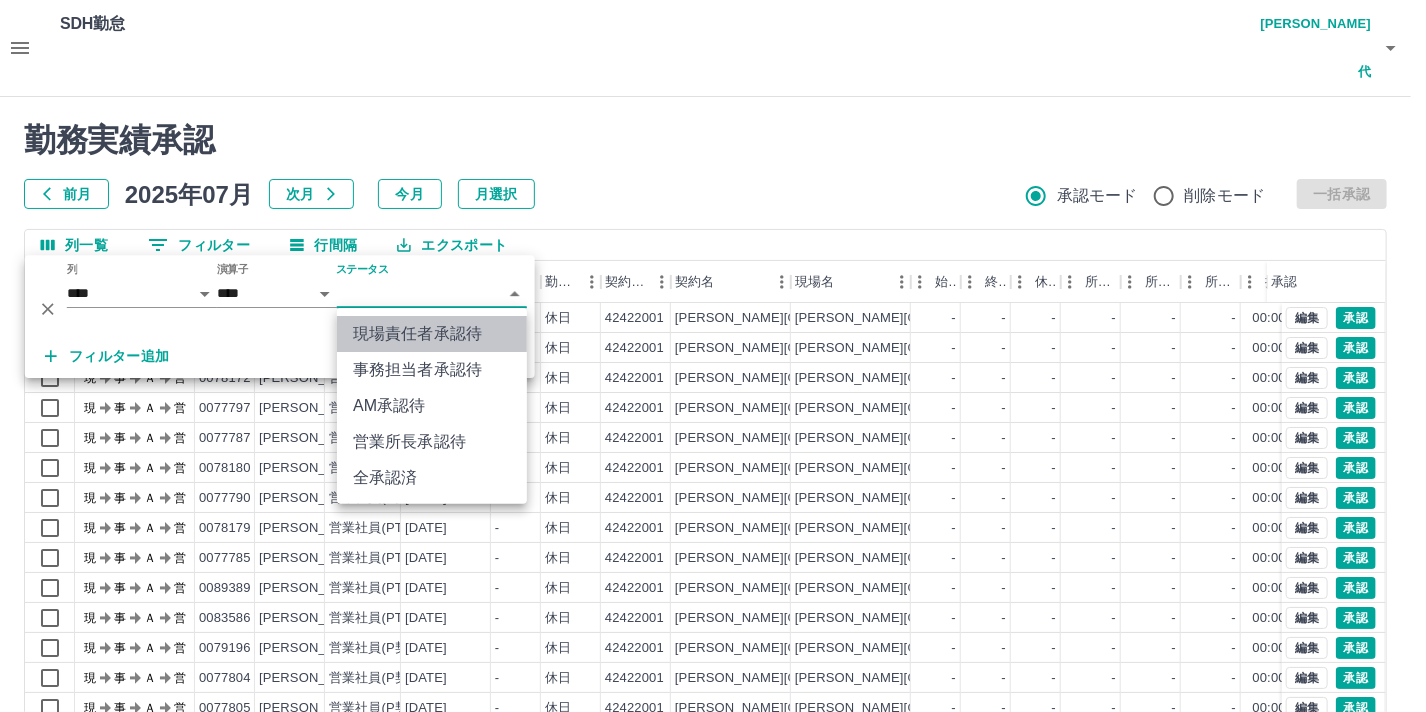 click on "現場責任者承認待" at bounding box center (432, 334) 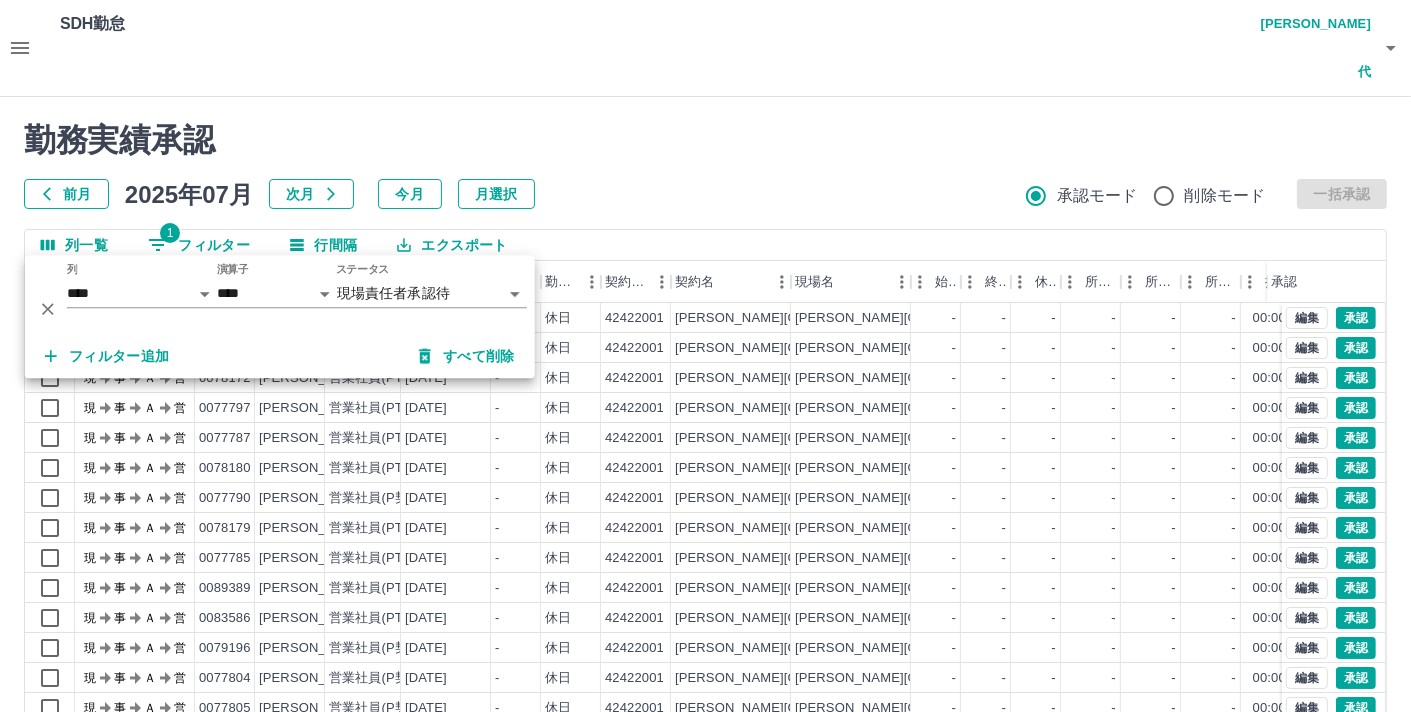 click on "前月 [DATE] 次月 今月 月選択 承認モード 削除モード 一括承認" at bounding box center [705, 194] 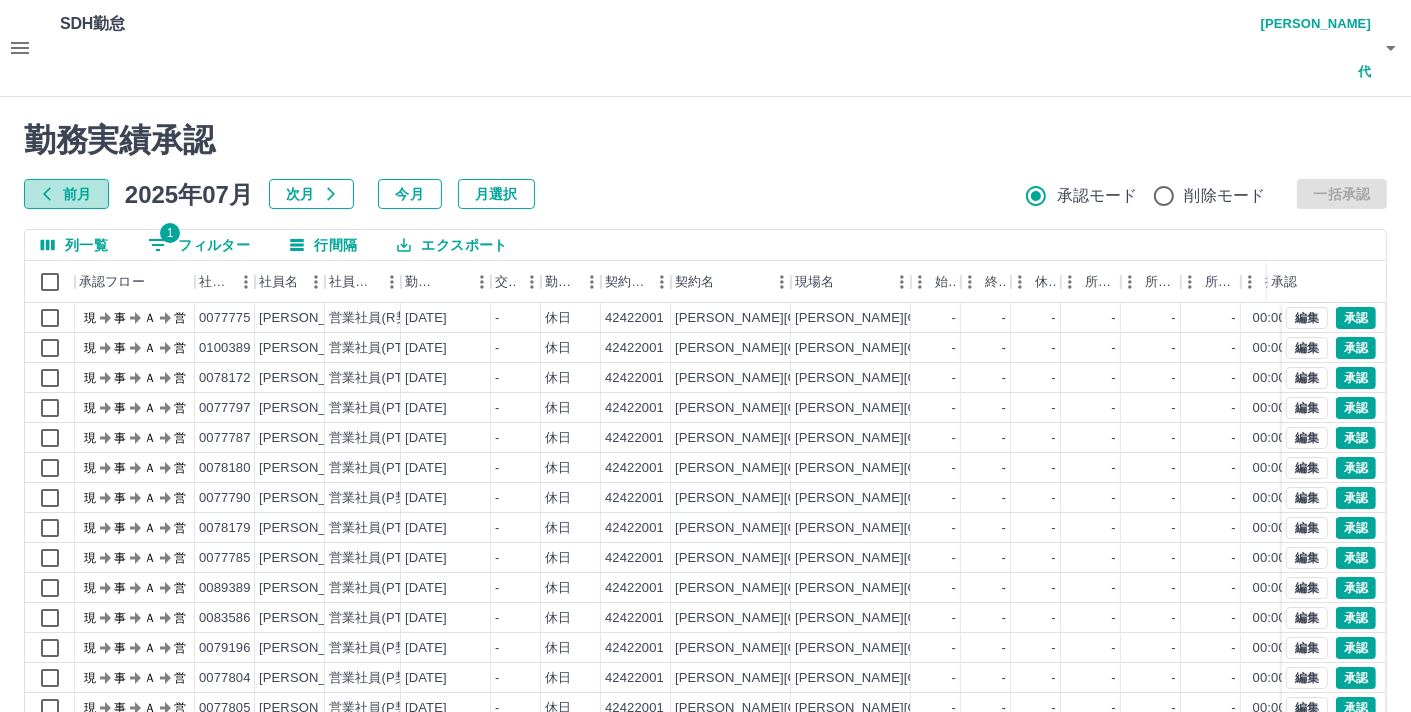 click on "前月" at bounding box center (66, 194) 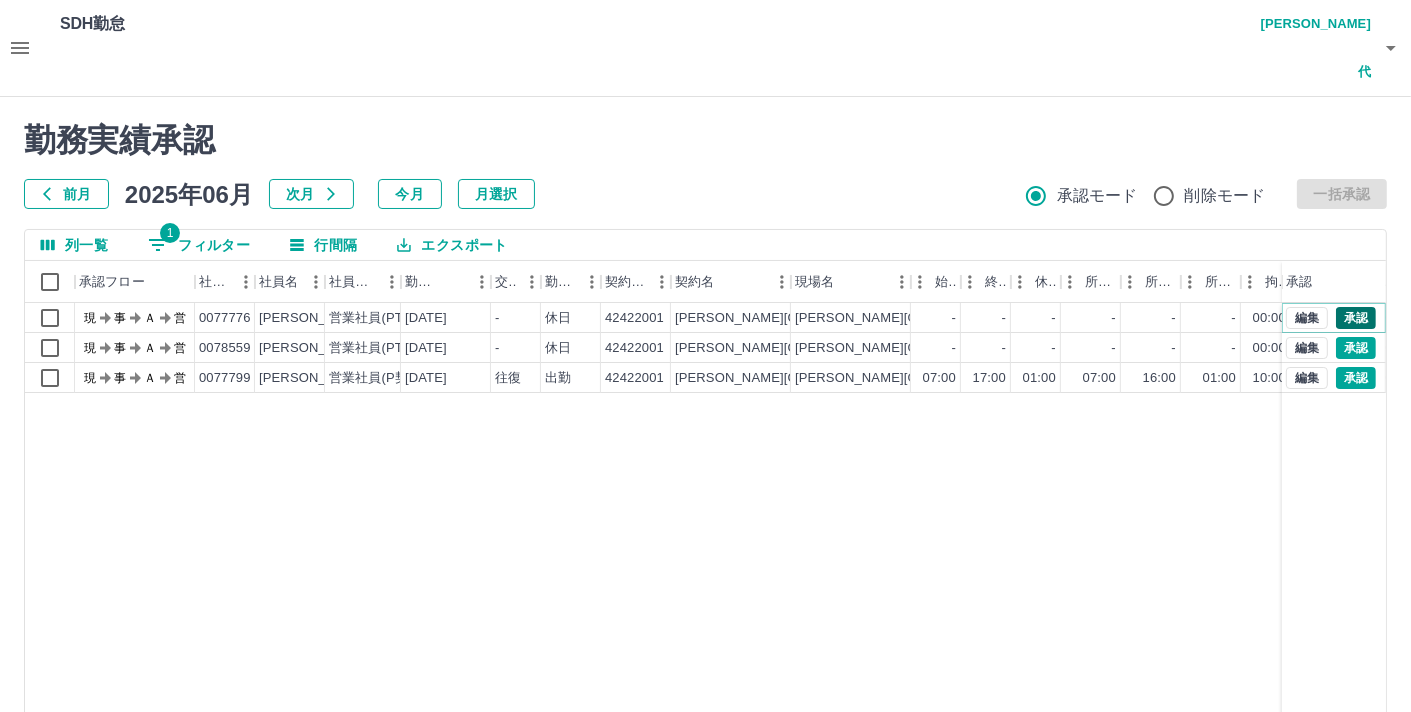 click on "承認" at bounding box center (1356, 318) 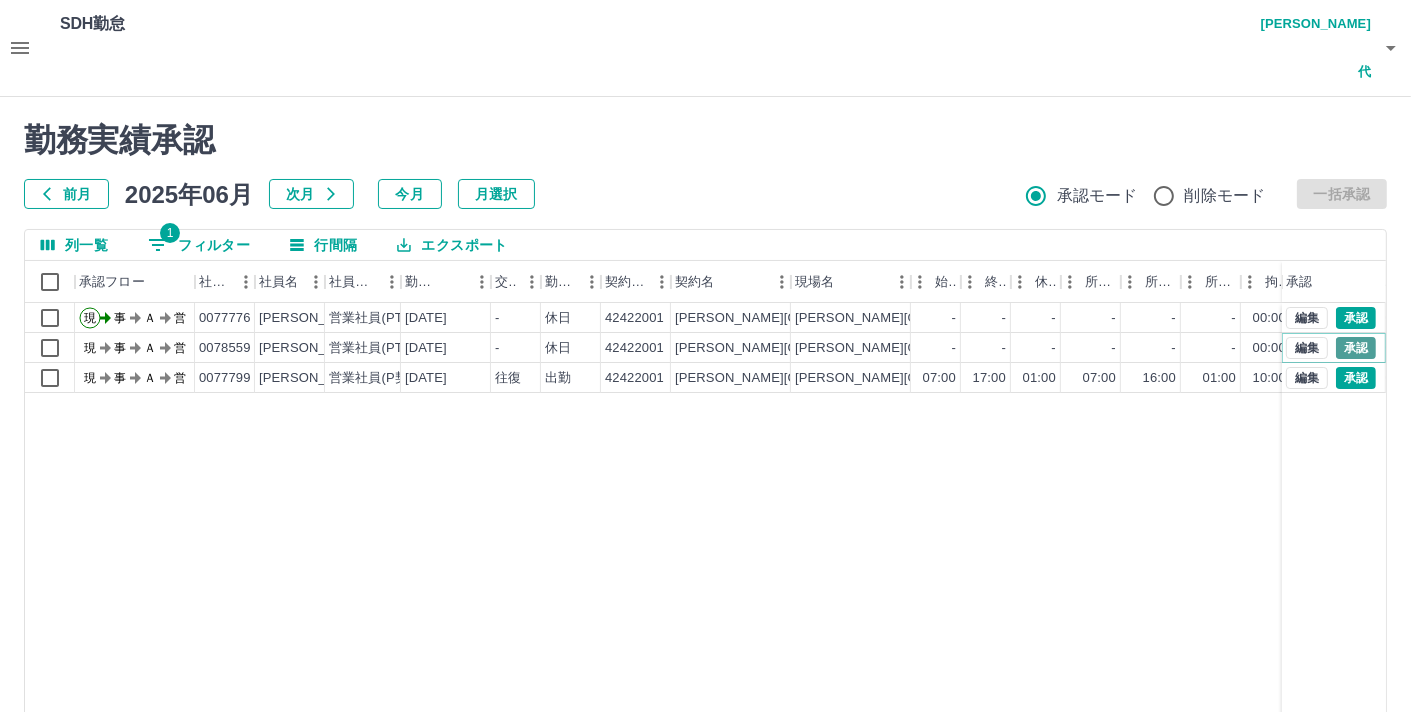 click on "承認" at bounding box center (1356, 348) 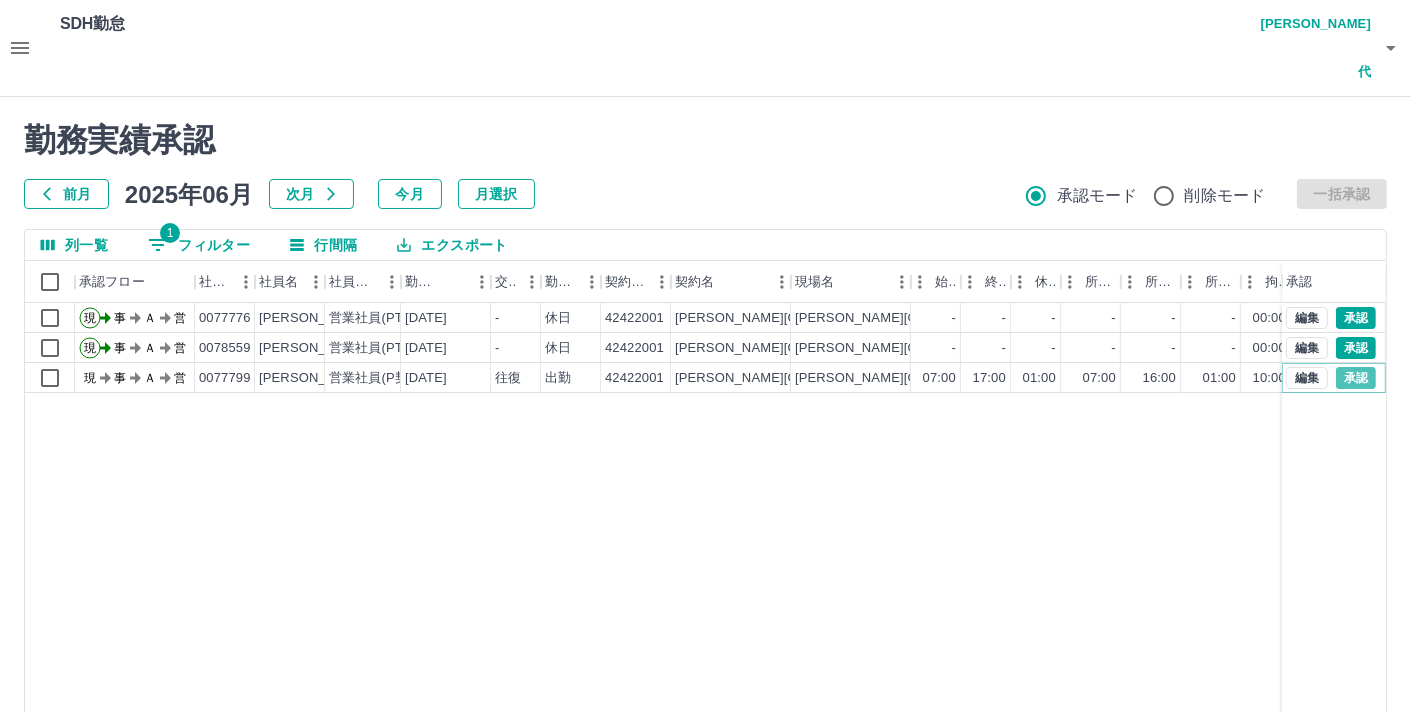 click on "勤務実績承認 前月 [DATE] 次月 今月 月選択 承認モード 削除モード 一括承認 列一覧 1 フィルター 行間隔 エクスポート 承認フロー 社員番号 社員名 社員区分 勤務日 交通費 勤務区分 契約コード 契約名 現場名 始業 終業 休憩 所定開始 所定終業 所定休憩 拘束 勤務 遅刻等 コメント ステータス 承認 現 事 Ａ 営 0077776 [PERSON_NAME] 営業社員(PT契約) [DATE]  -  休日 42422001 [PERSON_NAME][GEOGRAPHIC_DATA] [PERSON_NAME][GEOGRAPHIC_DATA]学校給食センター - - - - - - 00:00 00:00 00:00 現場責任者承認待 現 事 Ａ 営 0078559 [PERSON_NAME] 営業社員(PT契約) [DATE]  -  休日 42422001 [PERSON_NAME][GEOGRAPHIC_DATA] [PERSON_NAME][GEOGRAPHIC_DATA]学校給食センター - - - - - - 00:00 00:00 00:00 現場責任者承認待 現 事 Ａ 営 0077799 [PERSON_NAME] 営業社員(P契約) [DATE] 往復 出勤 42422001 [PERSON_NAME][GEOGRAPHIC_DATA] [PERSON_NAME][GEOGRAPHIC_DATA]学校給食センター 07:00 17:00 01:00 07:00 16:00 01:00 10:00 09:00 00:00 現場責任者承認待 編集 20" at bounding box center (705, 495) 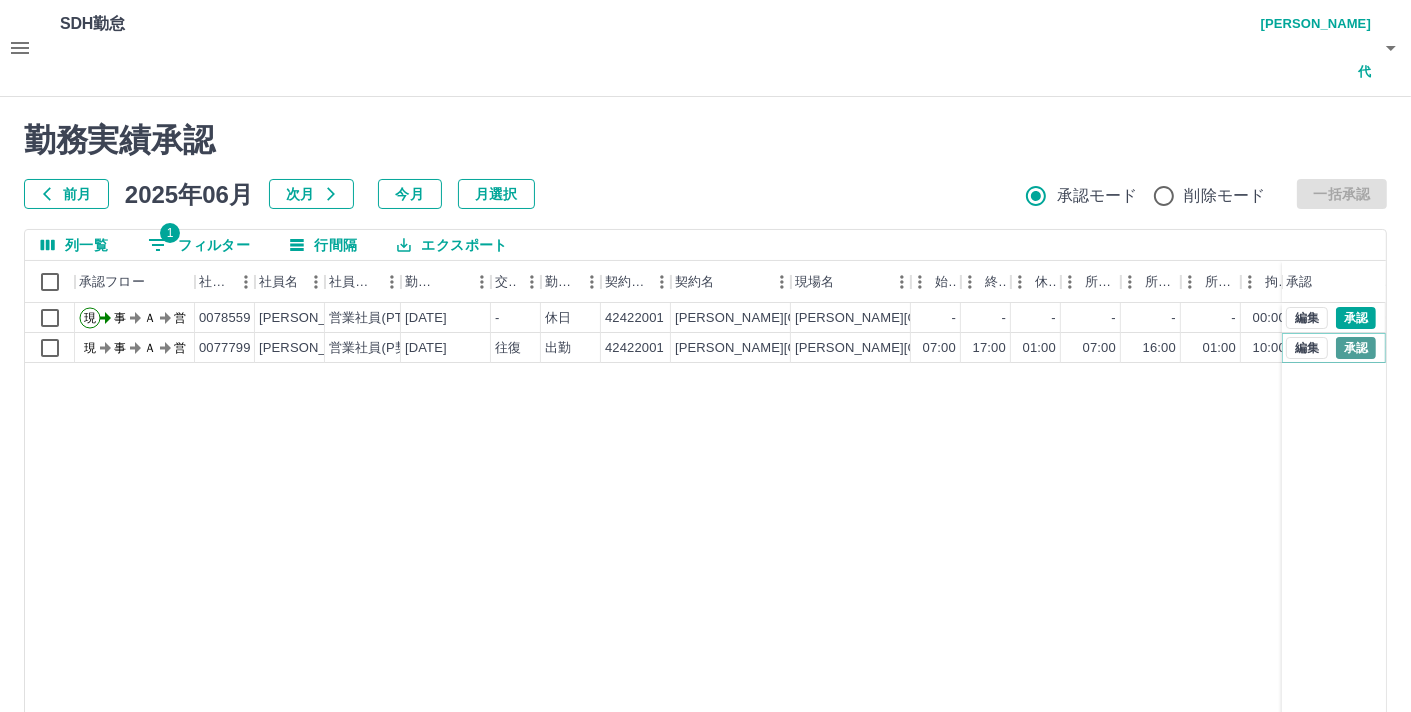 click on "承認" at bounding box center [1356, 348] 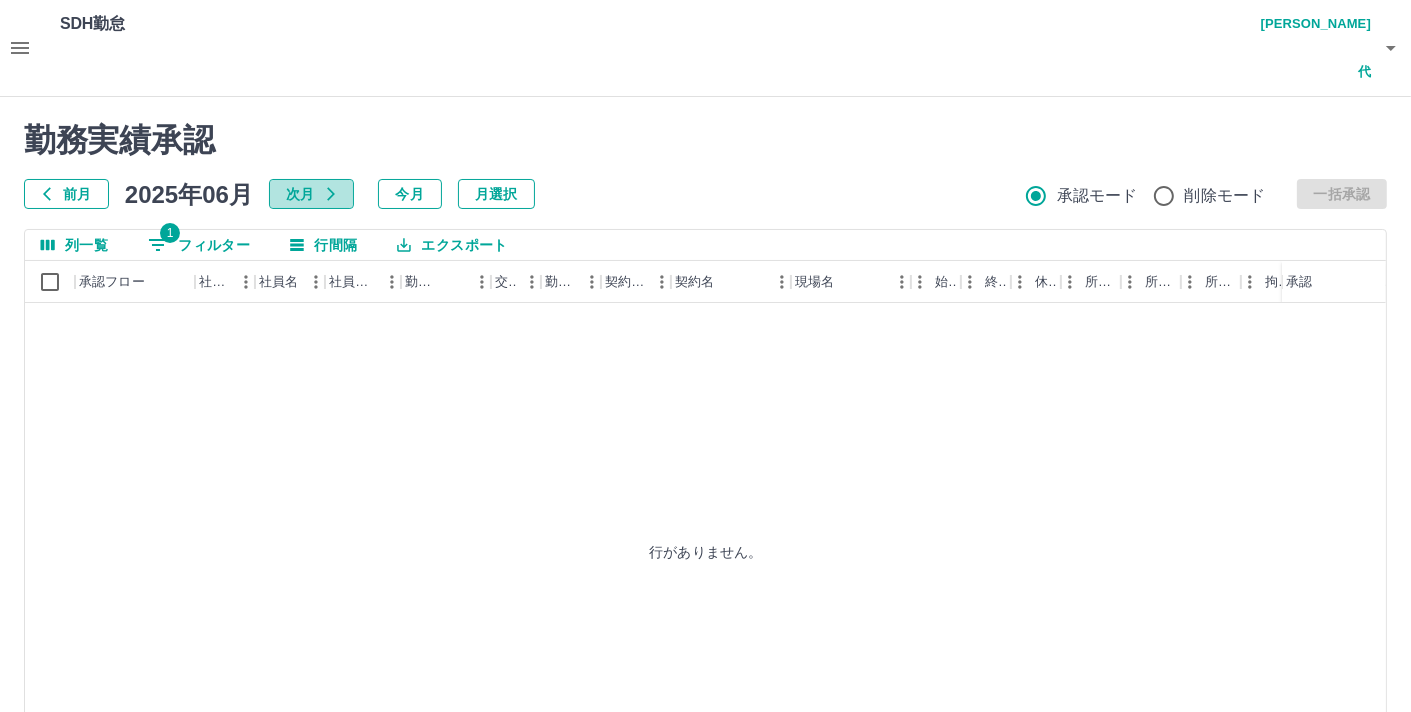 click on "次月" at bounding box center [311, 194] 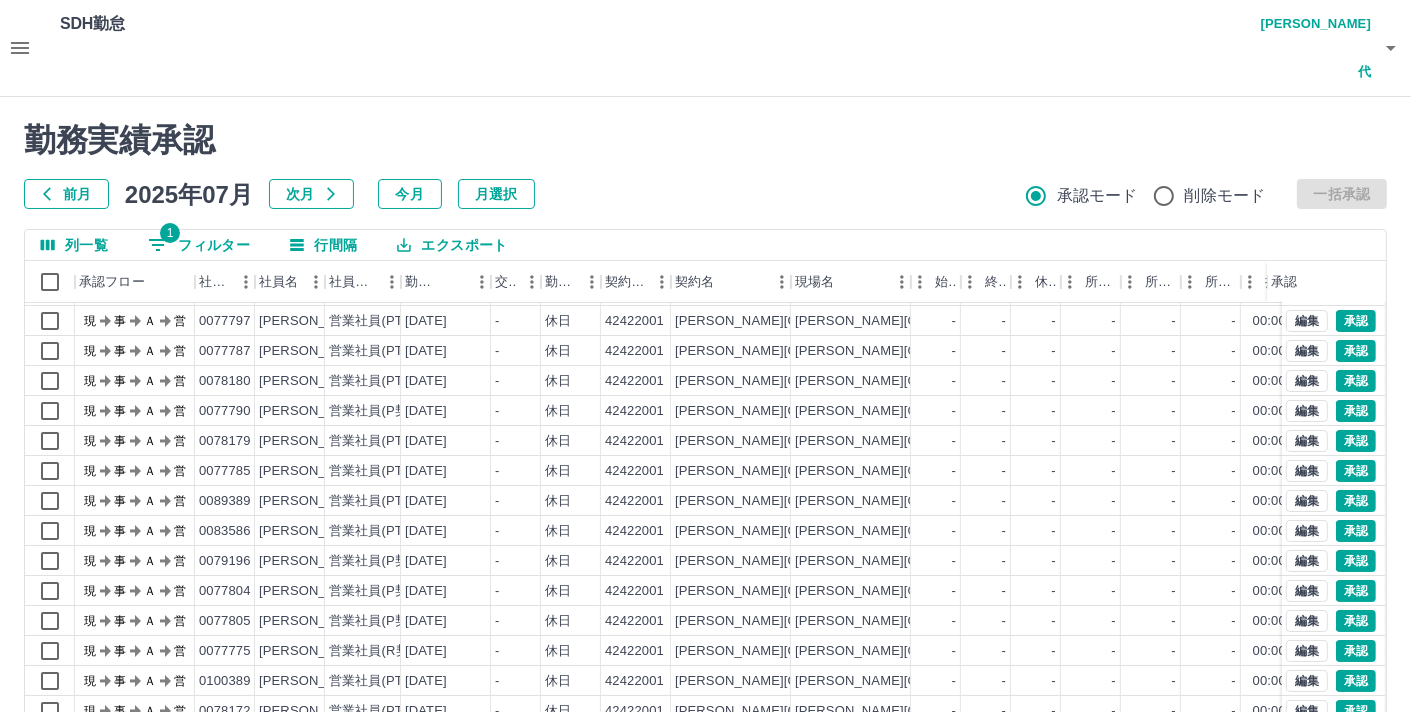 scroll, scrollTop: 101, scrollLeft: 0, axis: vertical 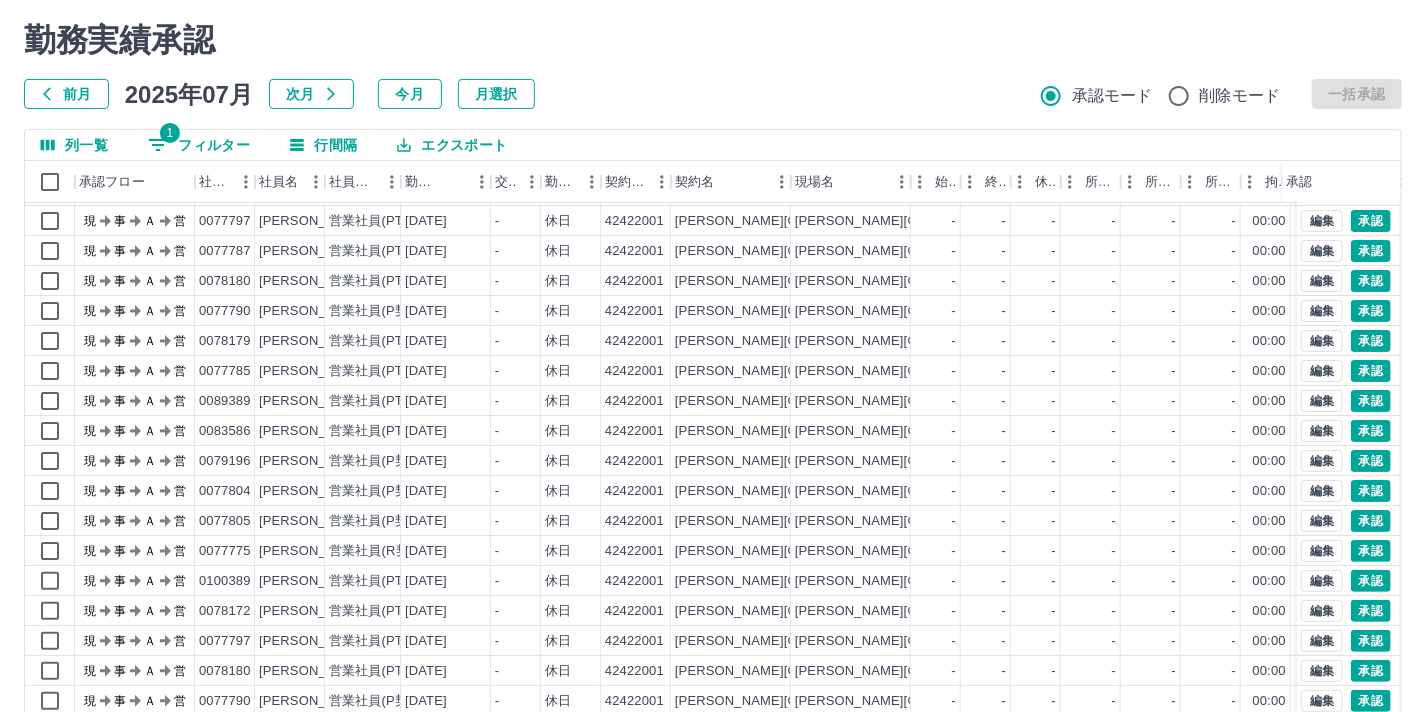 click on "SDH勤怠 藤原　和代 勤務実績承認 前月 [DATE] 次月 今月 月選択 承認モード 削除モード 一括承認 列一覧 1 フィルター 行間隔 エクスポート 承認フロー 社員番号 社員名 社員区分 勤務日 交通費 勤務区分 契約コード 契約名 現場名 始業 終業 休憩 所定開始 所定終業 所定休憩 拘束 勤務 遅刻等 コメント ステータス 承認 現 事 Ａ 営 0100389 [PERSON_NAME] 営業社員(PT契約) [DATE]  -  休日 42422001 [PERSON_NAME][GEOGRAPHIC_DATA] [PERSON_NAME][GEOGRAPHIC_DATA]学校給食センター - - - - - - 00:00 00:00 00:00 現場責任者承認待 現 事 Ａ 営 0078172 [PERSON_NAME] 営業社員(PT契約) [DATE]  -  休日 42422001 [PERSON_NAME][GEOGRAPHIC_DATA] [PERSON_NAME][GEOGRAPHIC_DATA]学校給食センター - - - - - - 00:00 00:00 00:00 現場責任者承認待 現 事 Ａ 営 0077797 [PERSON_NAME] 営業社員(PT契約) [DATE]  -  休日 42422001 [PERSON_NAME][GEOGRAPHIC_DATA] [PERSON_NAME][GEOGRAPHIC_DATA]学校給食センター - - - - - - 00:00 00:00 00:00 現場責任者承認待 現 事 Ａ 営" at bounding box center [713, 346] 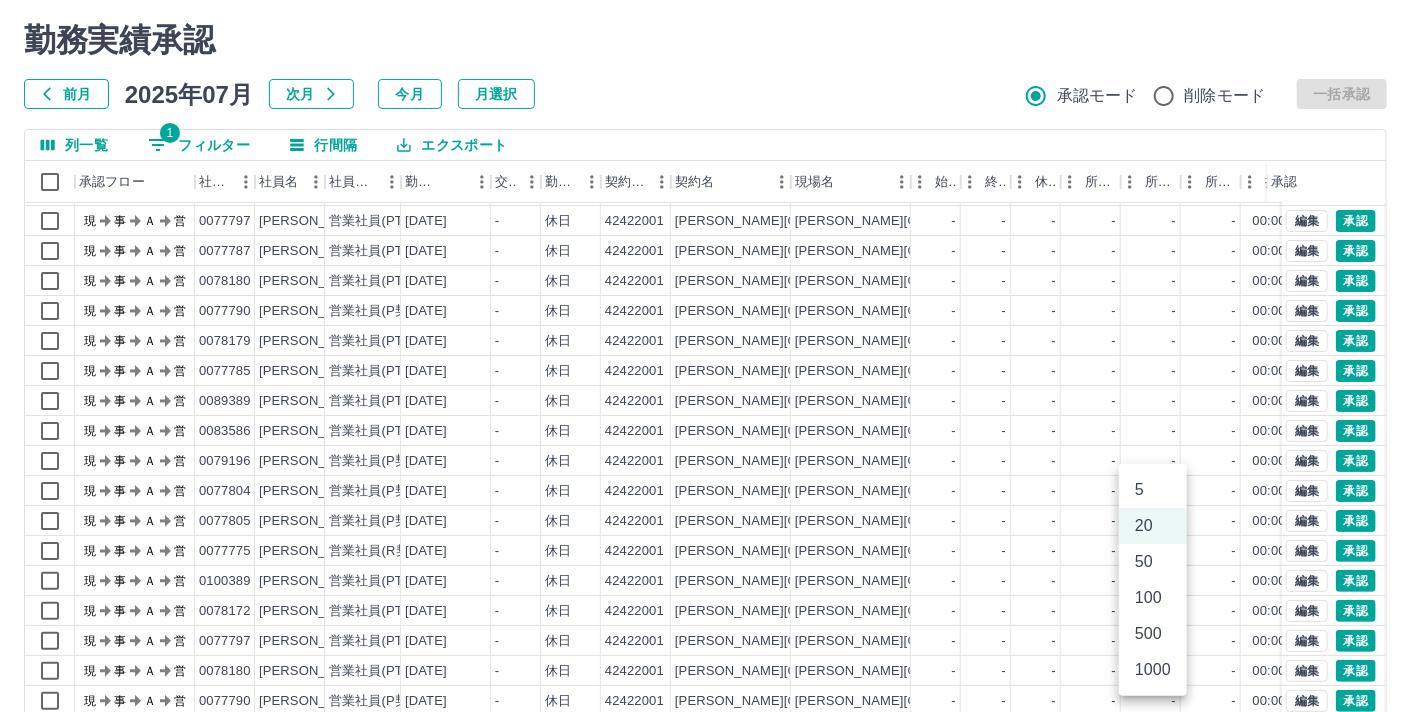 click on "50" at bounding box center [1153, 562] 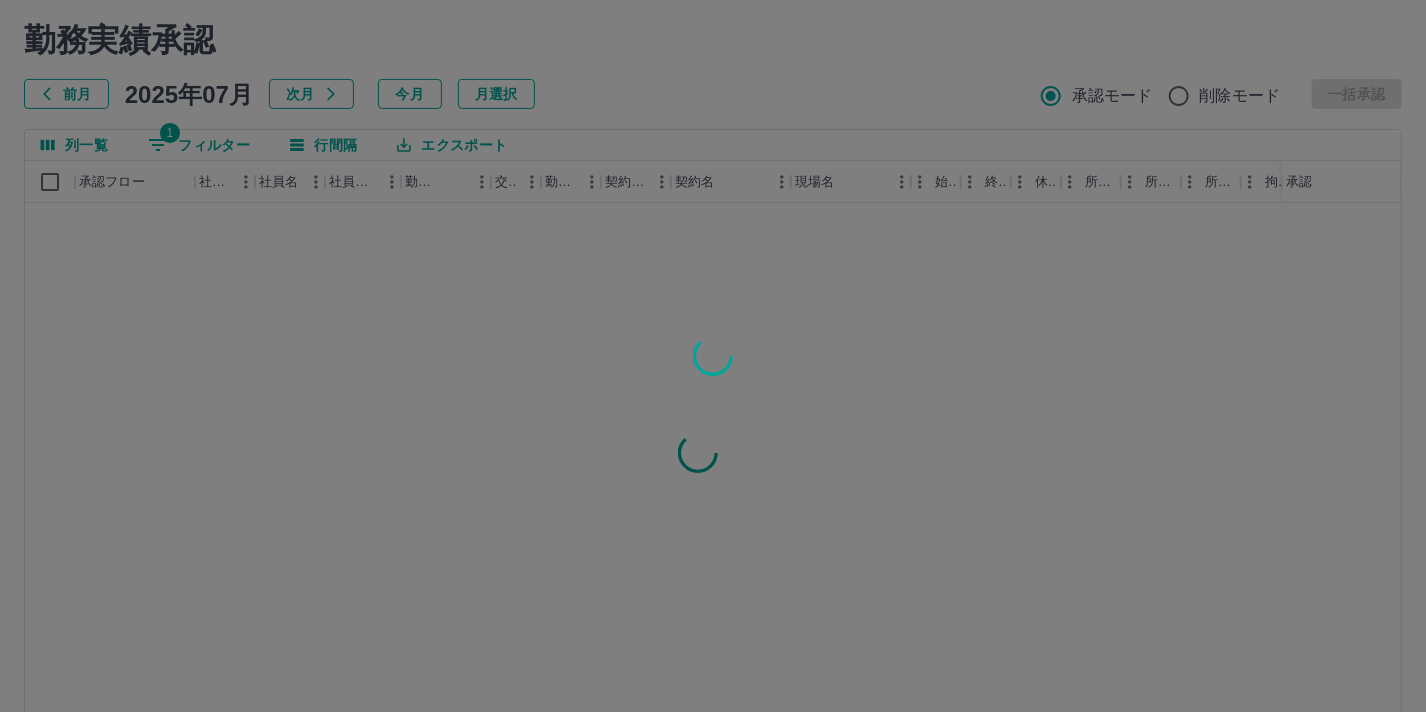 type on "**" 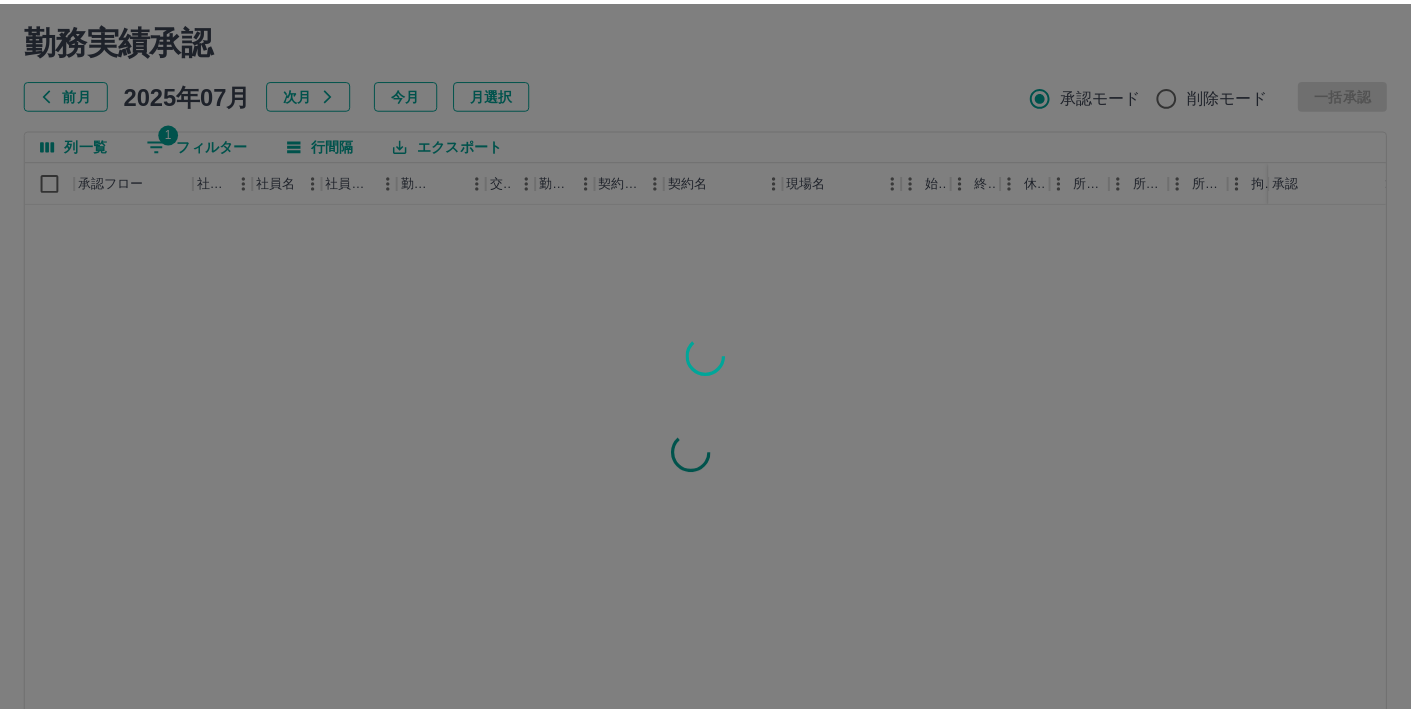 scroll, scrollTop: 0, scrollLeft: 0, axis: both 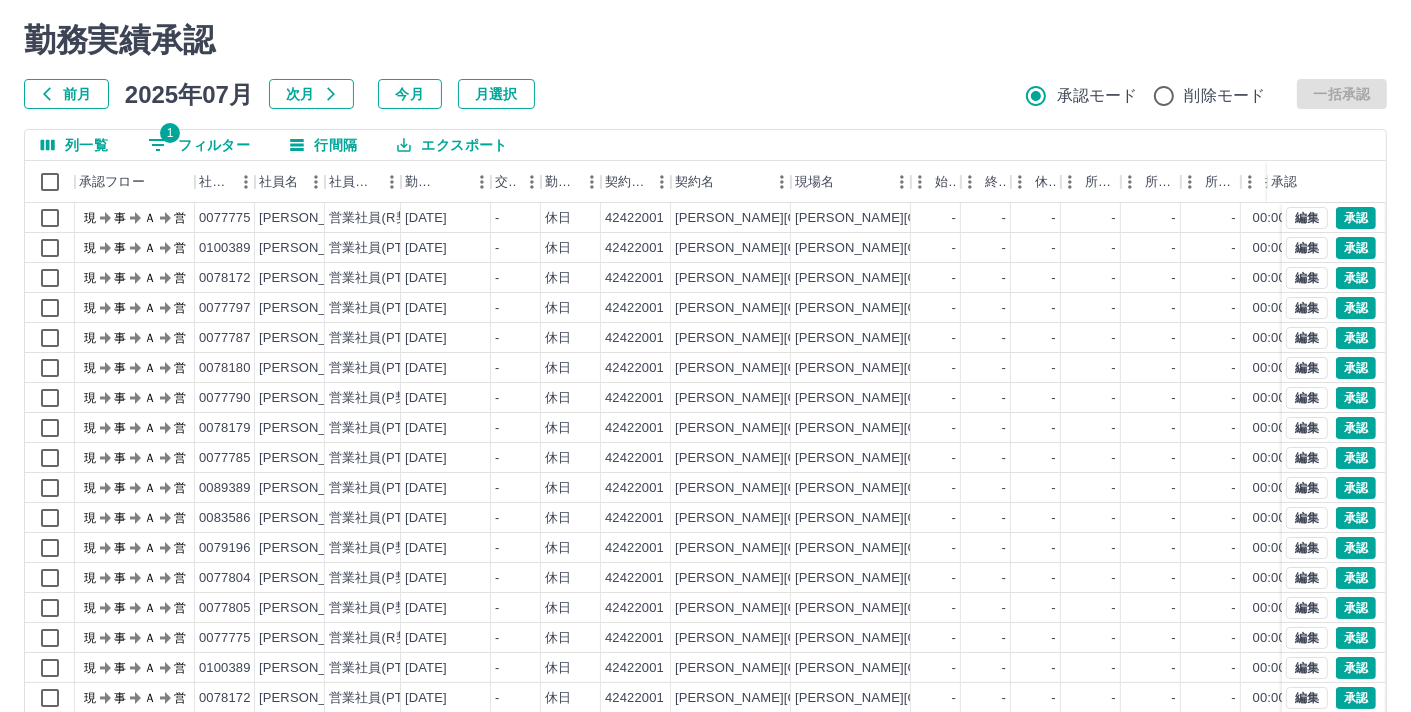 click 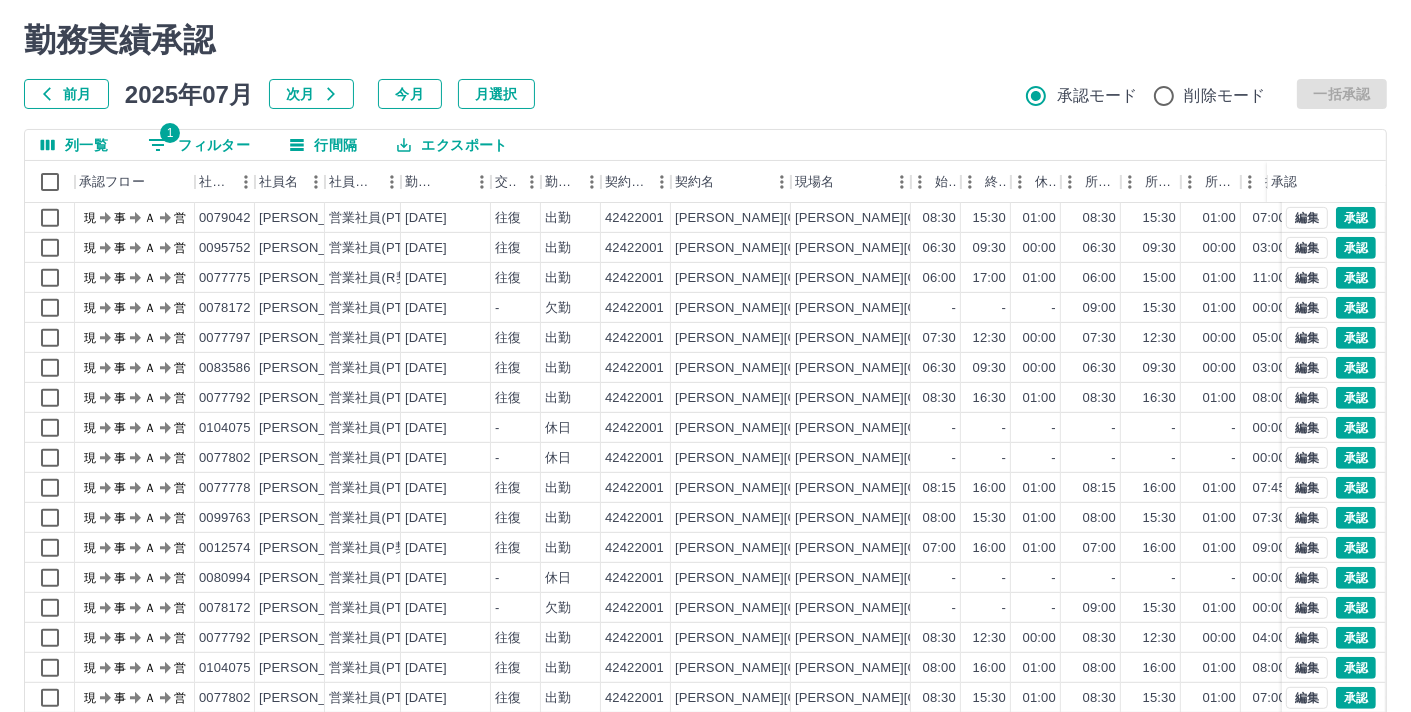 scroll, scrollTop: 1001, scrollLeft: 0, axis: vertical 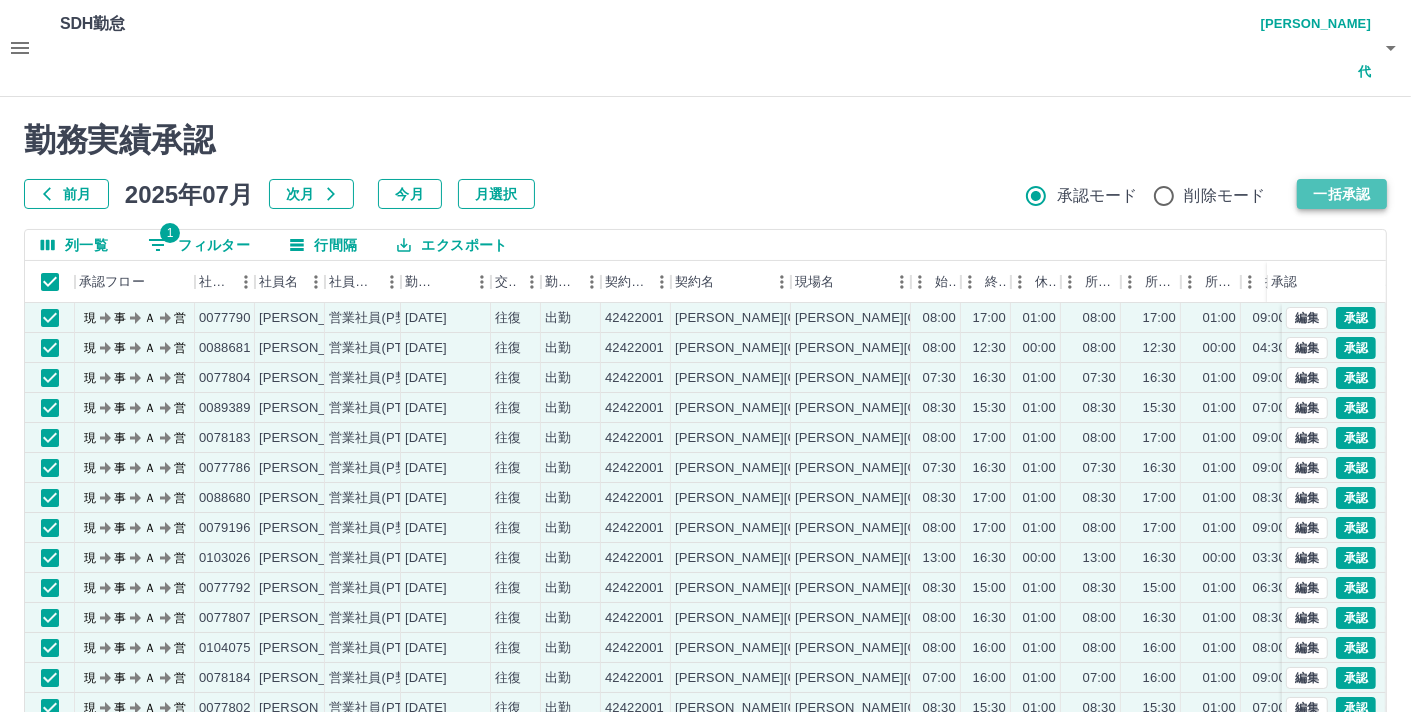 click on "一括承認" at bounding box center (1342, 194) 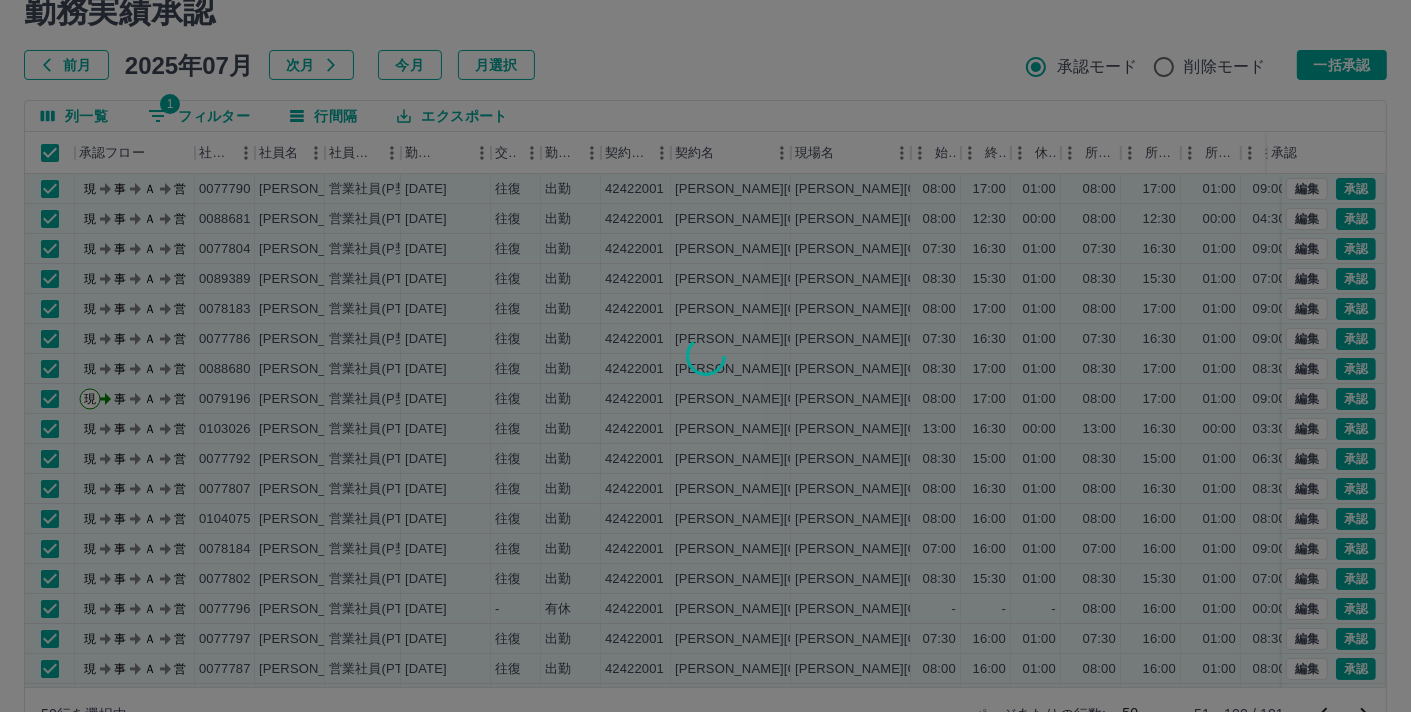 scroll, scrollTop: 133, scrollLeft: 0, axis: vertical 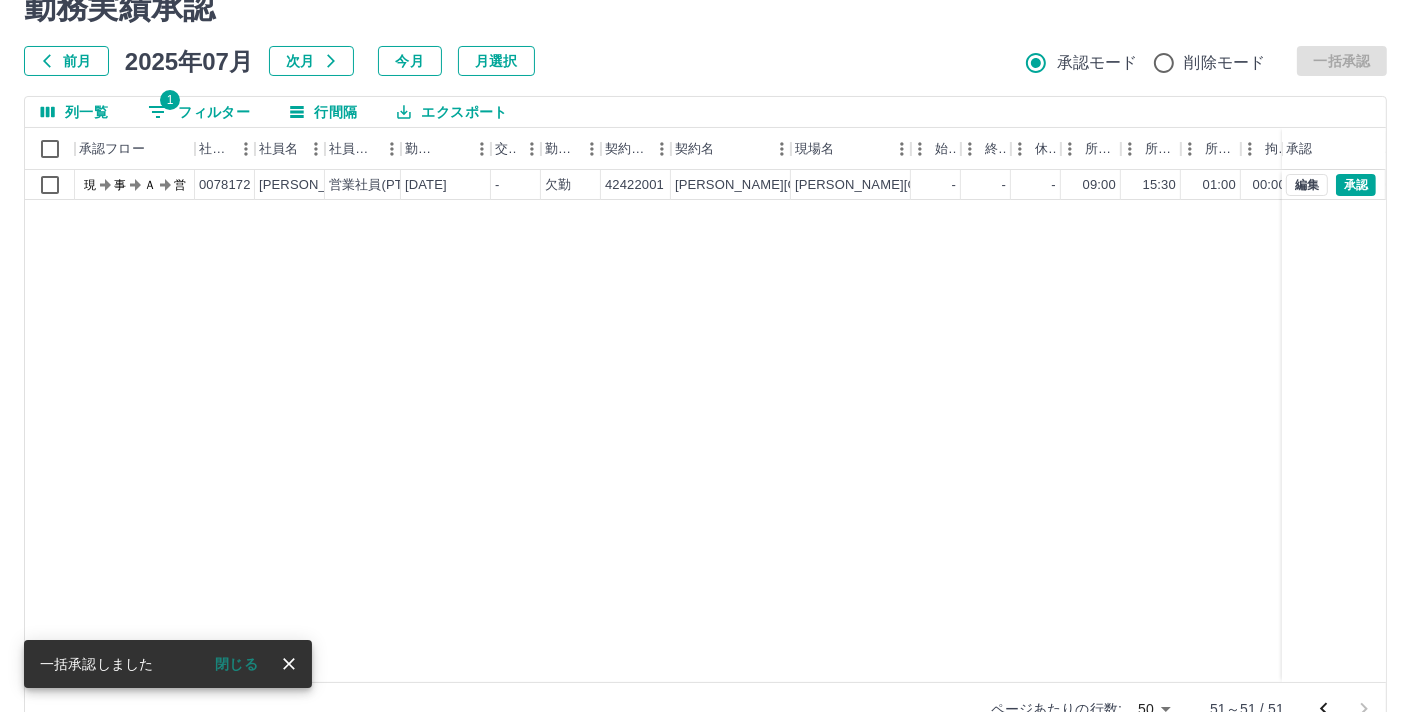 click 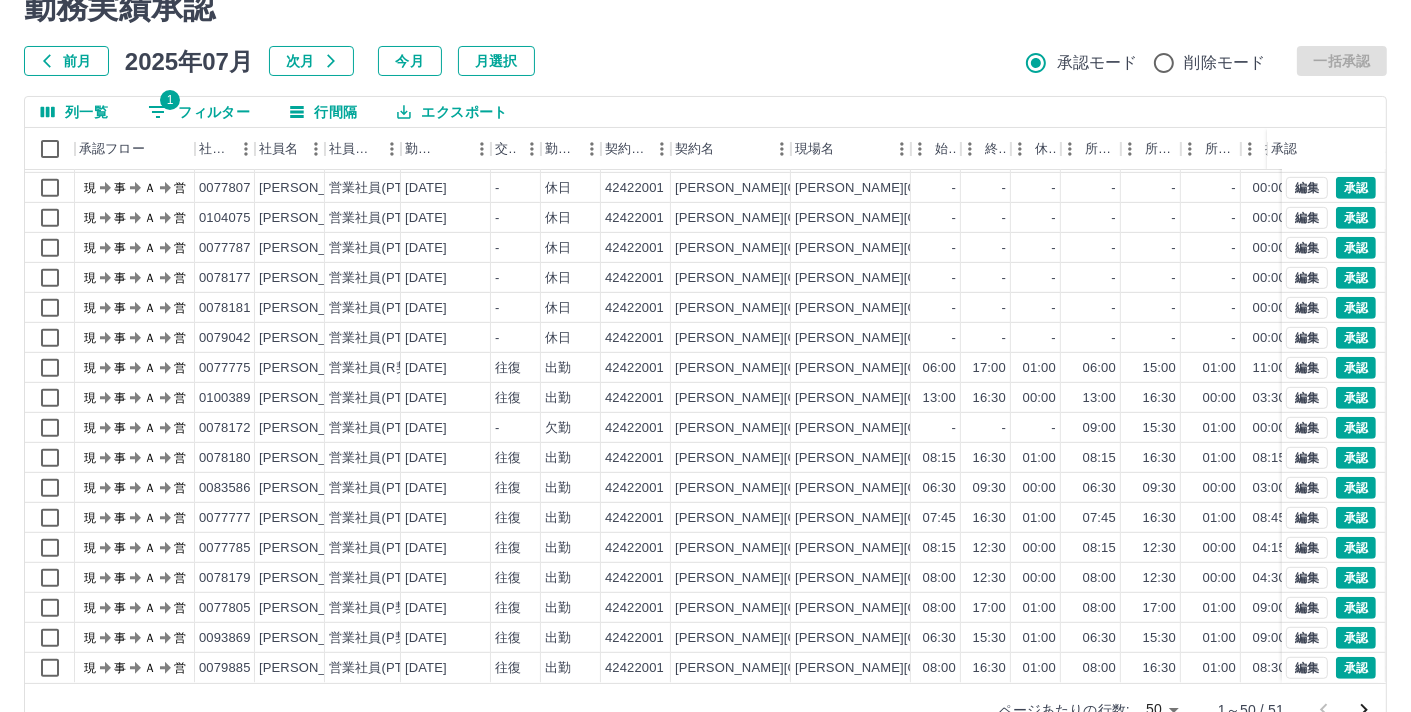 scroll, scrollTop: 1001, scrollLeft: 0, axis: vertical 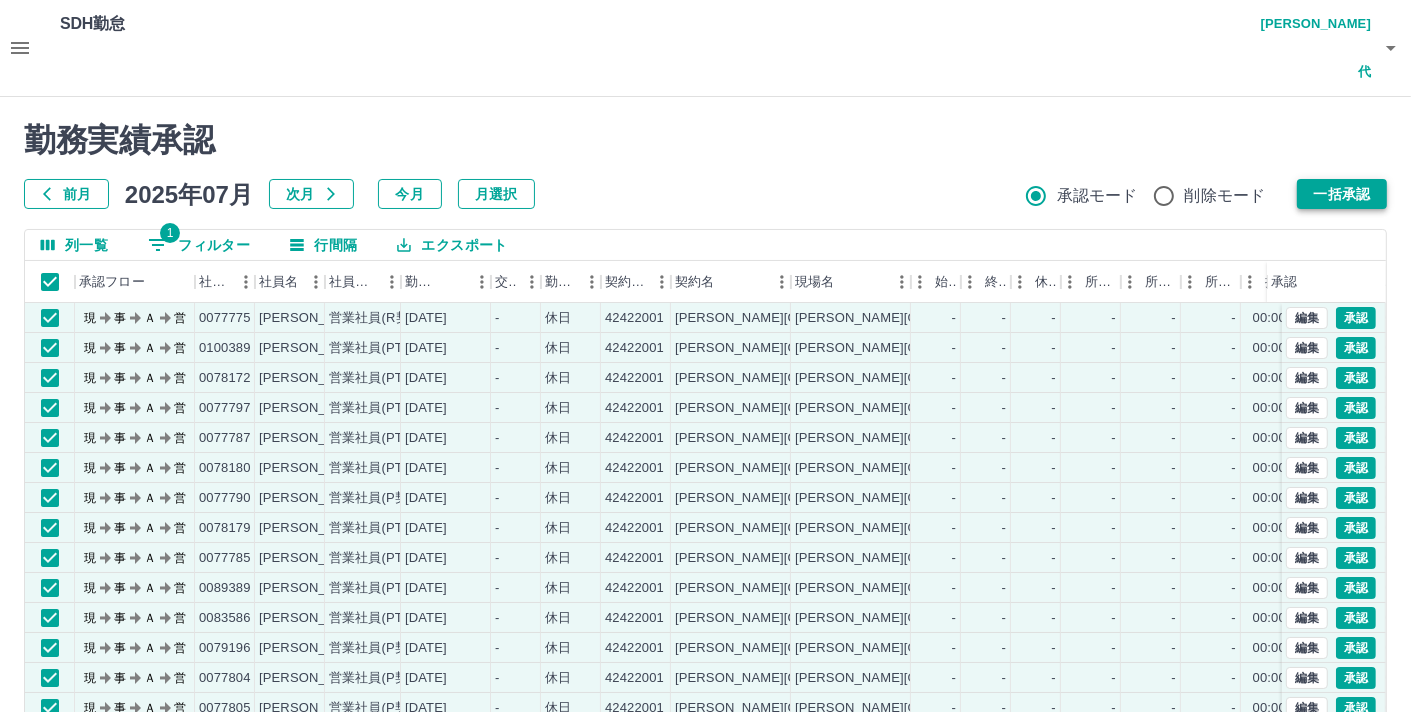 click on "一括承認" at bounding box center [1342, 194] 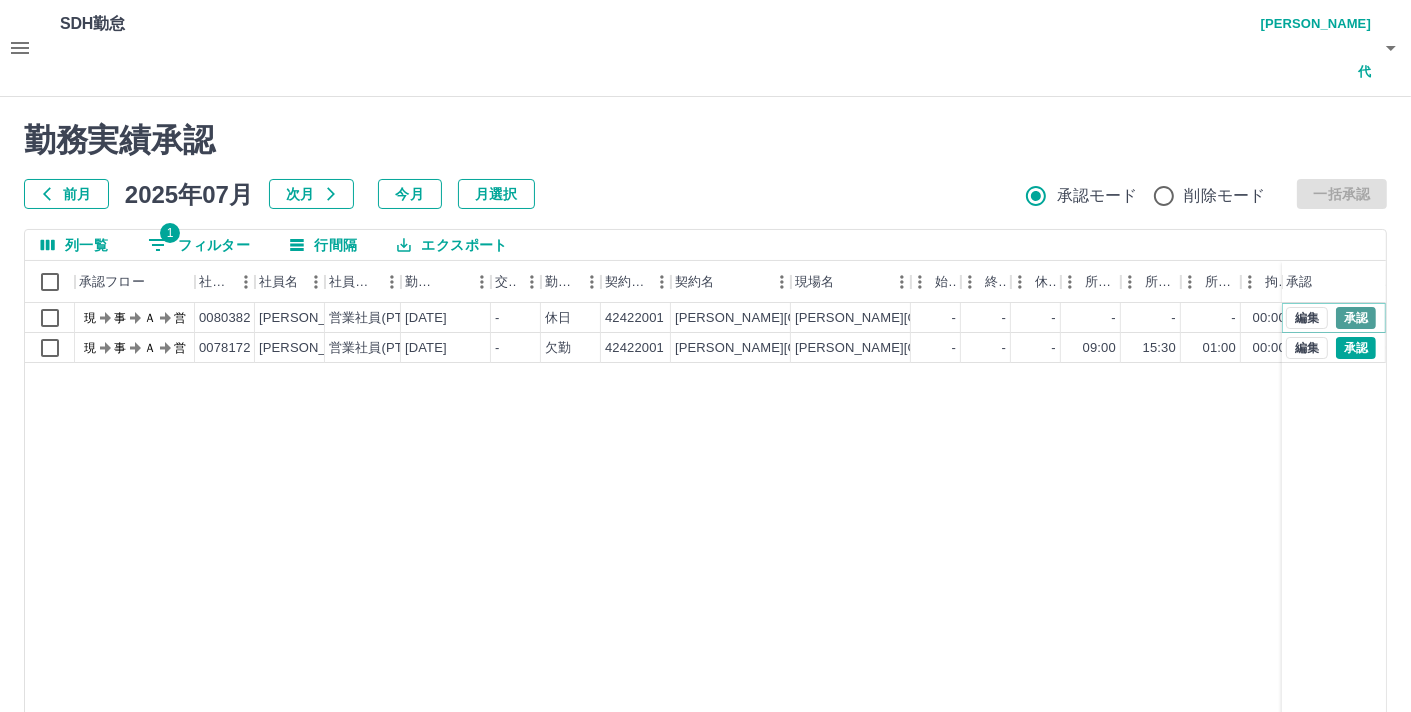 click on "承認" at bounding box center [1356, 318] 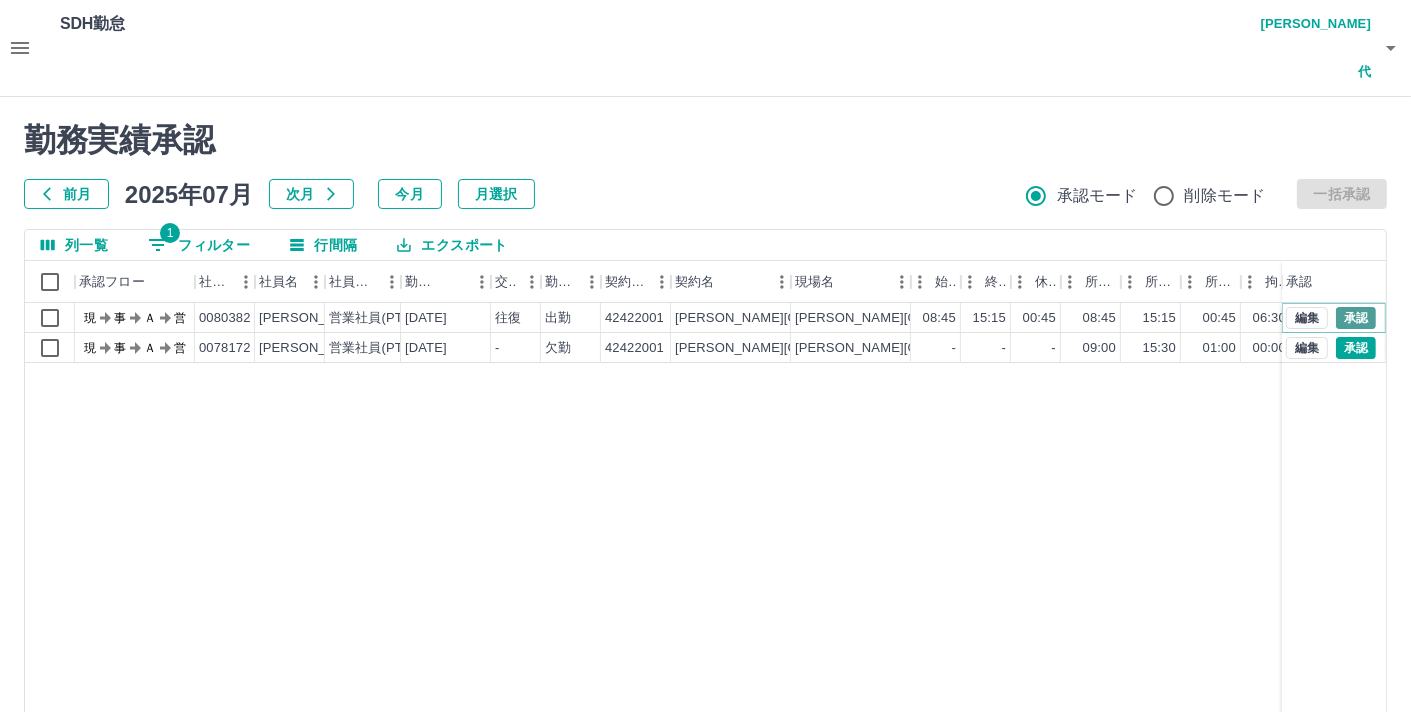 click on "承認" at bounding box center [1356, 318] 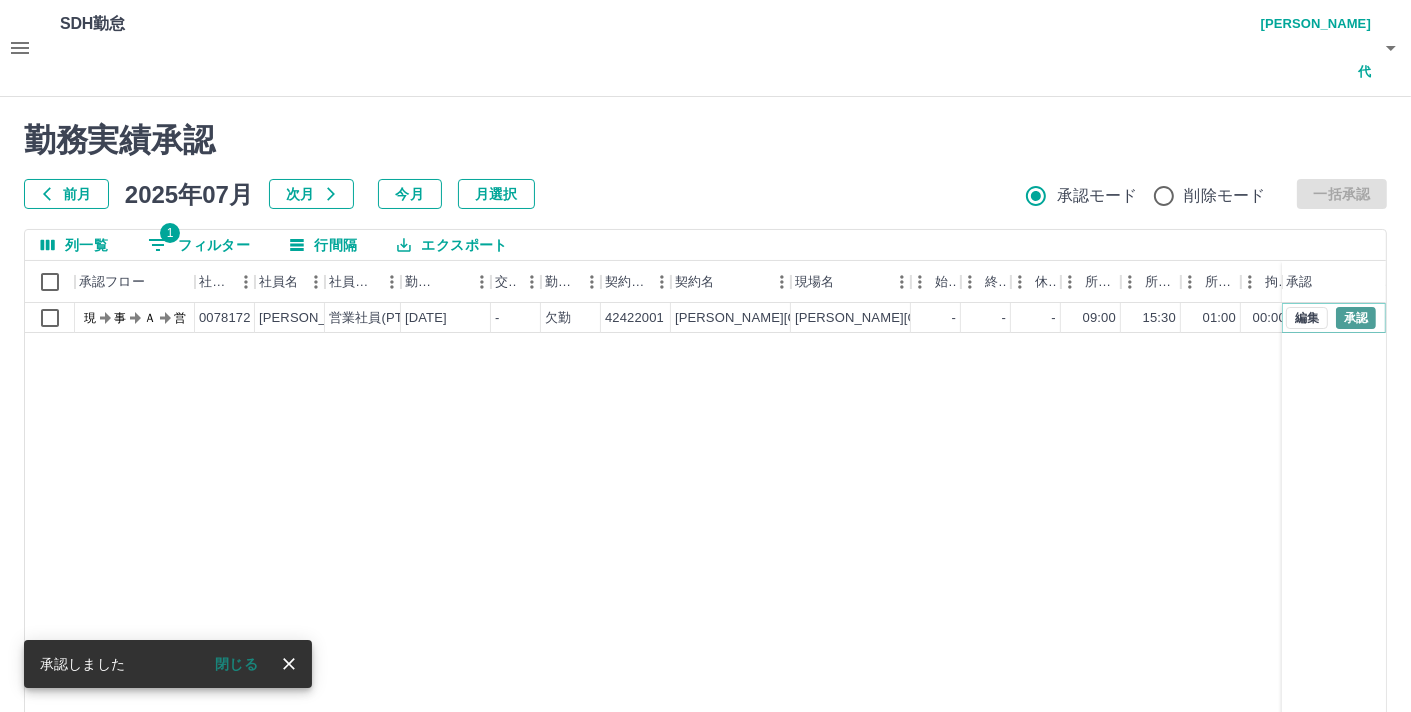 click on "承認" at bounding box center (1356, 318) 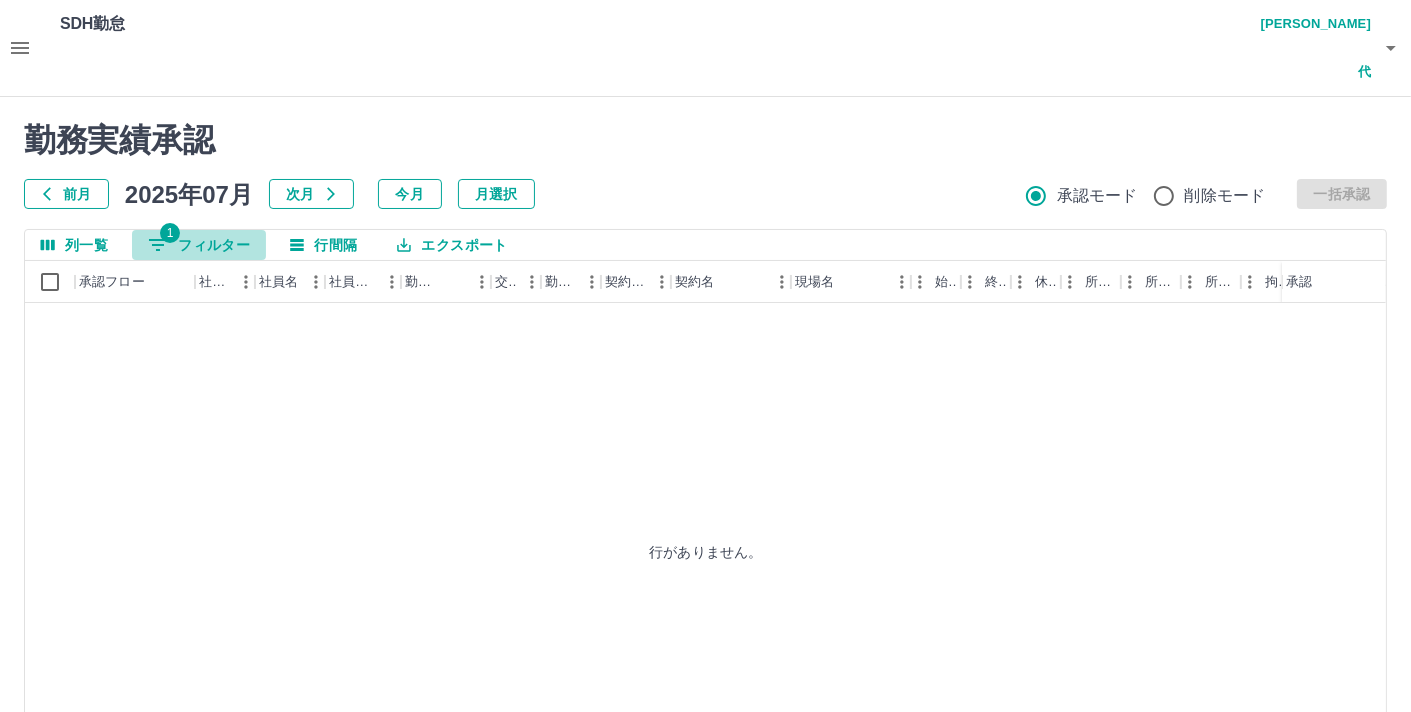 click on "1 フィルター" at bounding box center (199, 245) 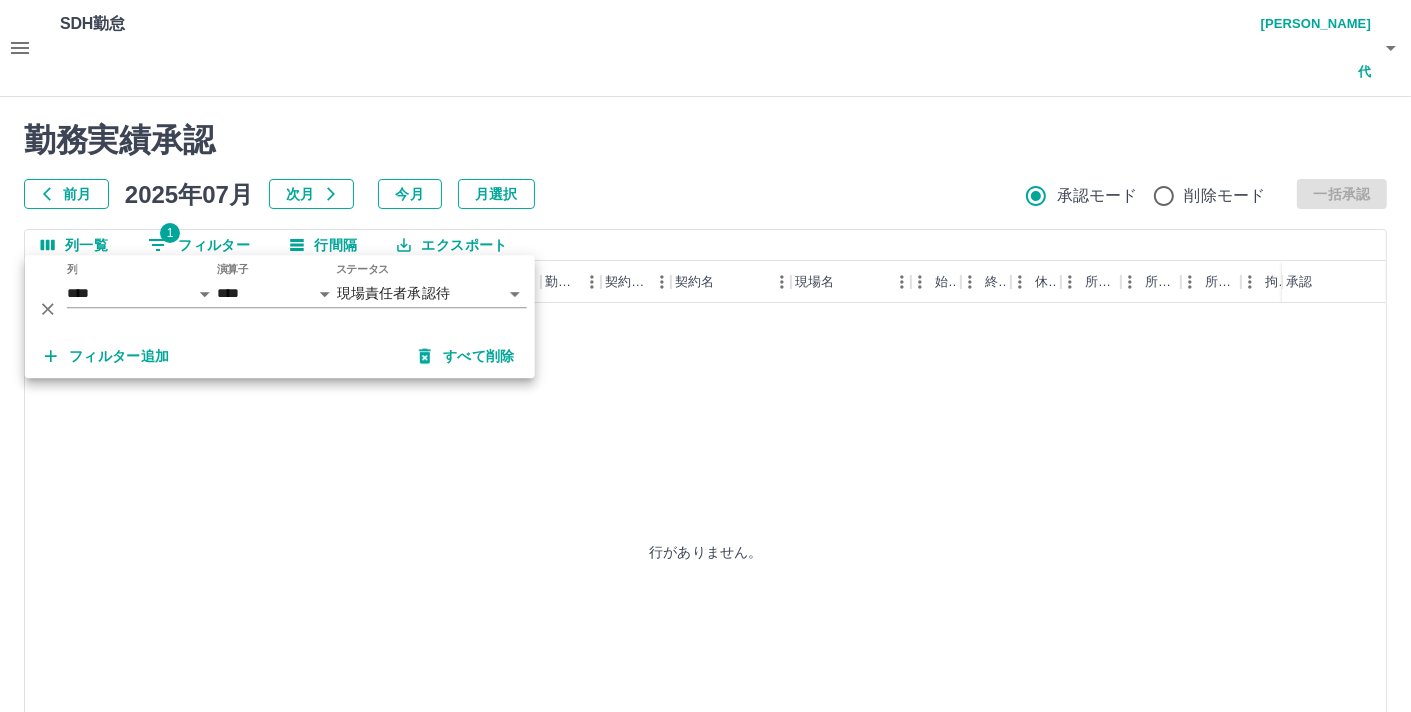 click on "すべて削除" at bounding box center (467, 356) 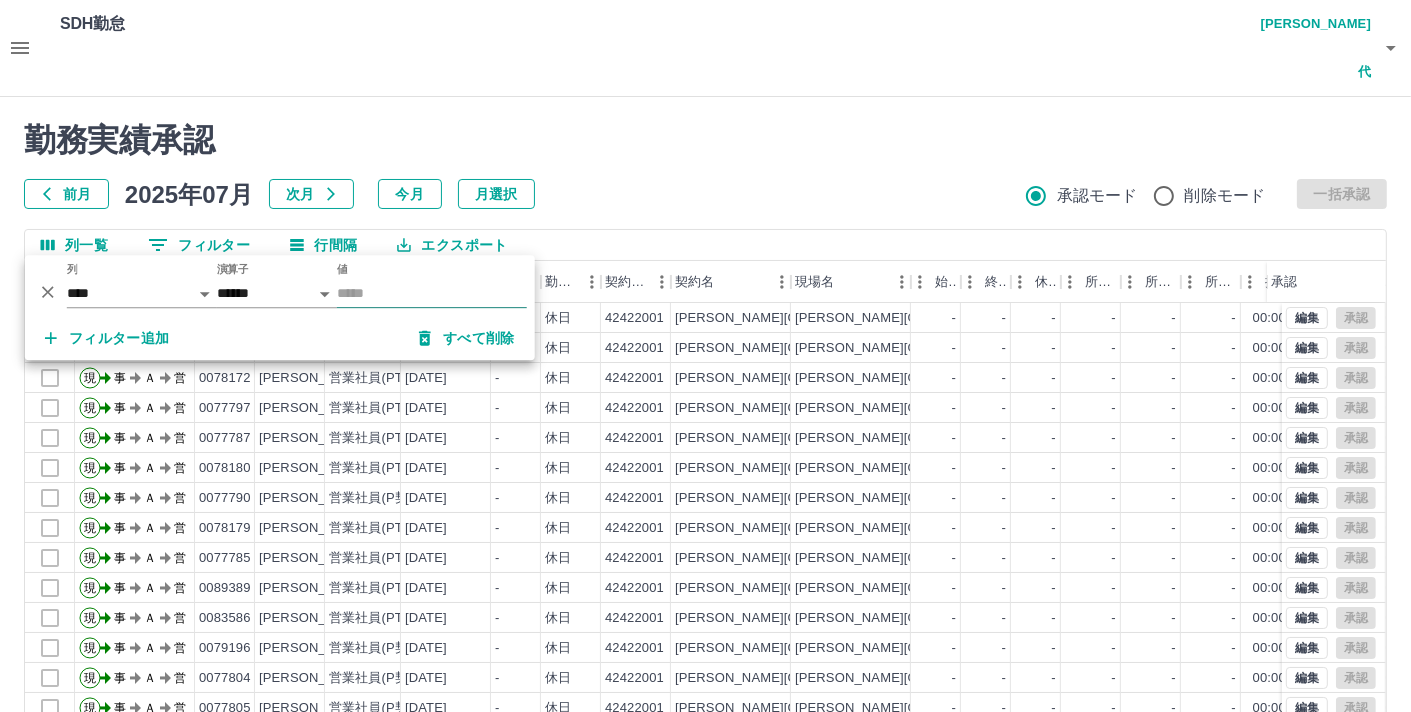 click on "値" at bounding box center (432, 293) 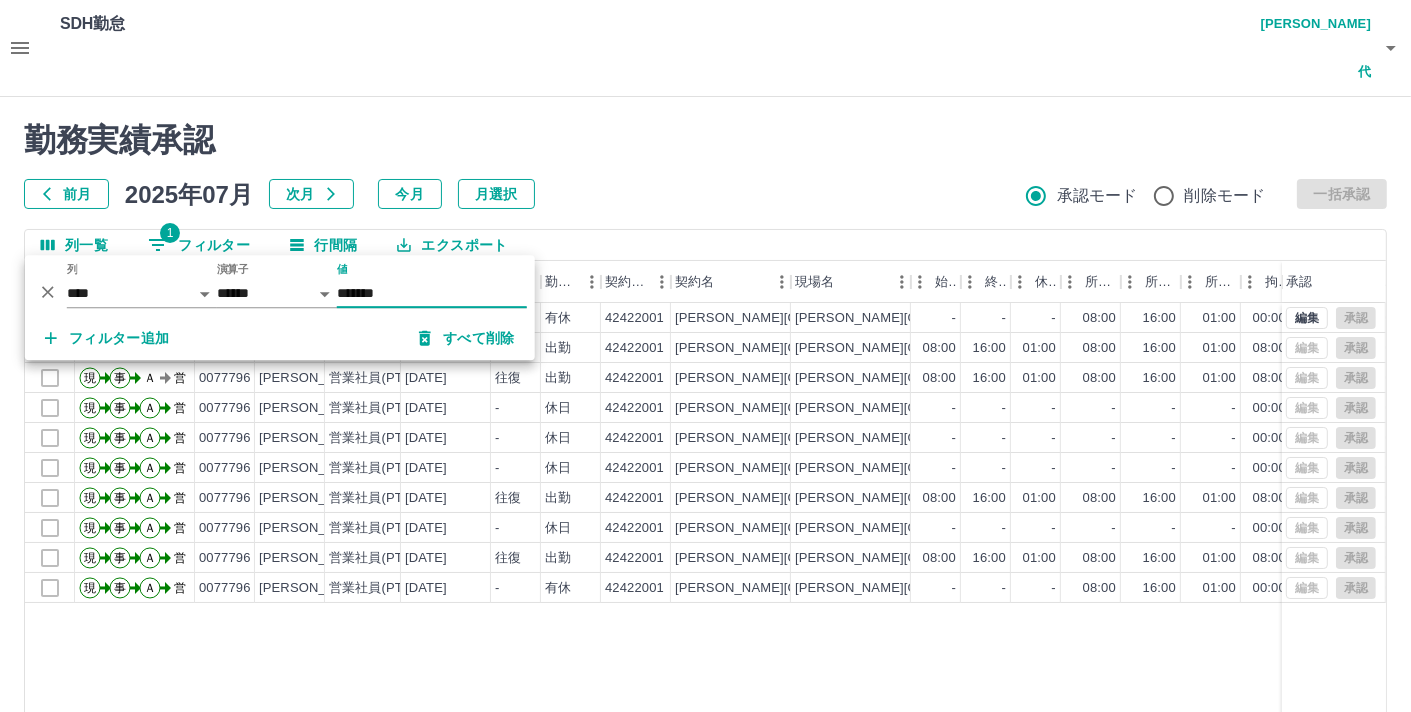 type on "*******" 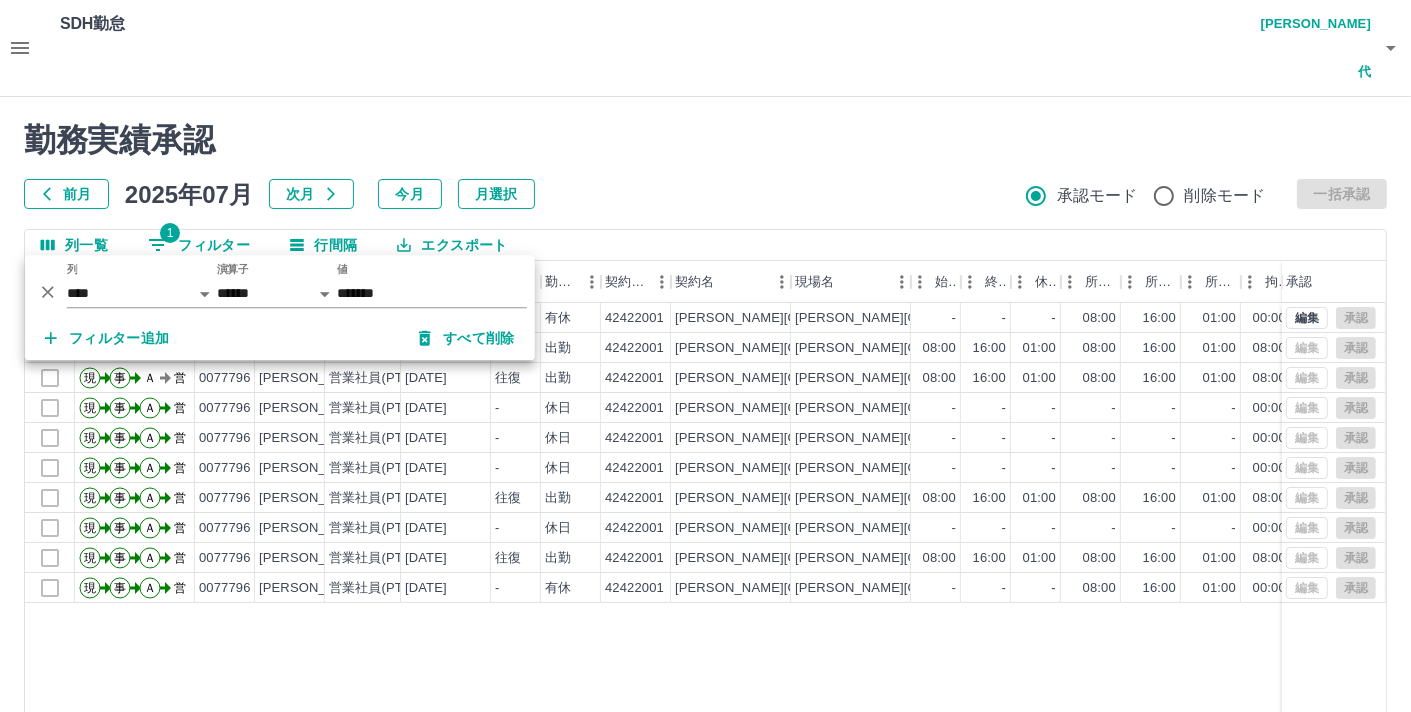 click on "前月 [DATE] 次月 今月 月選択 承認モード 削除モード 一括承認" at bounding box center [705, 194] 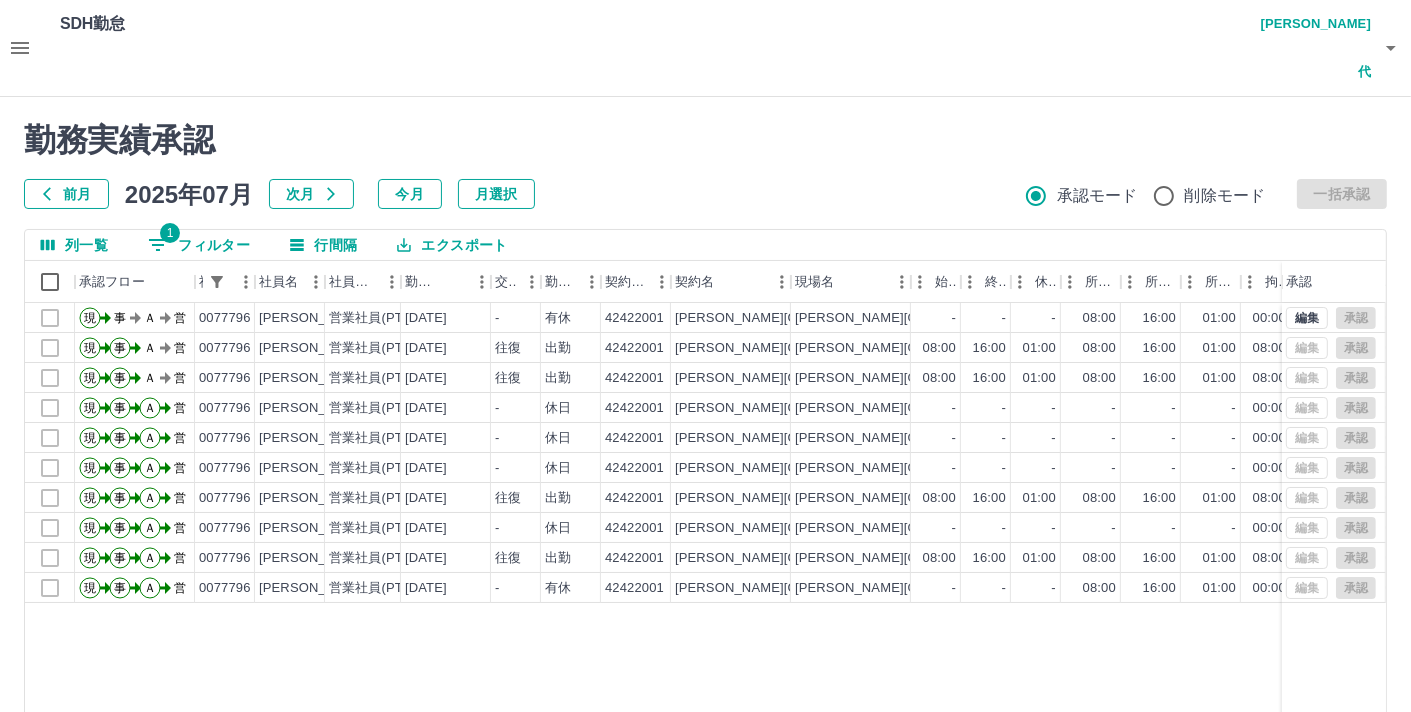 click on "[PERSON_NAME]代" at bounding box center [1311, 48] 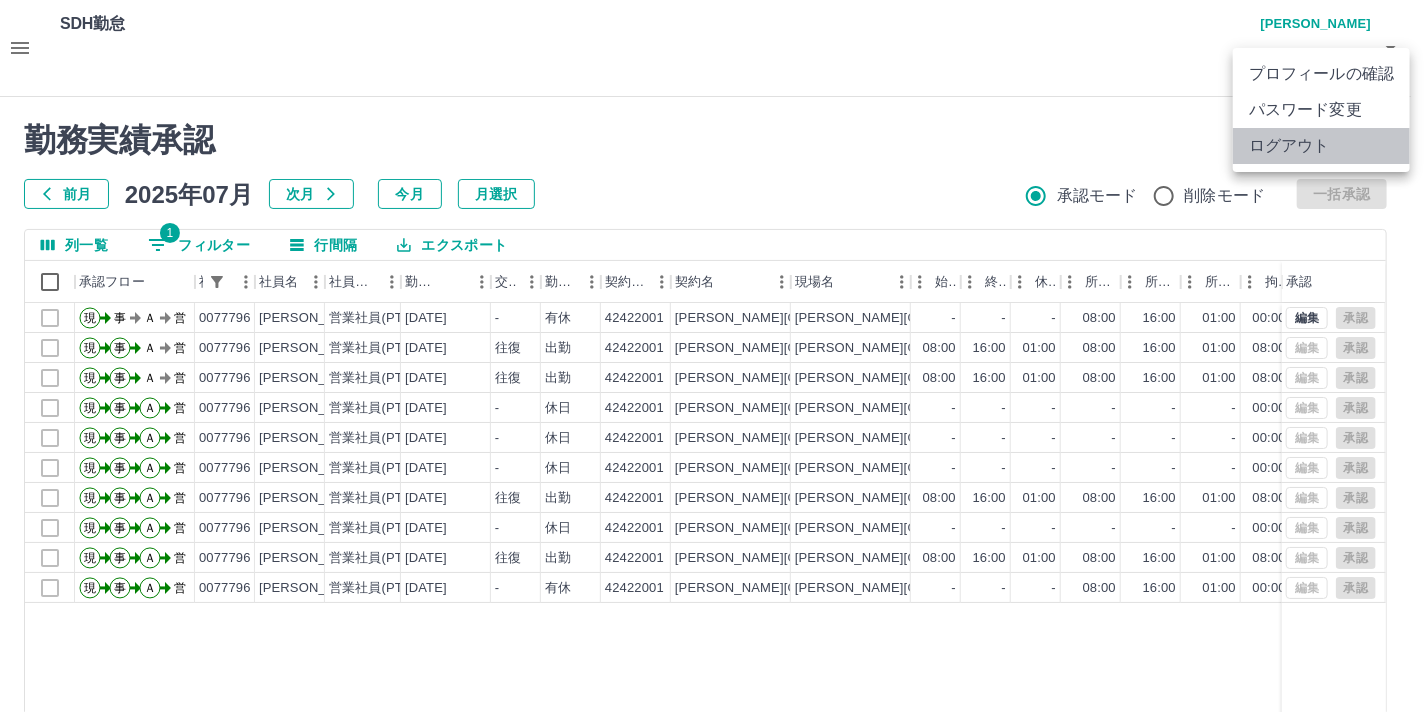 click on "ログアウト" at bounding box center (1321, 146) 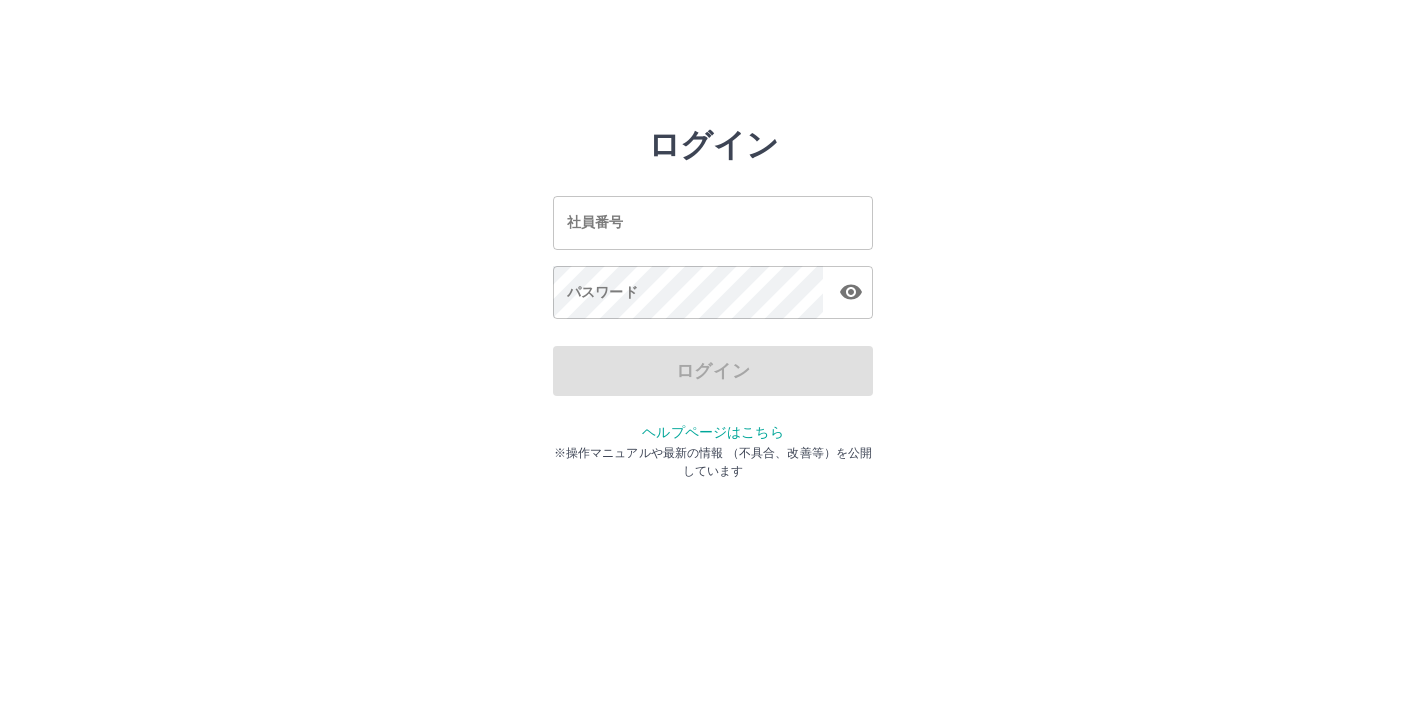 scroll, scrollTop: 0, scrollLeft: 0, axis: both 